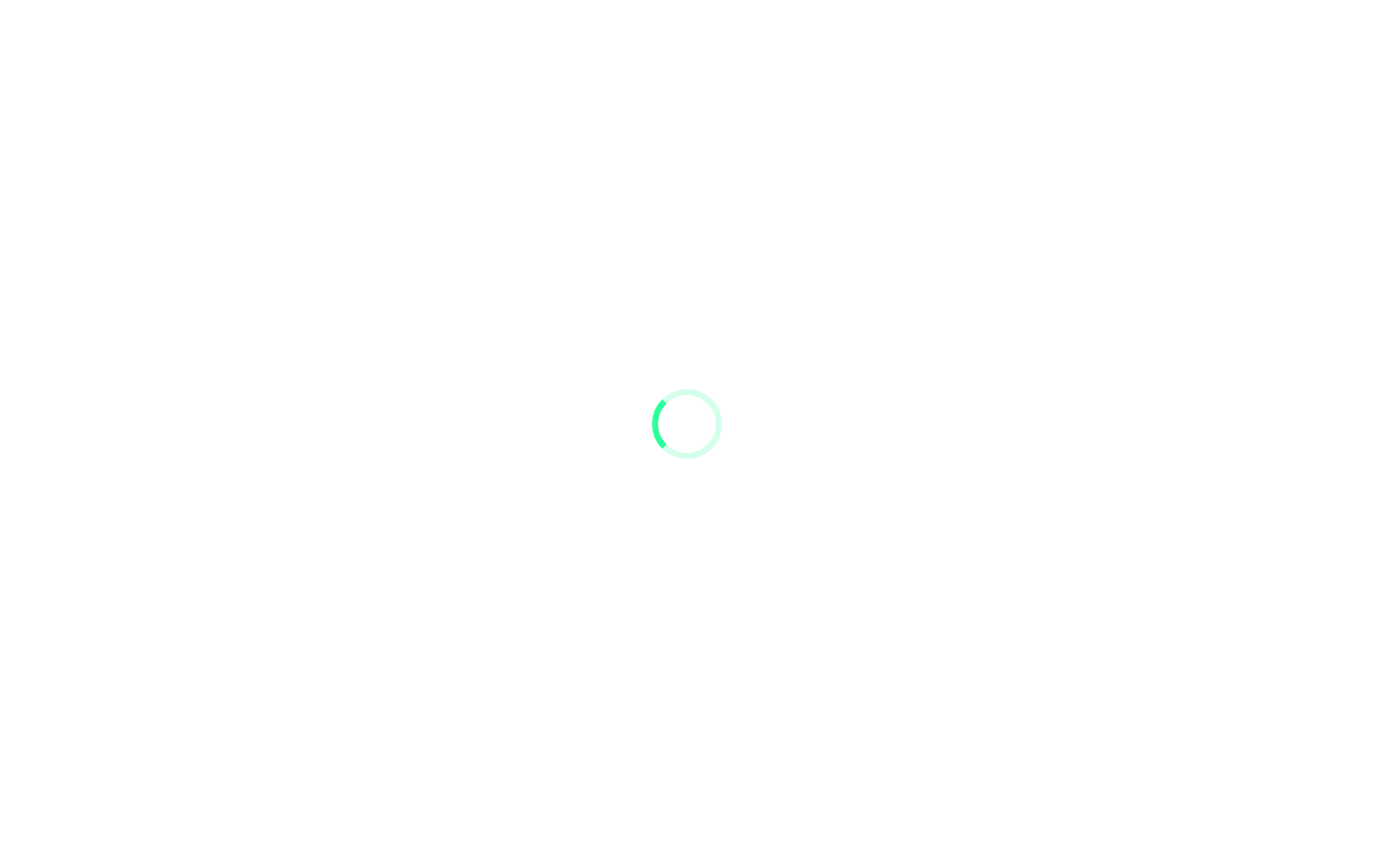 scroll, scrollTop: 0, scrollLeft: 0, axis: both 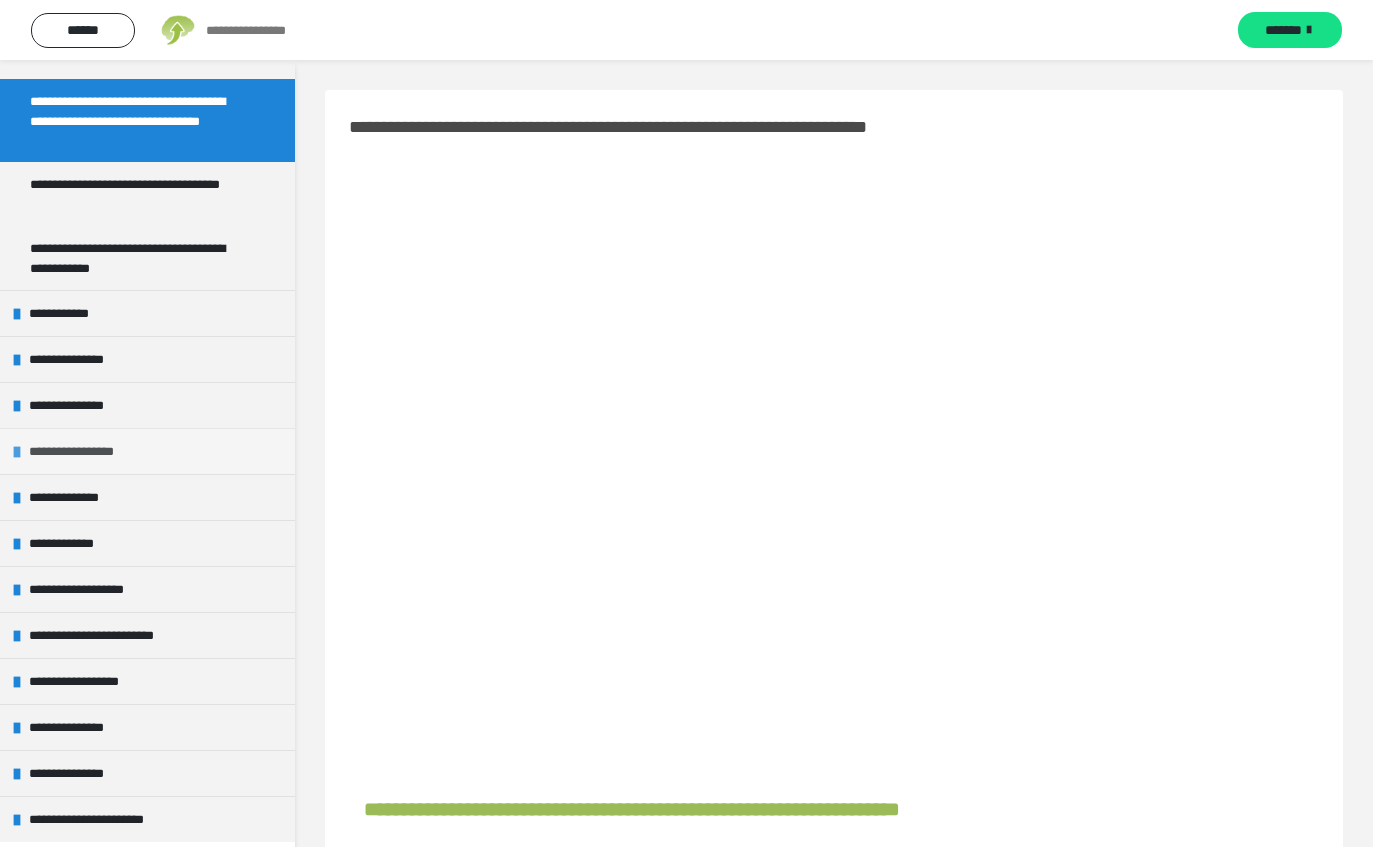 click on "**********" at bounding box center (83, 451) 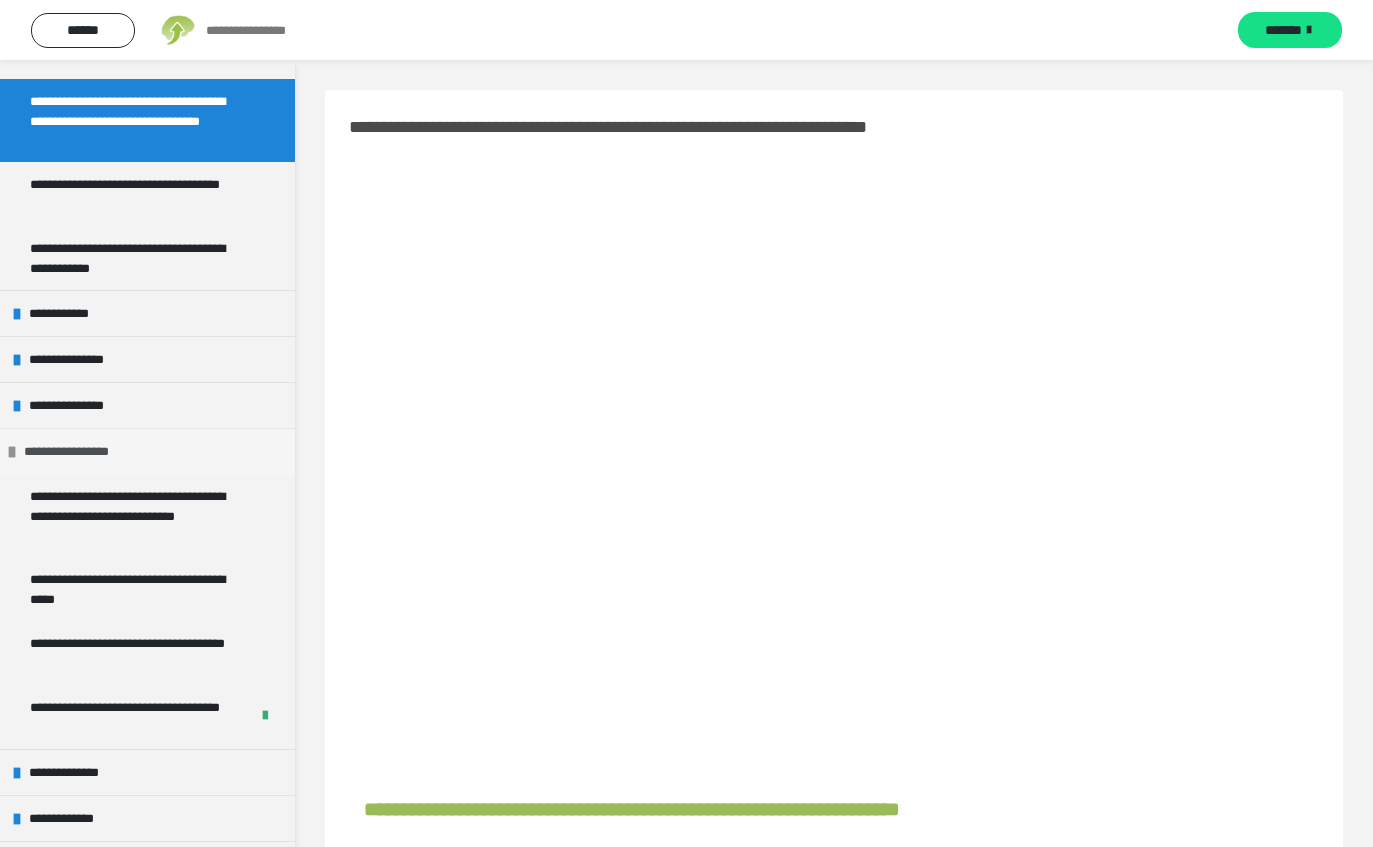 click on "**********" at bounding box center (78, 451) 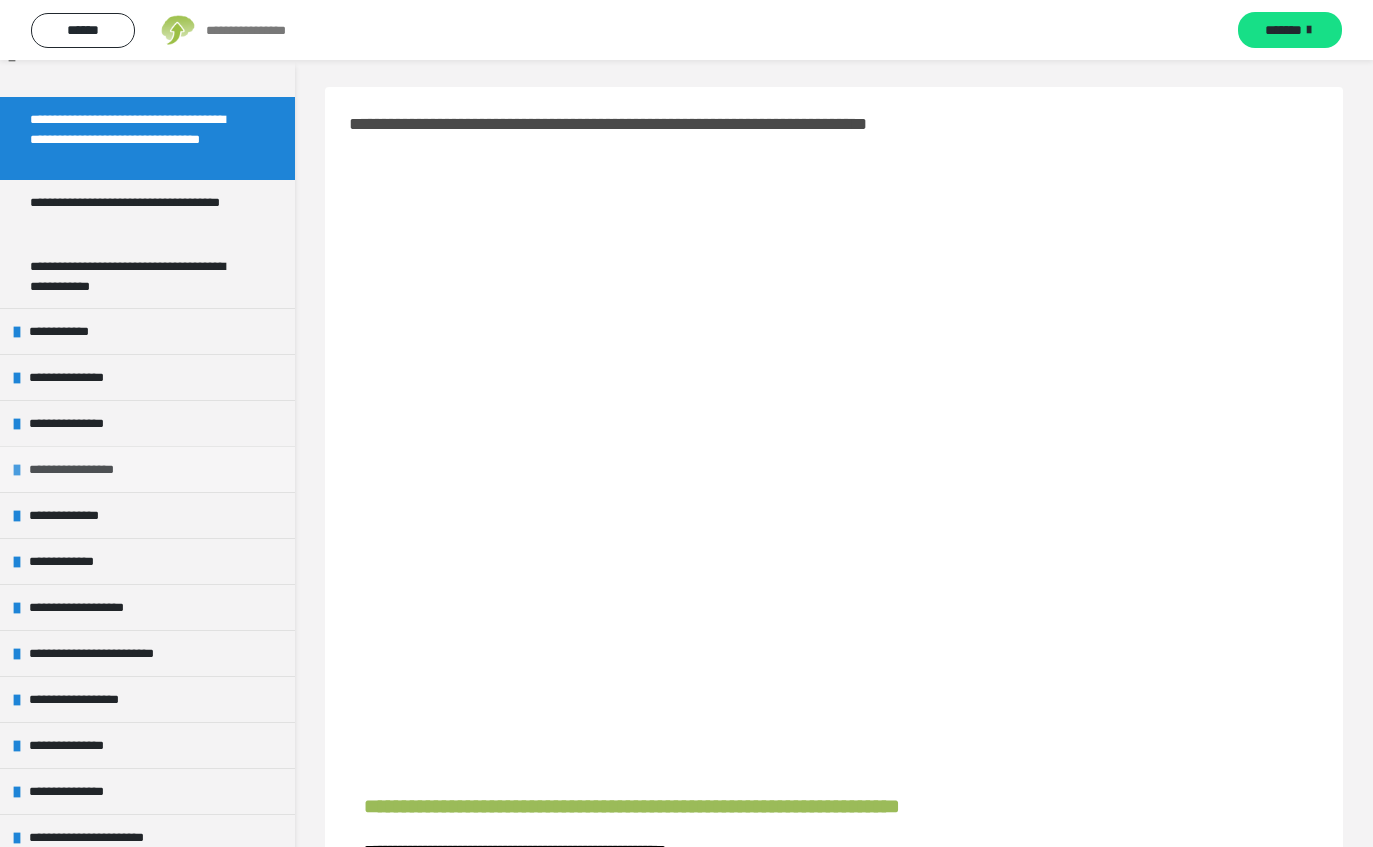 scroll, scrollTop: 7, scrollLeft: 0, axis: vertical 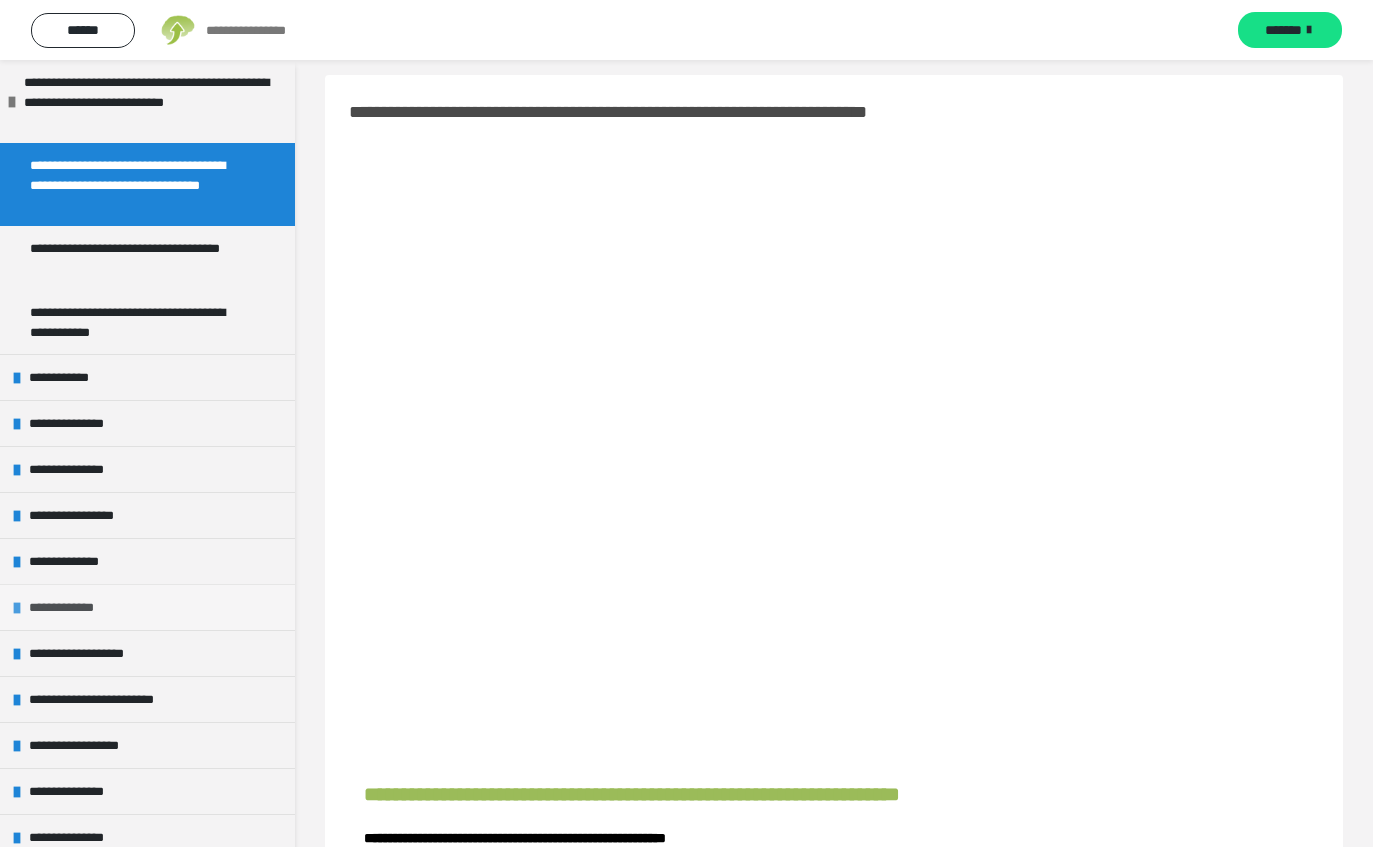 click on "**********" at bounding box center [69, 607] 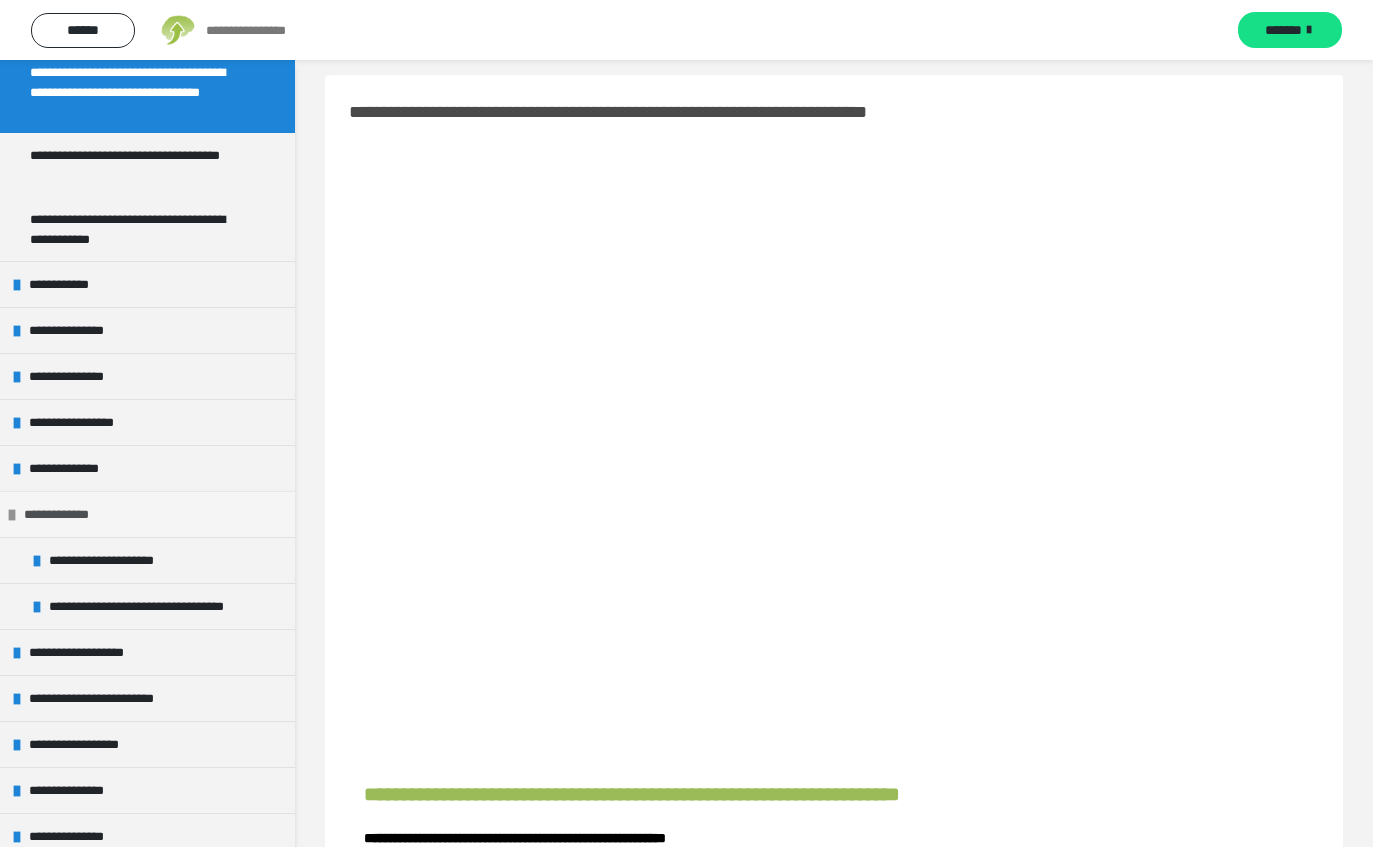 scroll, scrollTop: 267, scrollLeft: 0, axis: vertical 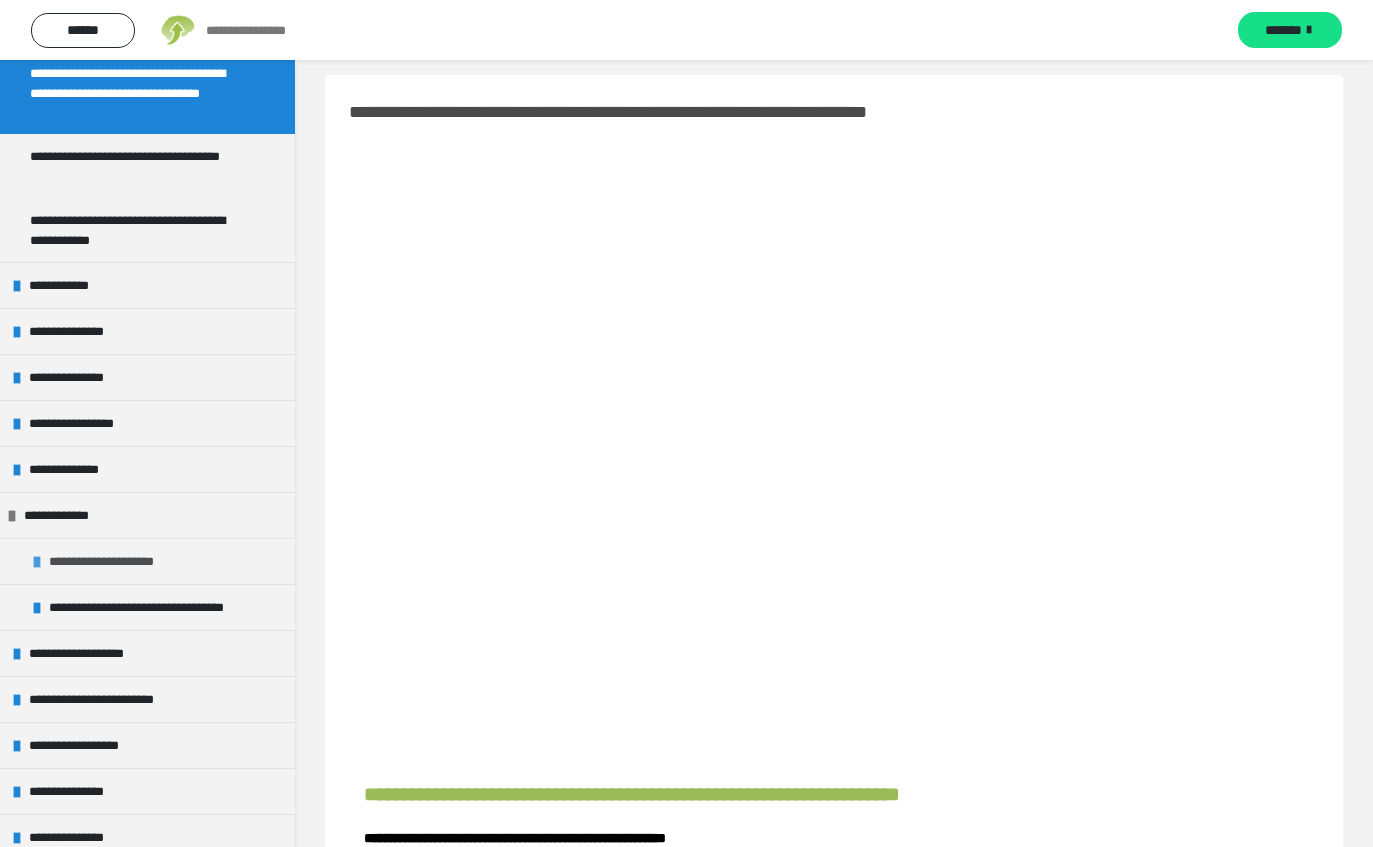 click on "**********" at bounding box center (117, 561) 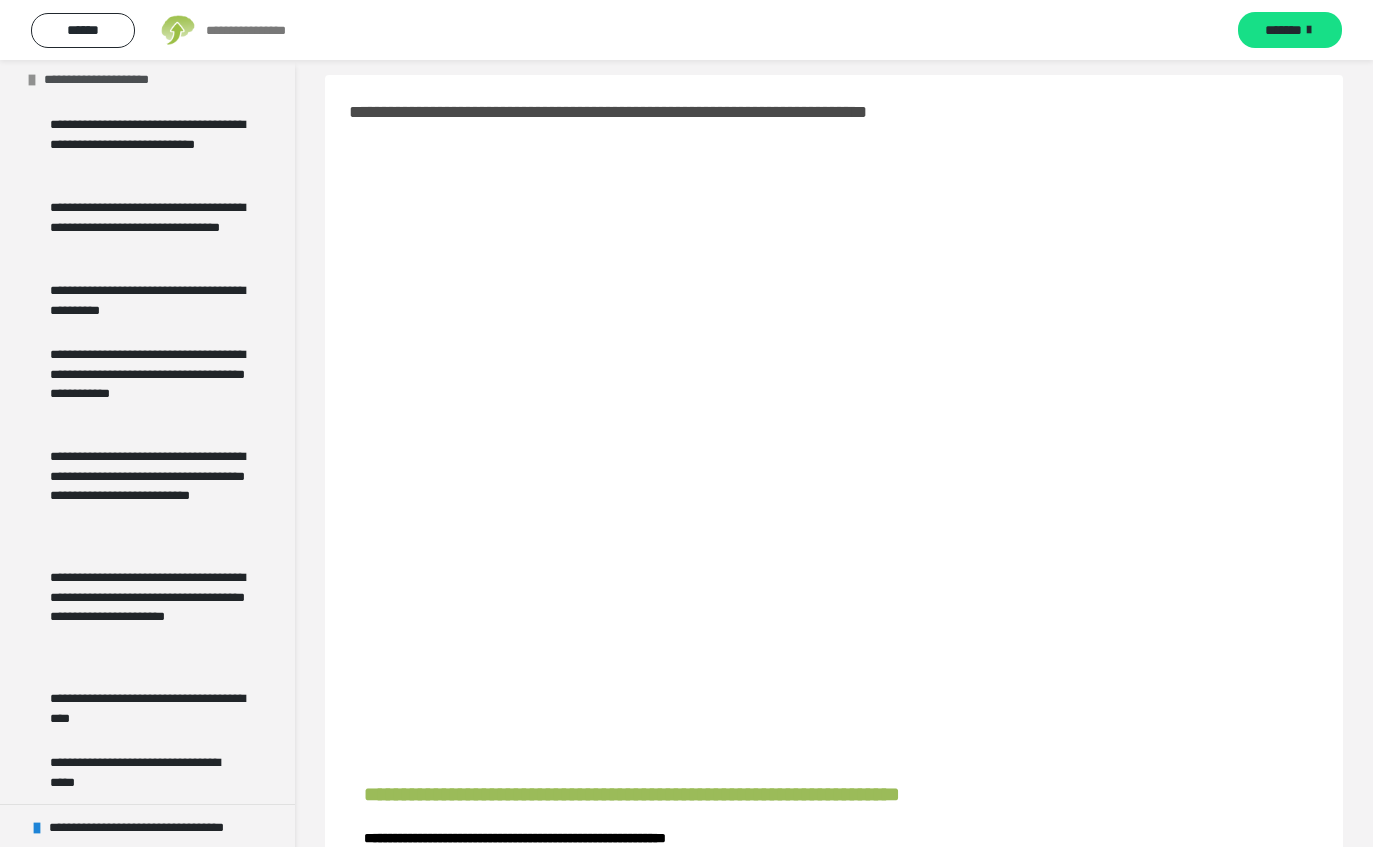scroll, scrollTop: 755, scrollLeft: 0, axis: vertical 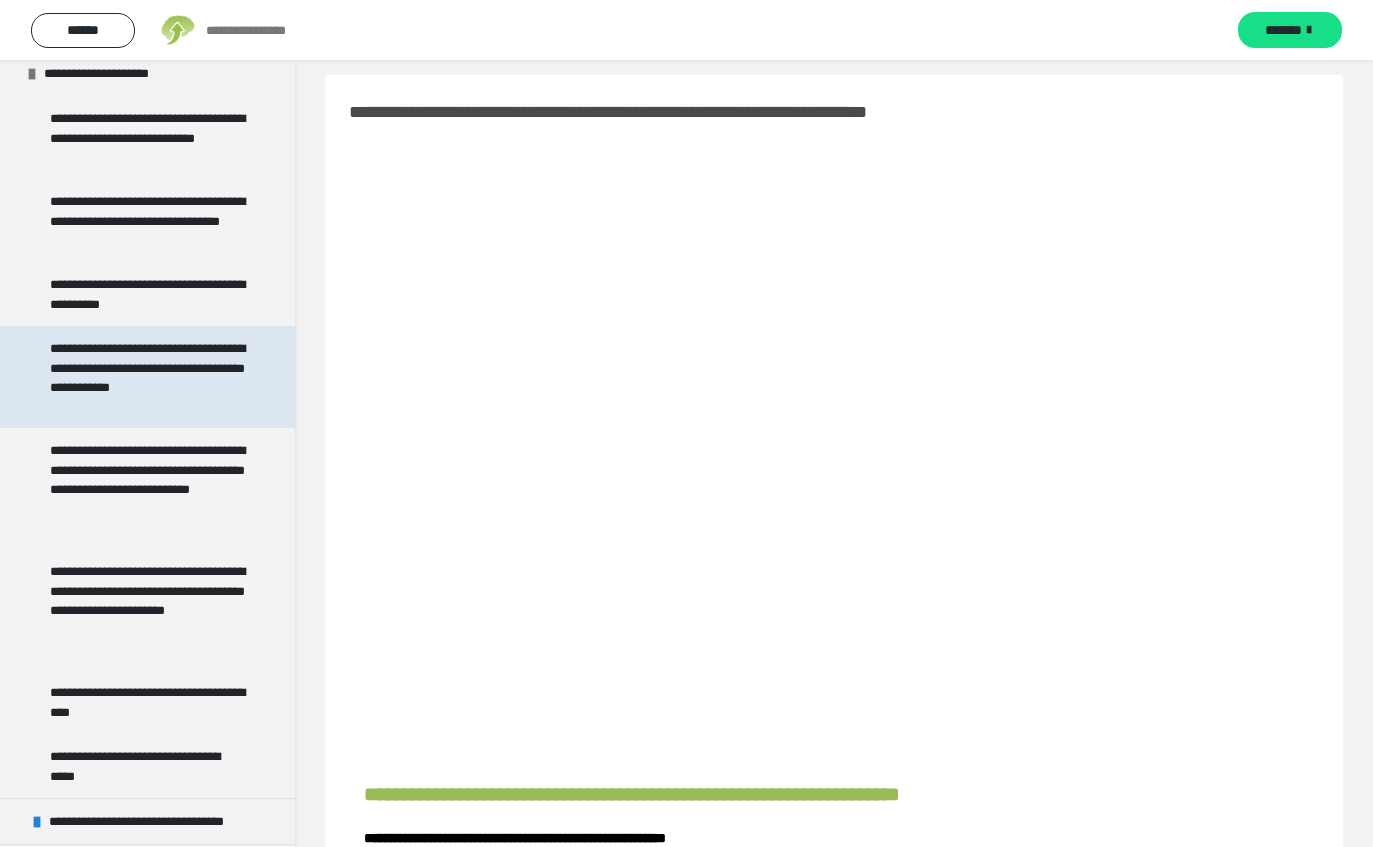 click on "**********" at bounding box center (149, 377) 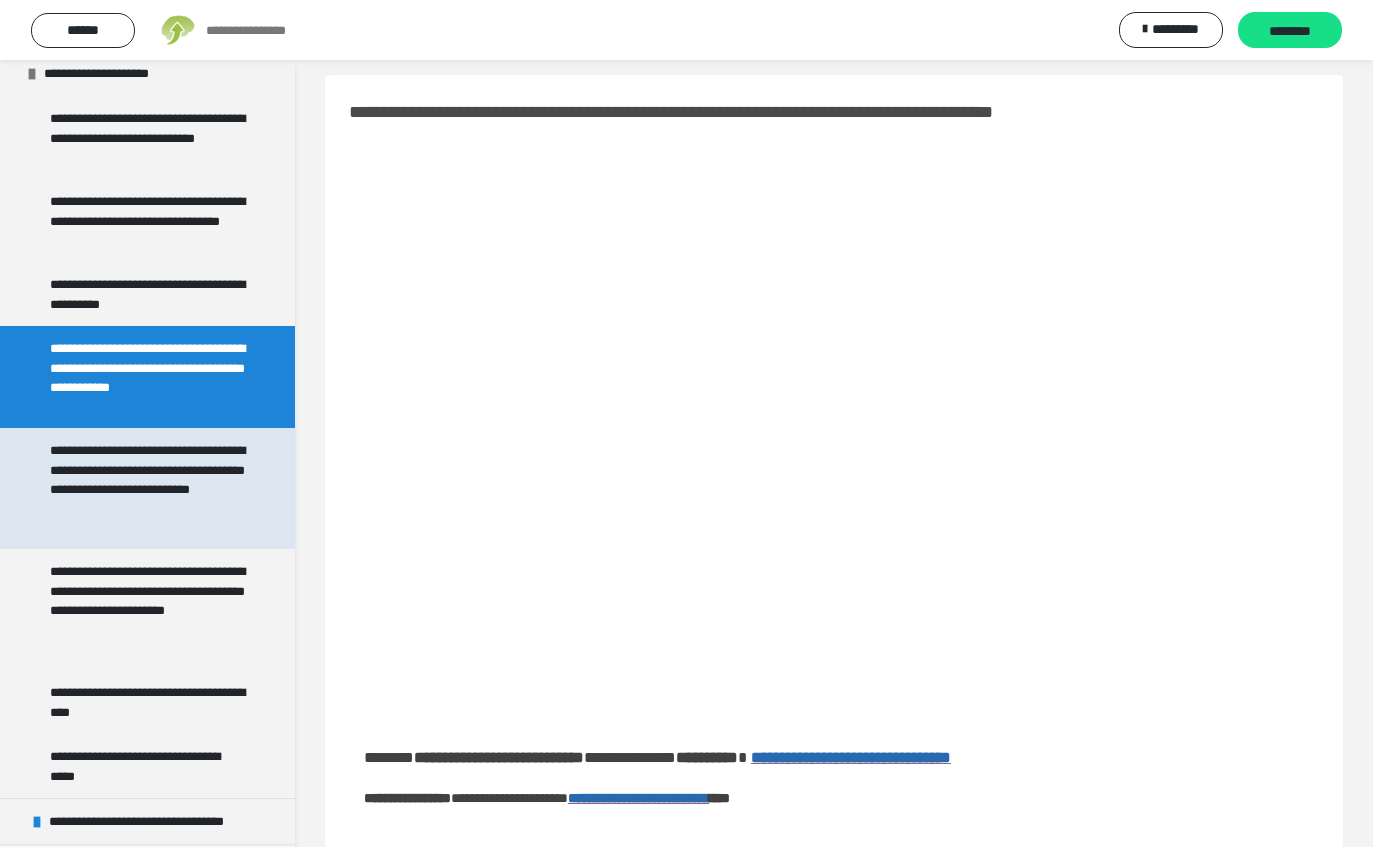 click on "**********" at bounding box center [149, 488] 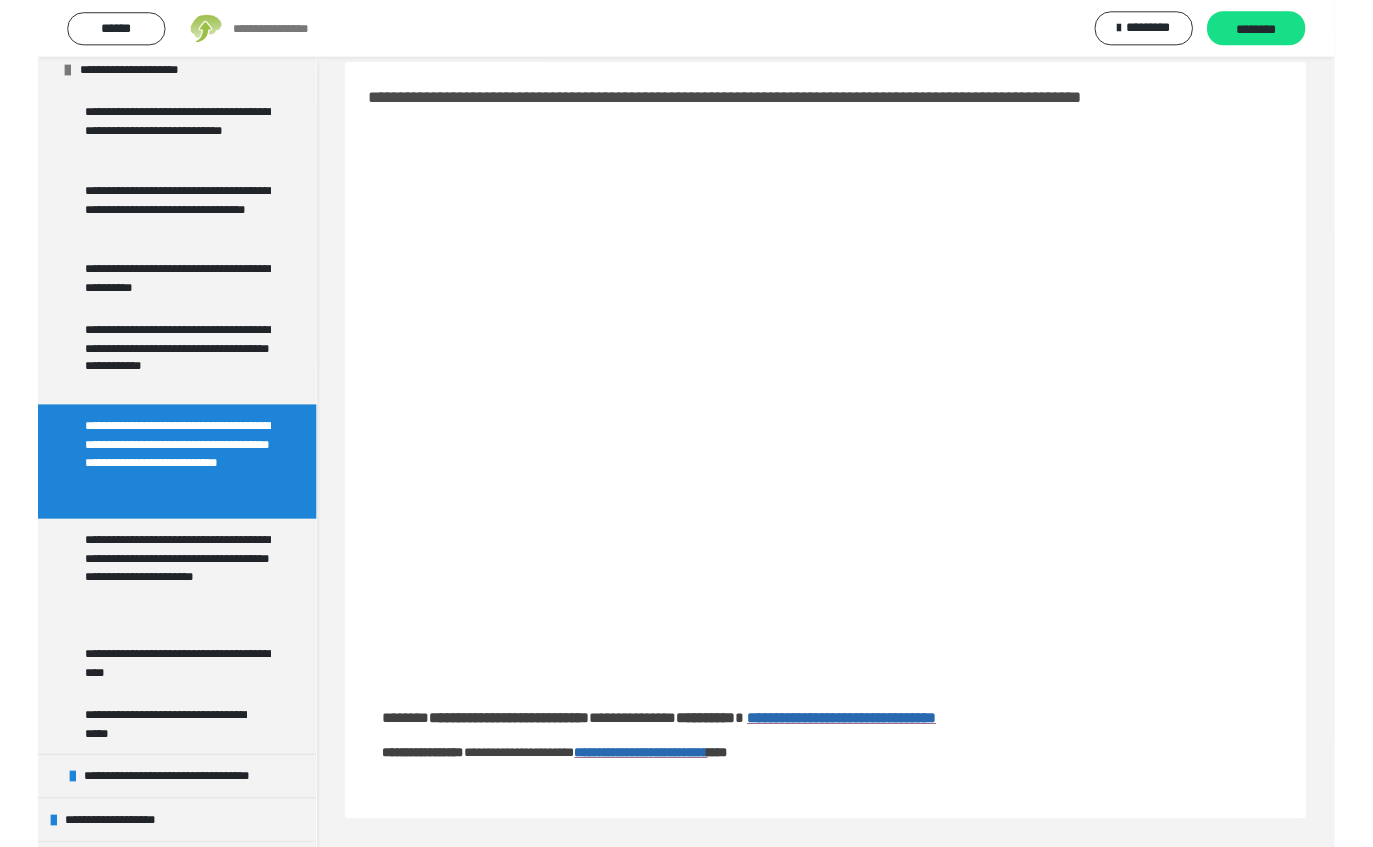 scroll, scrollTop: 49, scrollLeft: 0, axis: vertical 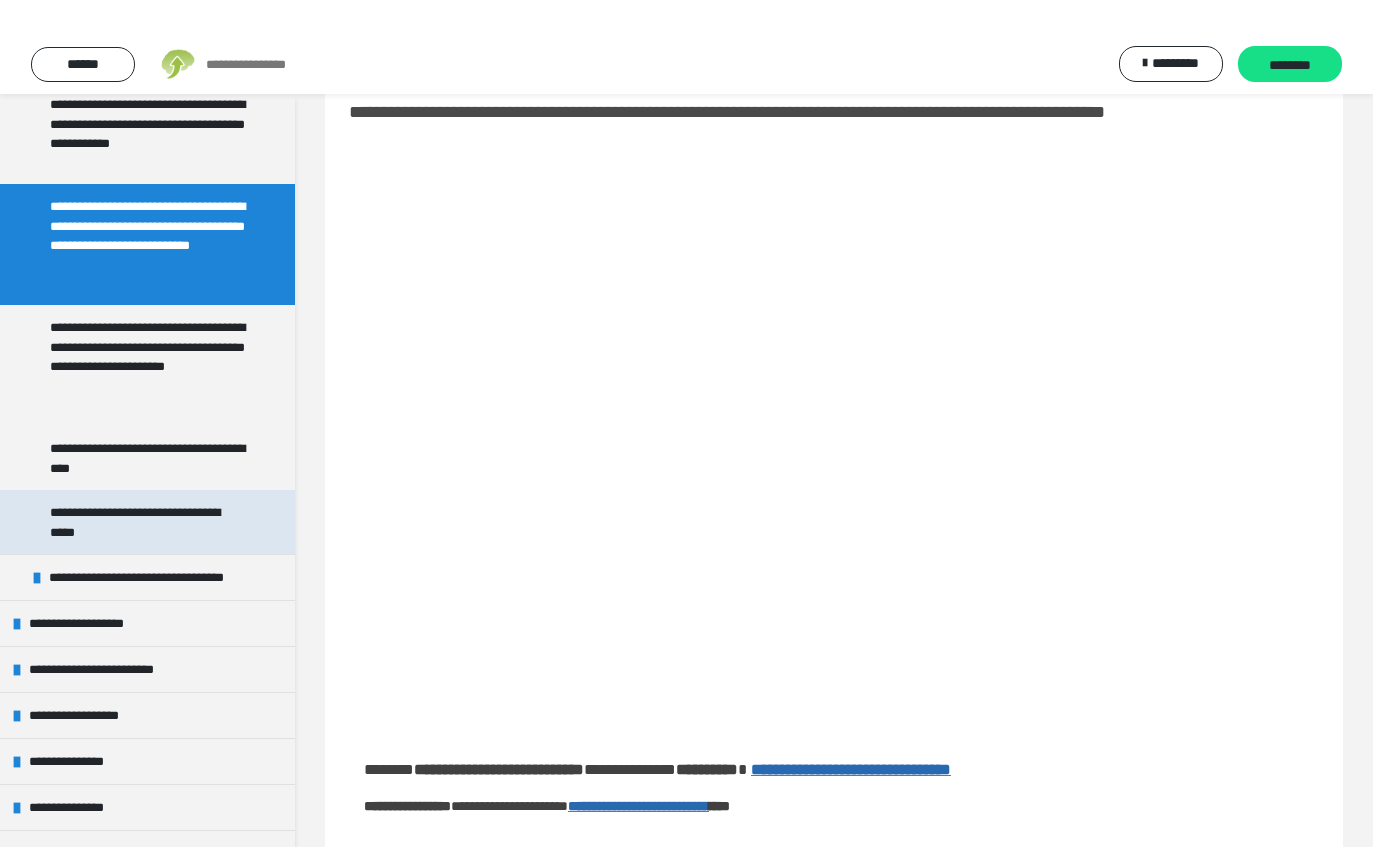 click on "**********" at bounding box center (149, 488) 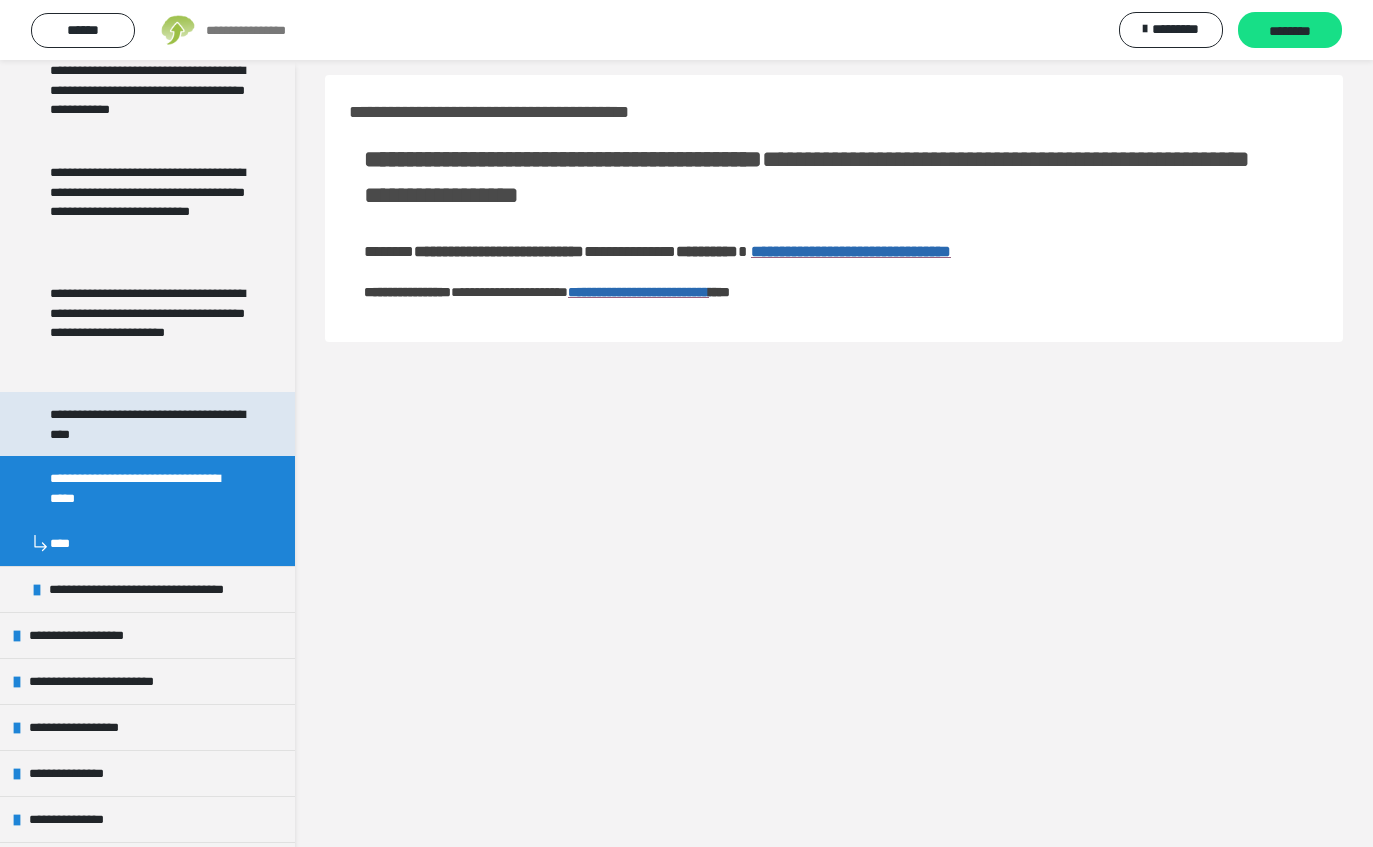 click on "**********" at bounding box center (149, 424) 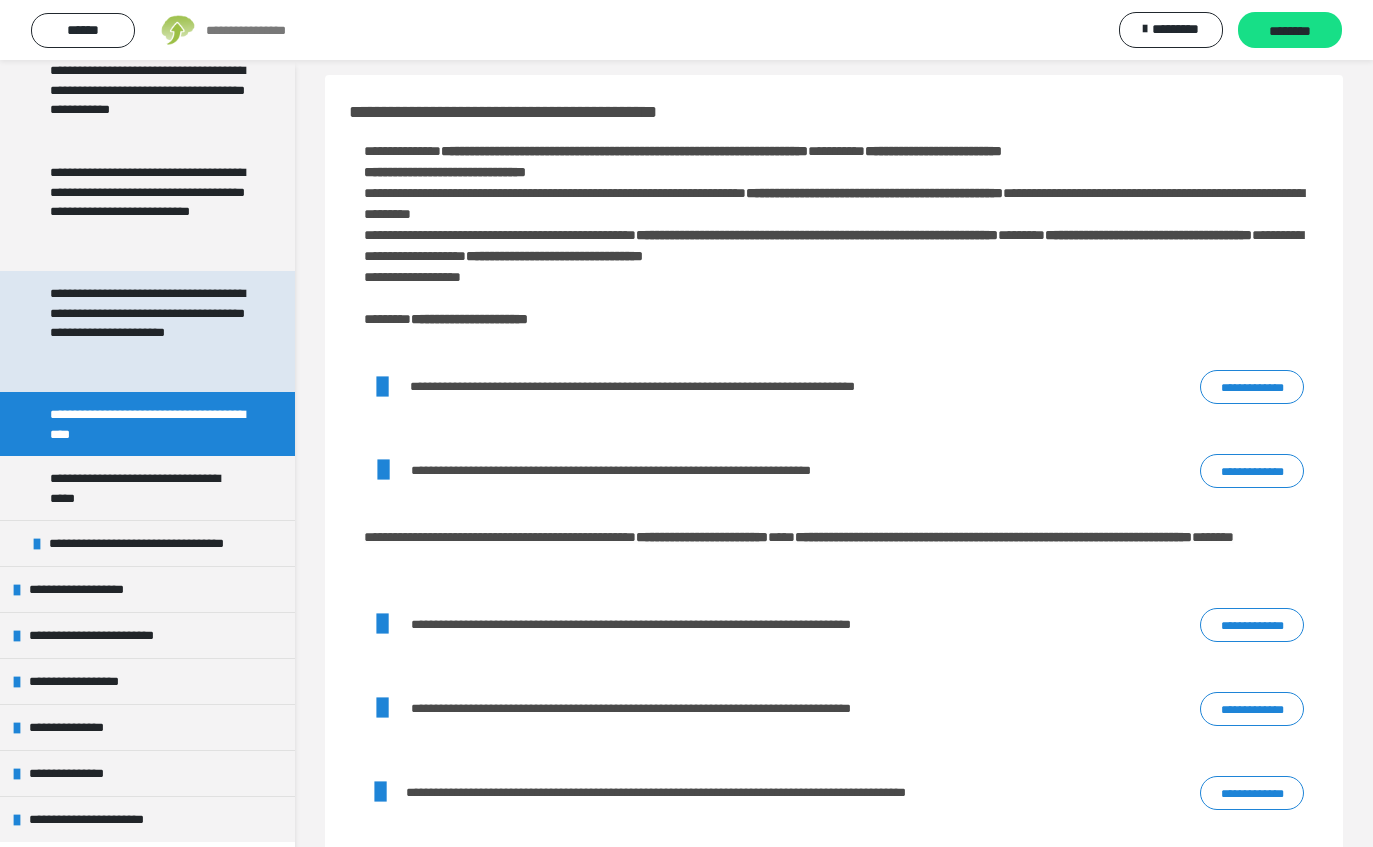 click on "**********" at bounding box center [149, 331] 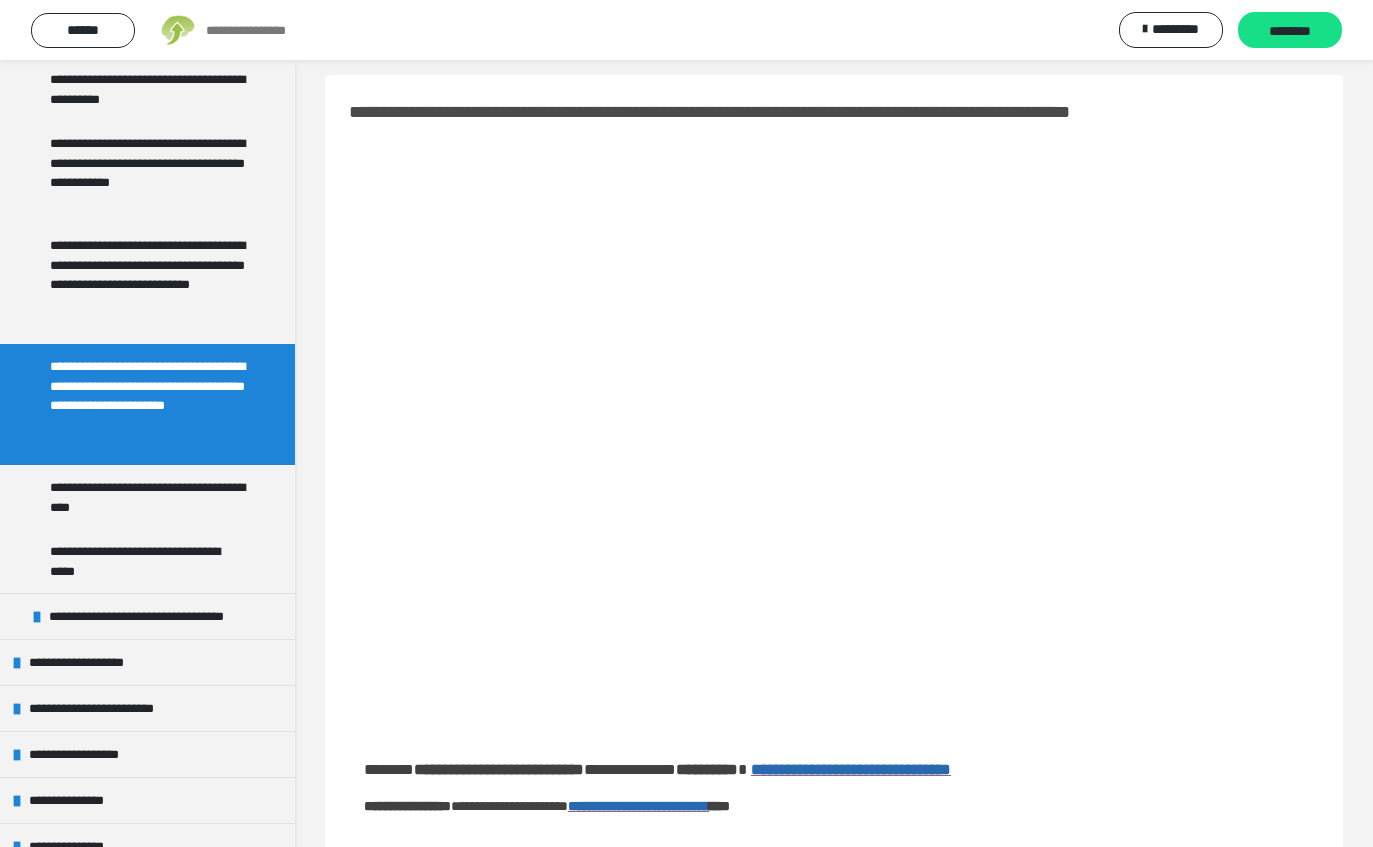 scroll, scrollTop: 961, scrollLeft: 0, axis: vertical 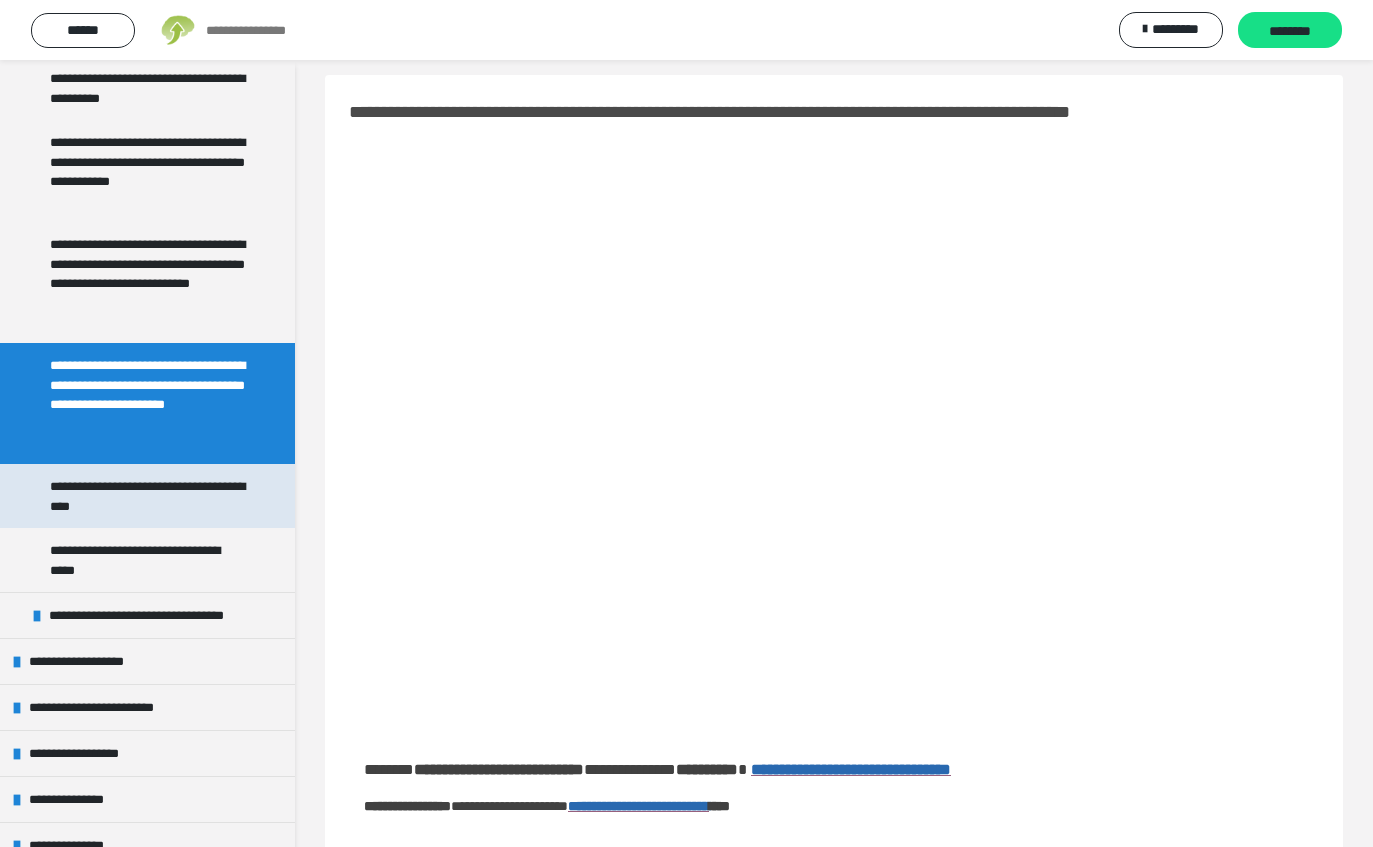 click on "**********" at bounding box center (149, 496) 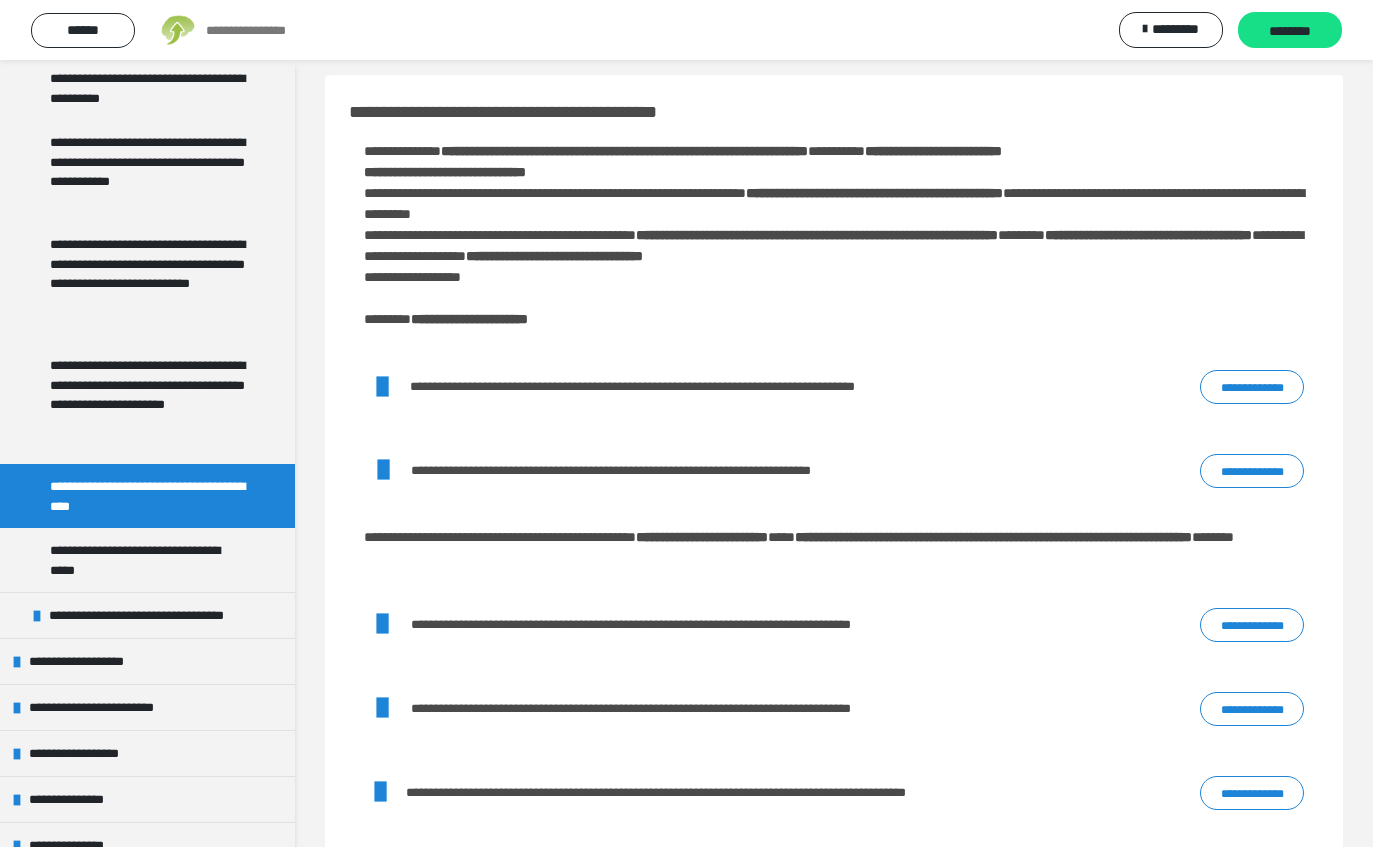 click on "**********" at bounding box center (1252, 387) 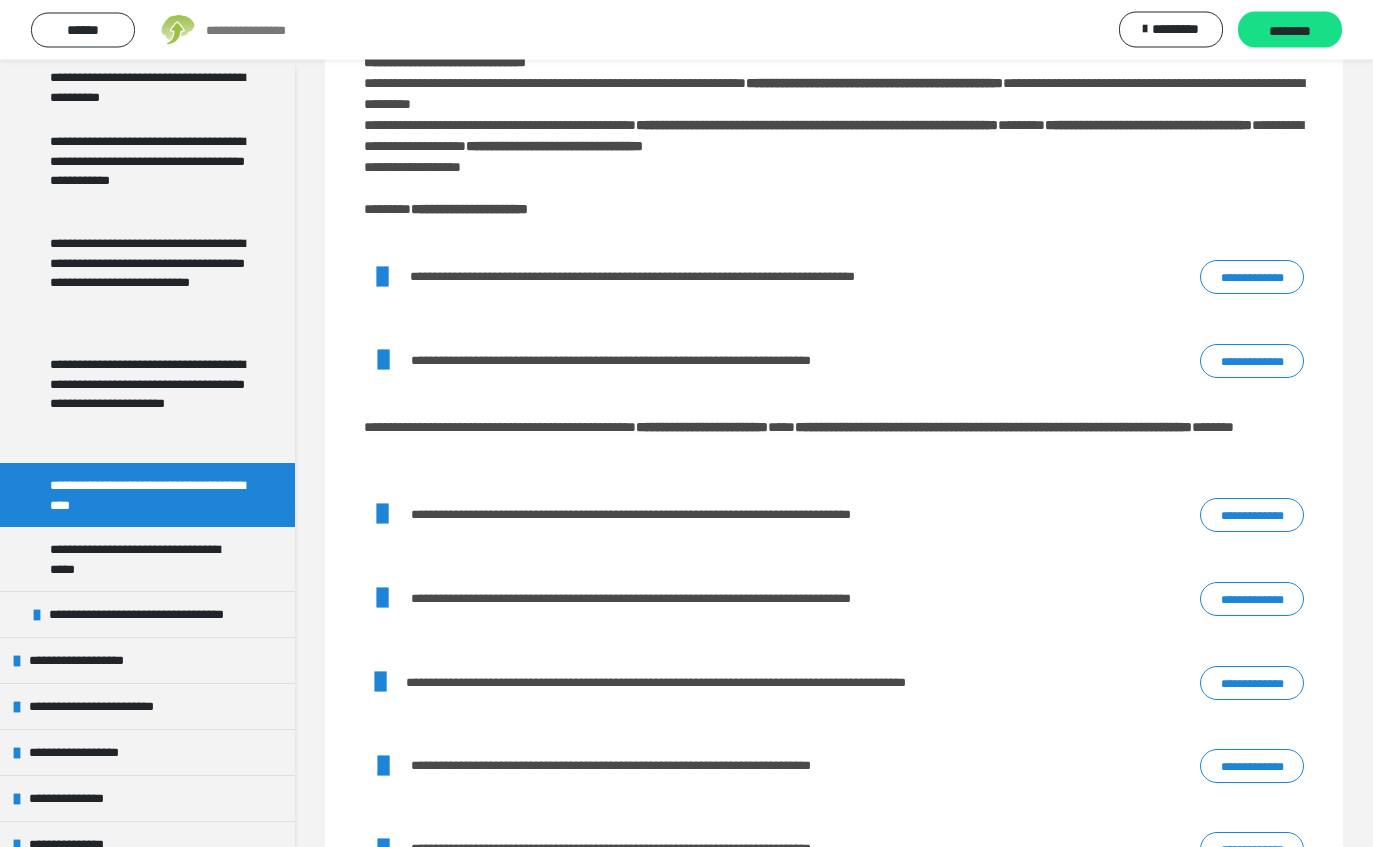 scroll, scrollTop: 125, scrollLeft: 0, axis: vertical 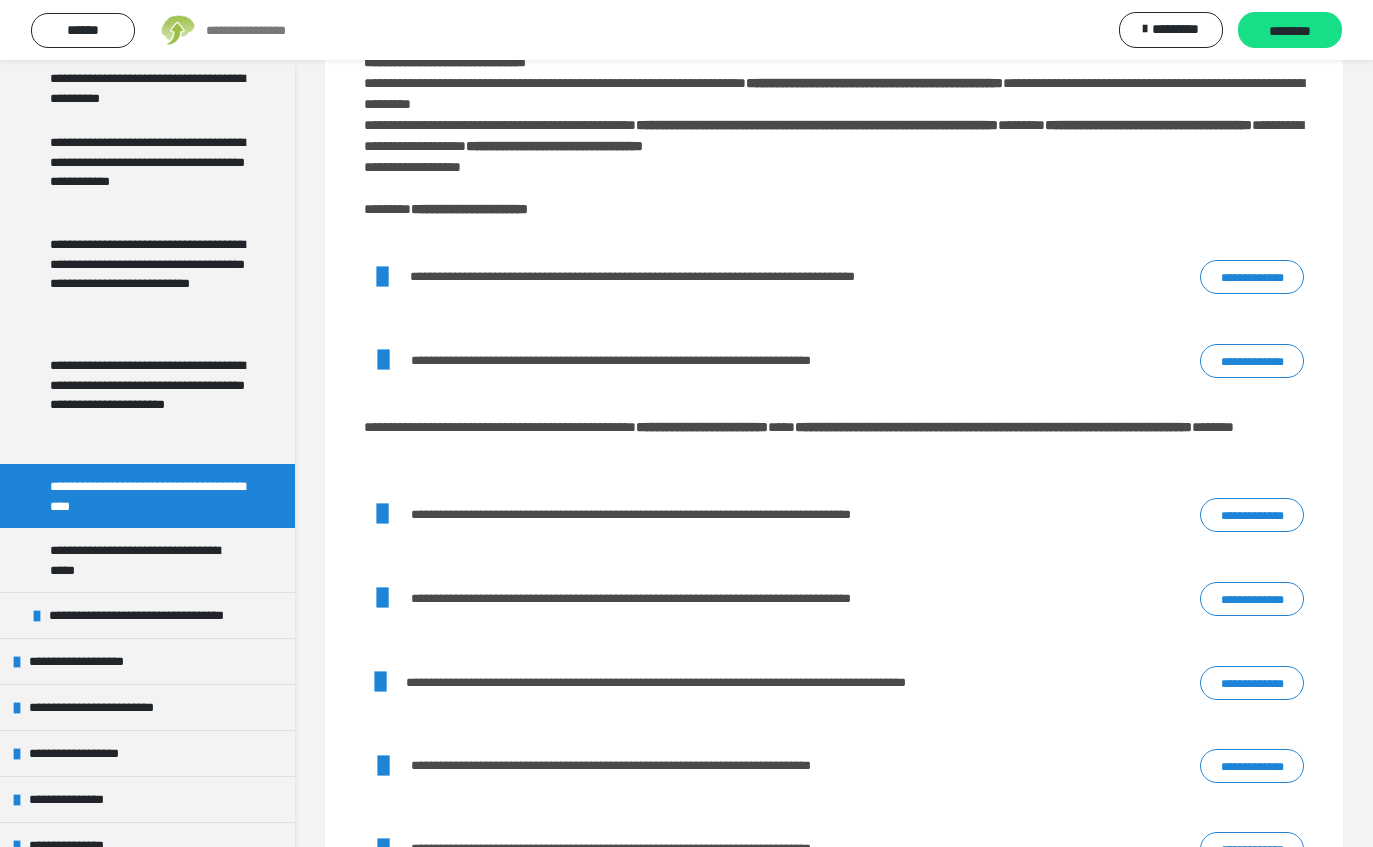 click on "**********" at bounding box center [1252, 361] 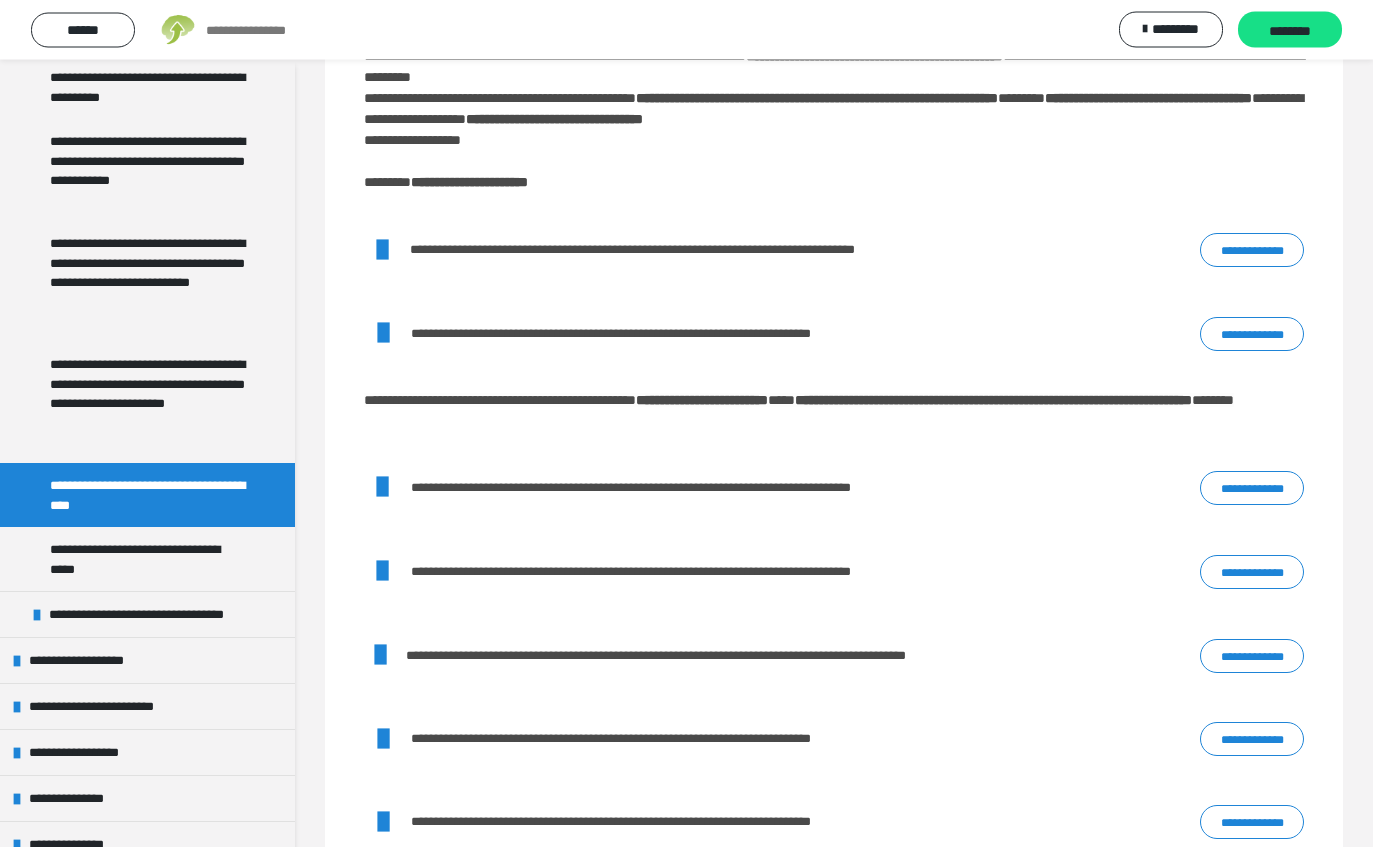 scroll, scrollTop: 152, scrollLeft: 0, axis: vertical 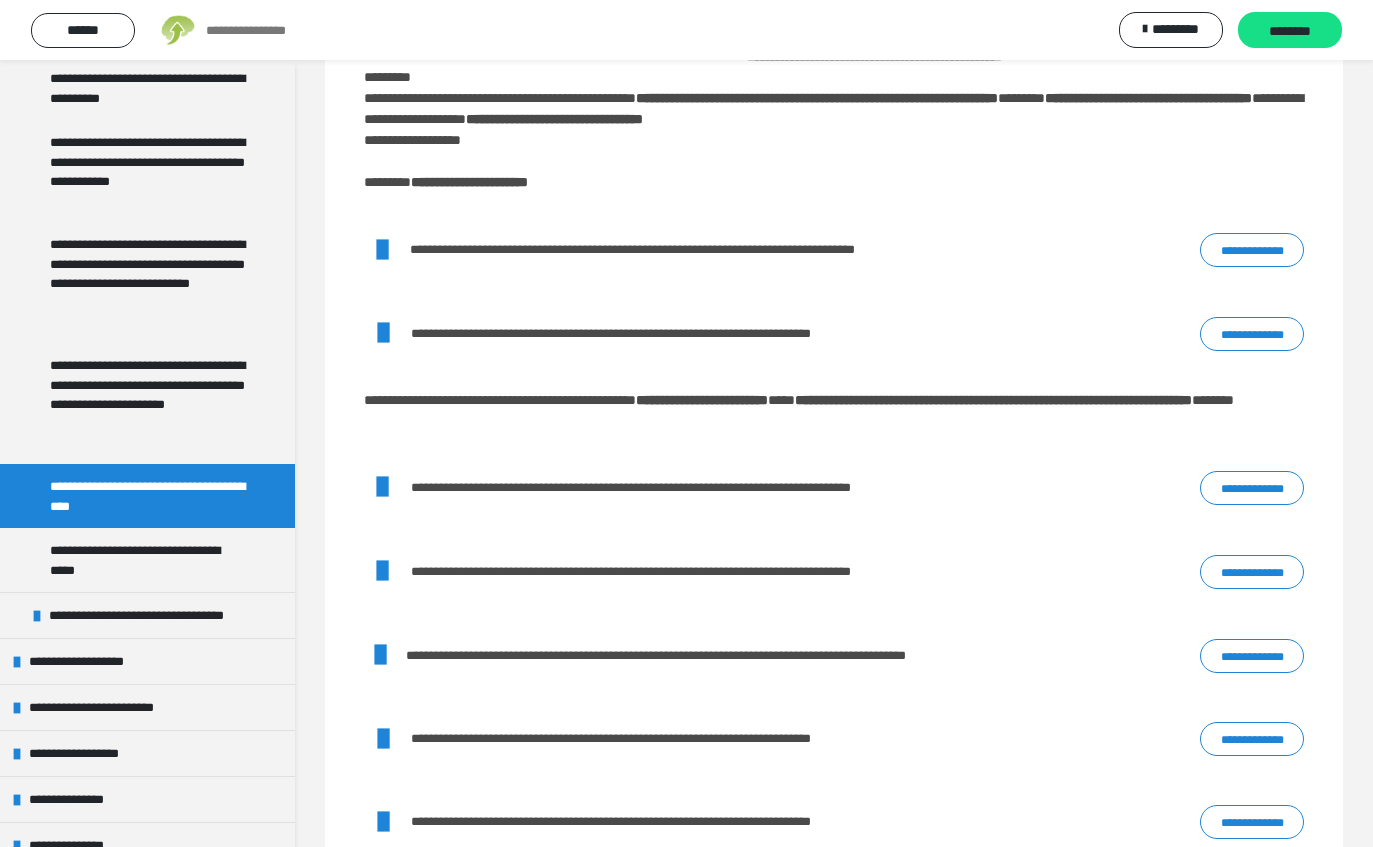 click on "**********" at bounding box center [1252, 488] 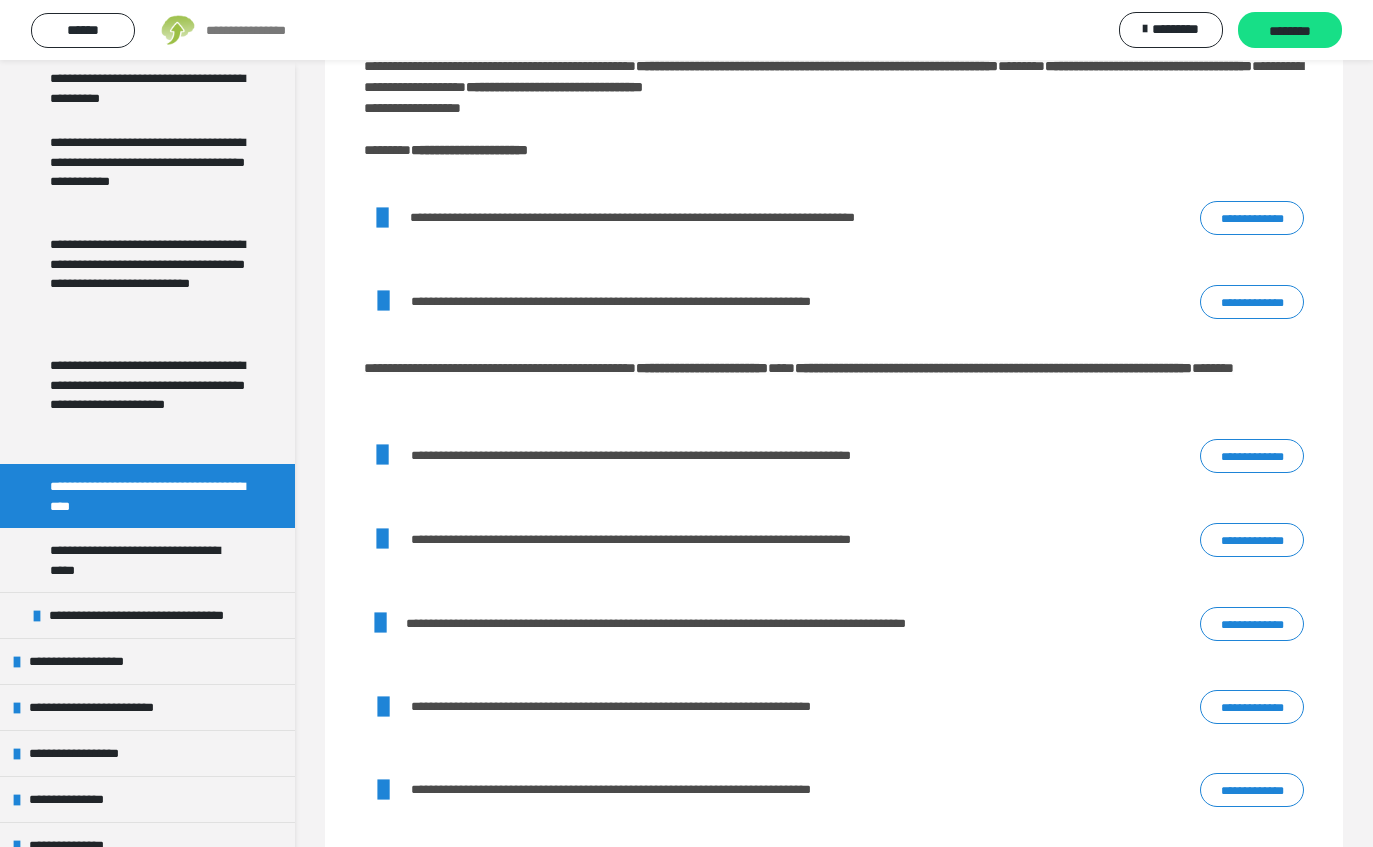 click on "**********" at bounding box center (1252, 540) 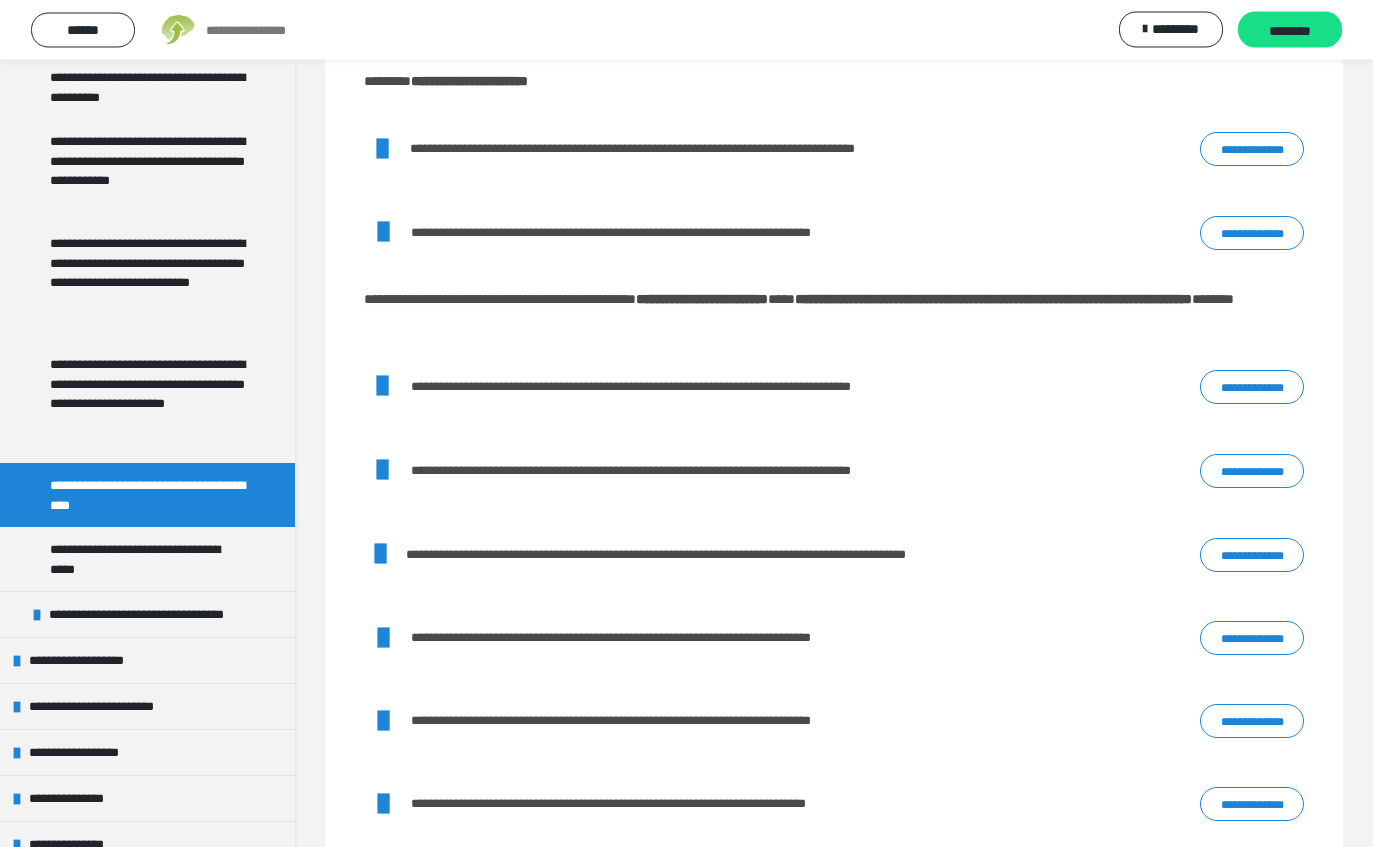 scroll, scrollTop: 253, scrollLeft: 0, axis: vertical 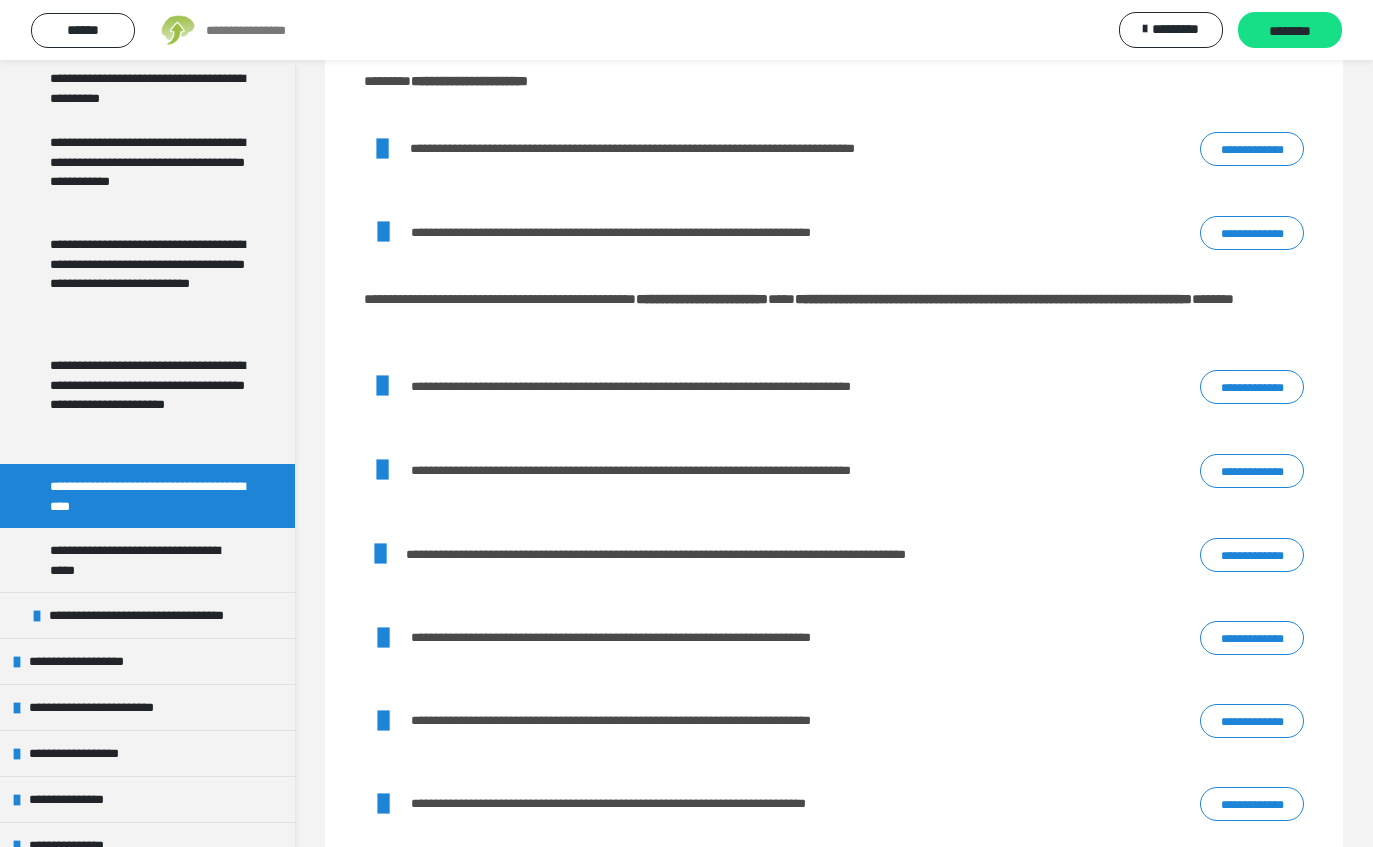 click on "**********" at bounding box center [1252, 555] 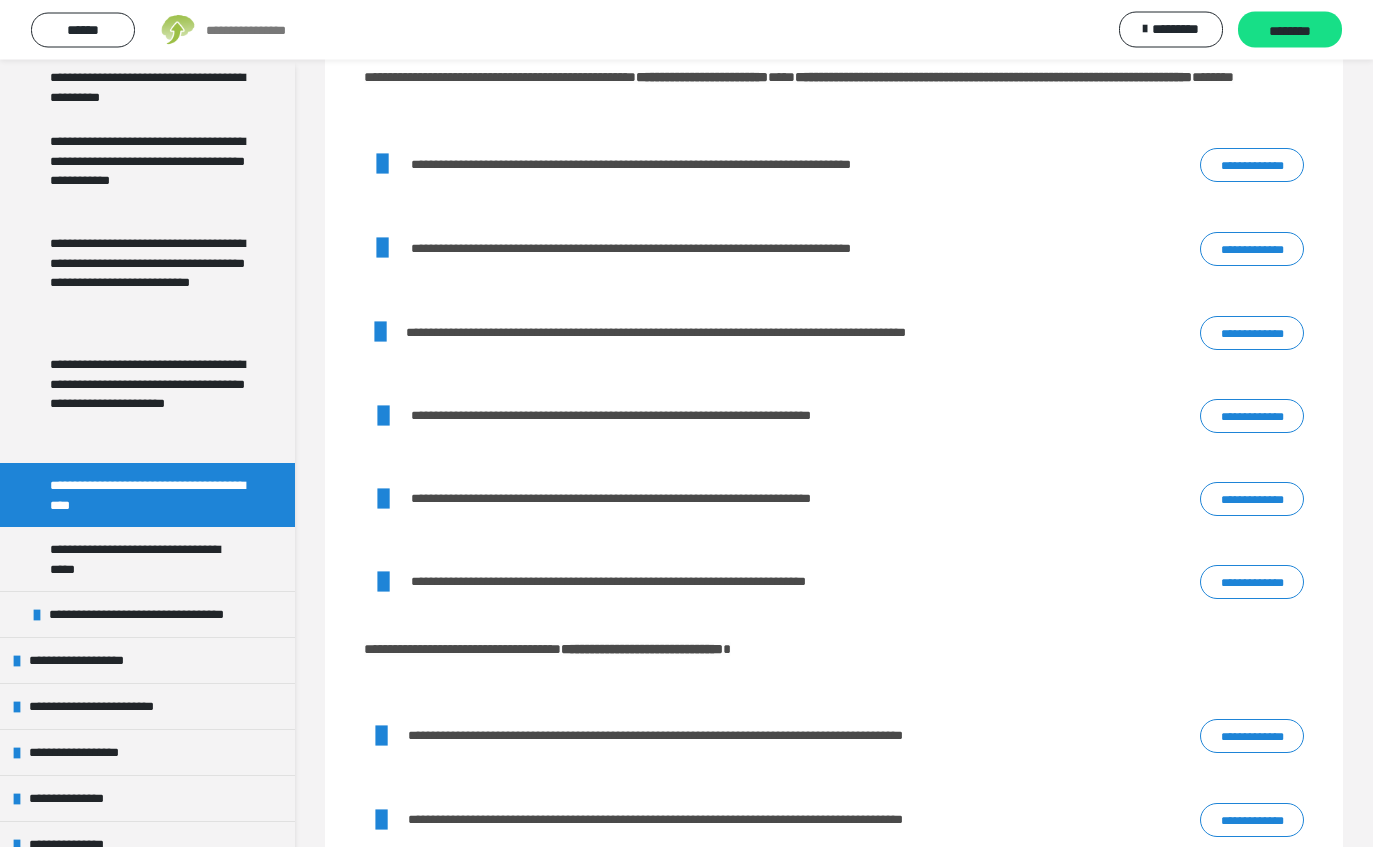 scroll, scrollTop: 475, scrollLeft: 0, axis: vertical 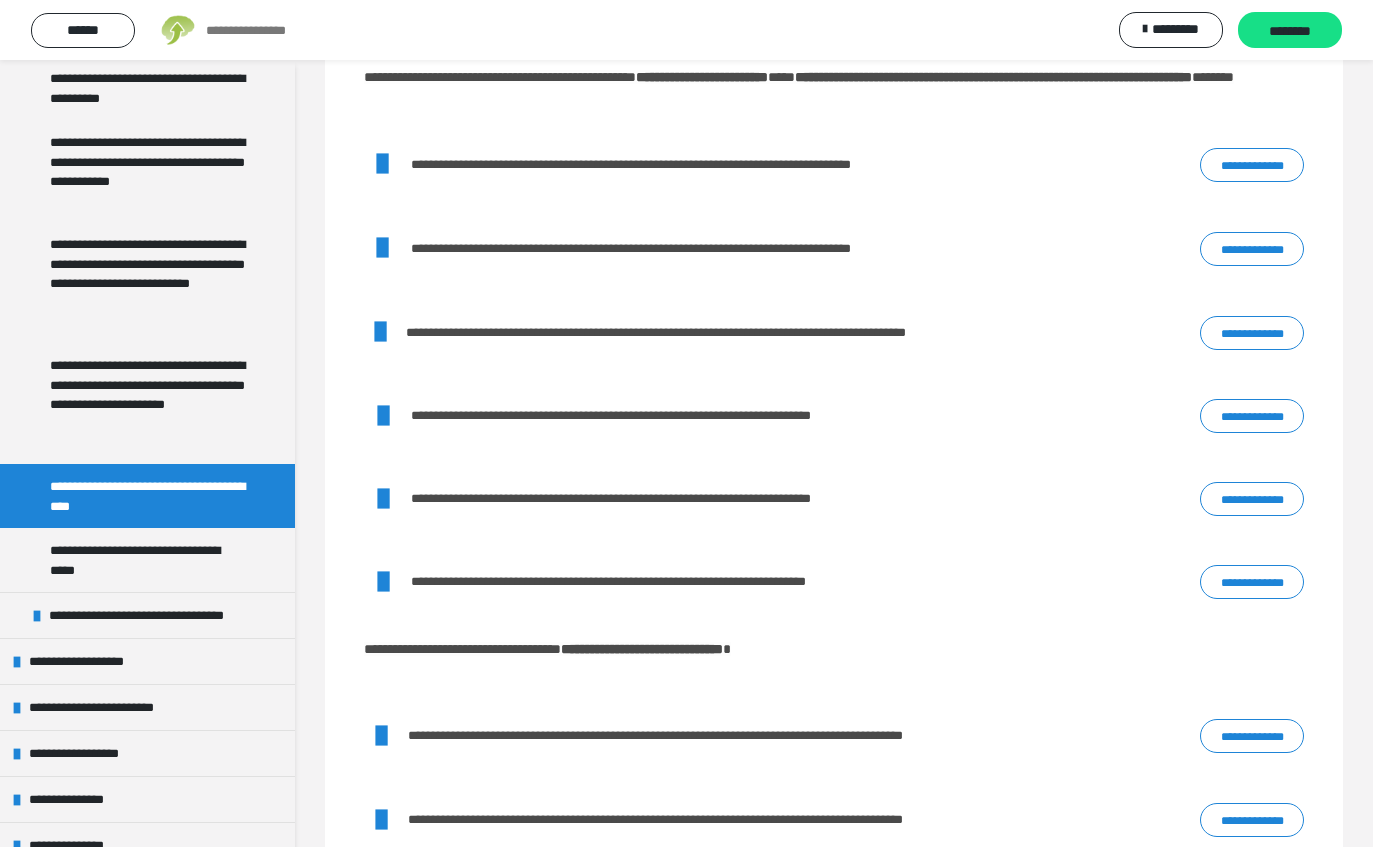click on "**********" at bounding box center (1252, 499) 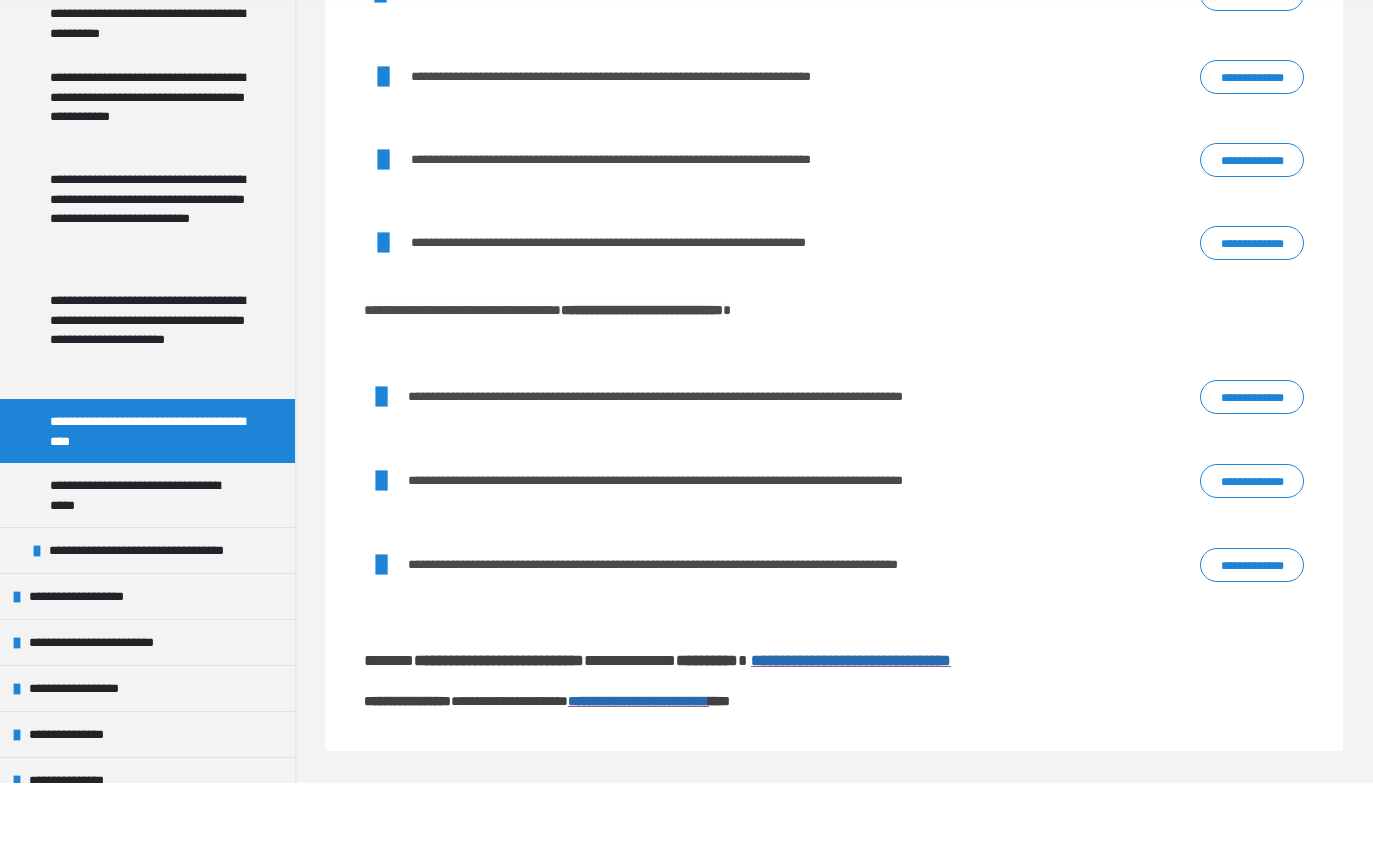 scroll, scrollTop: 749, scrollLeft: 0, axis: vertical 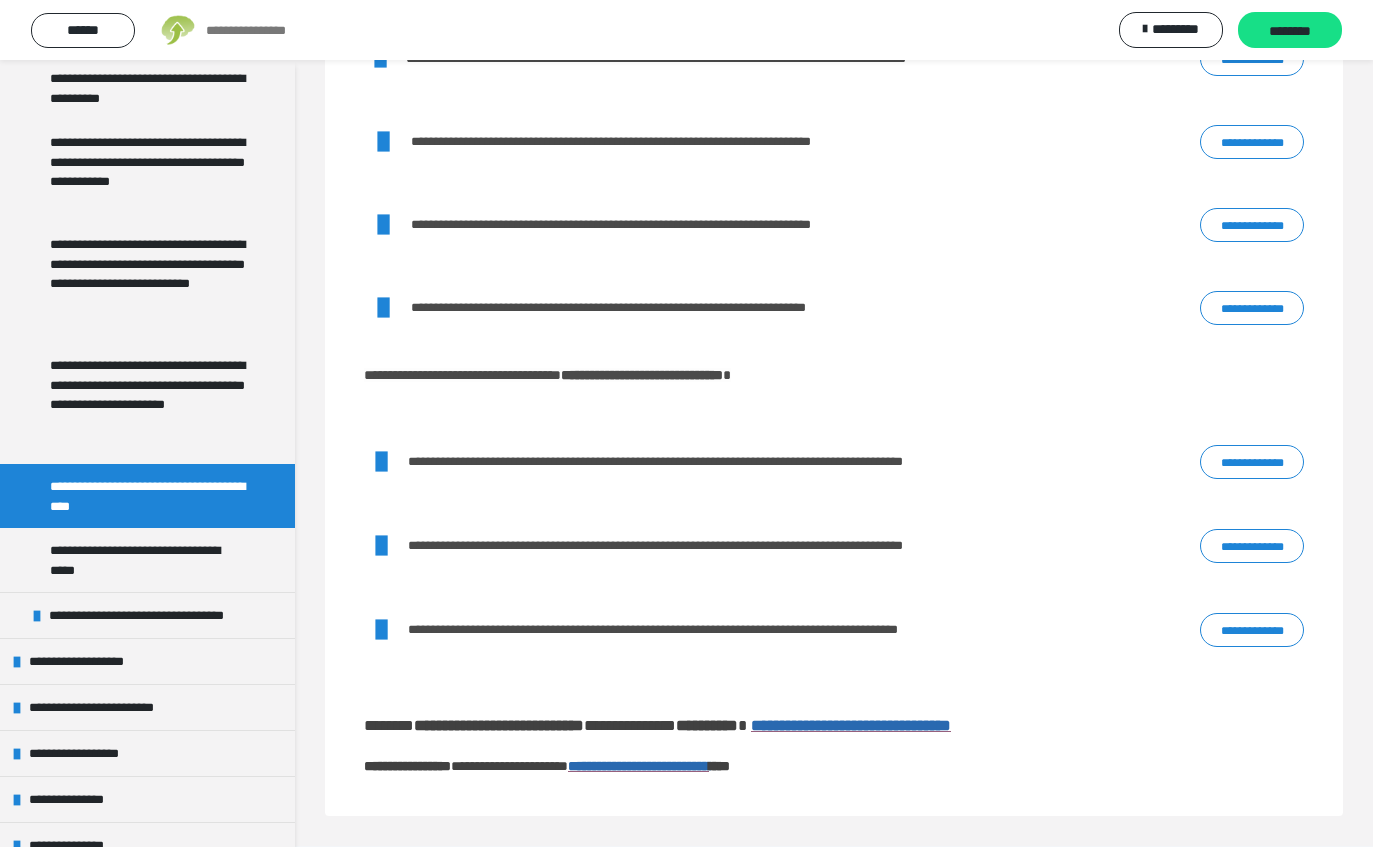 click on "**********" at bounding box center [834, 630] 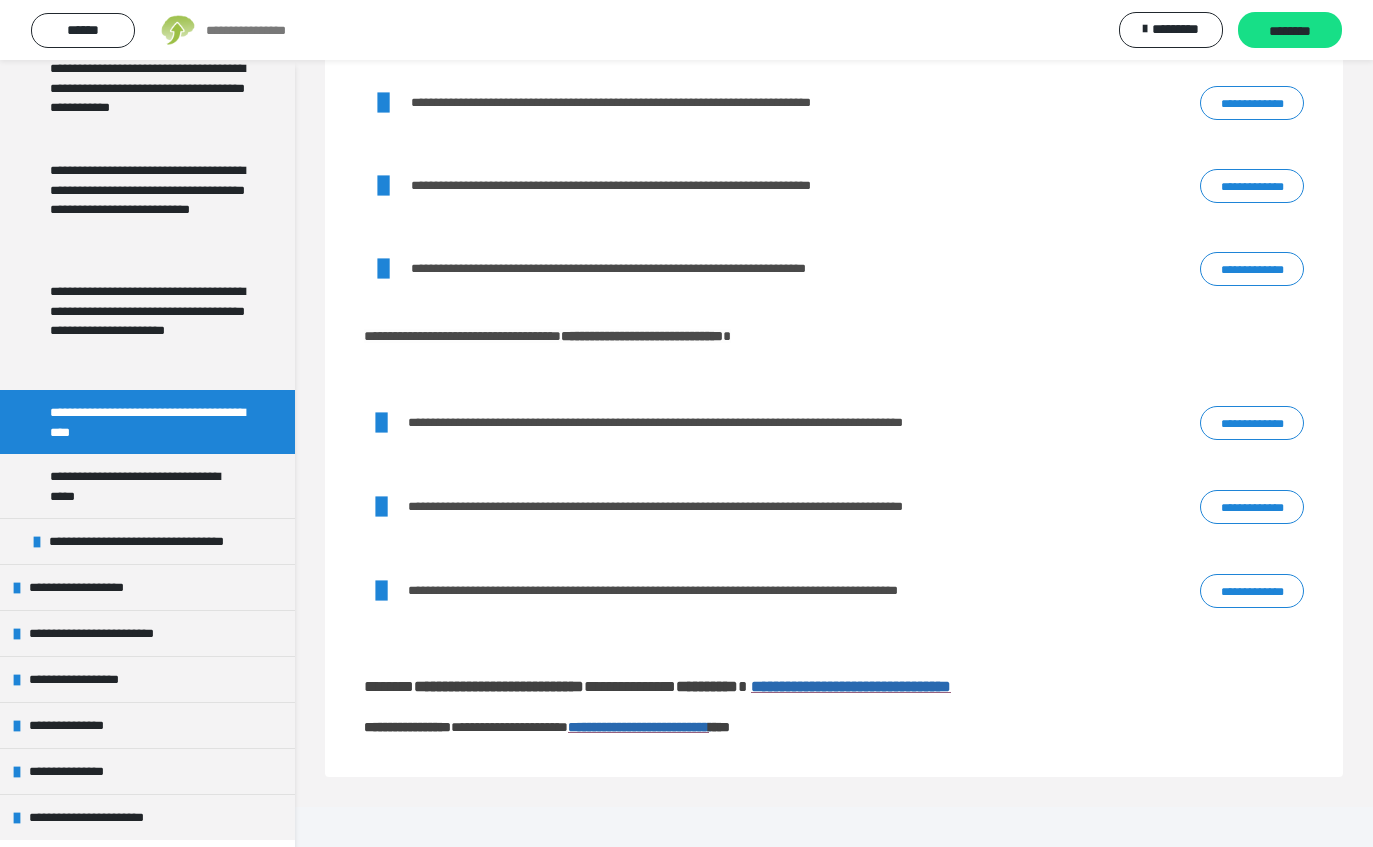 scroll, scrollTop: 1033, scrollLeft: 0, axis: vertical 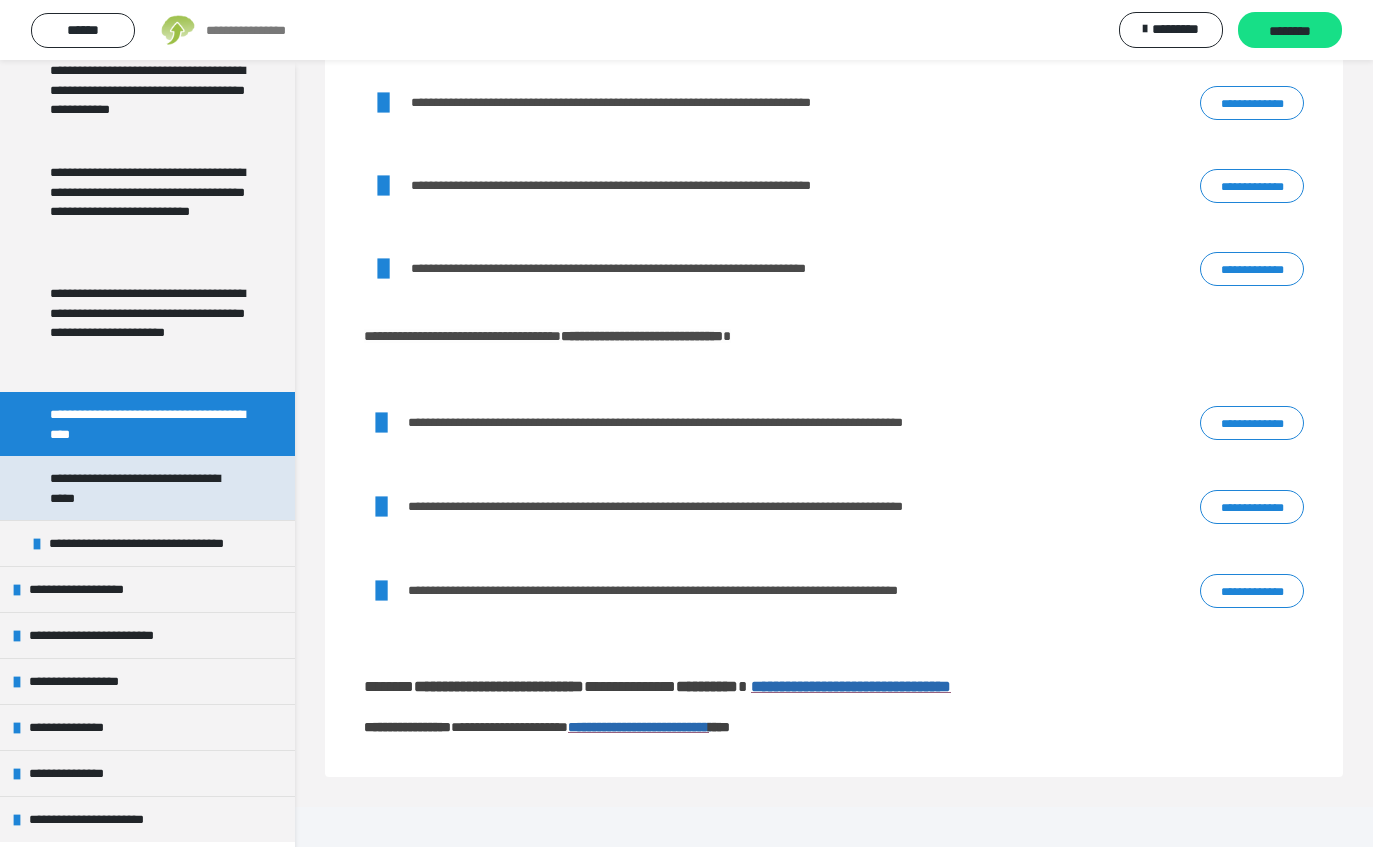 click on "**********" at bounding box center (149, 488) 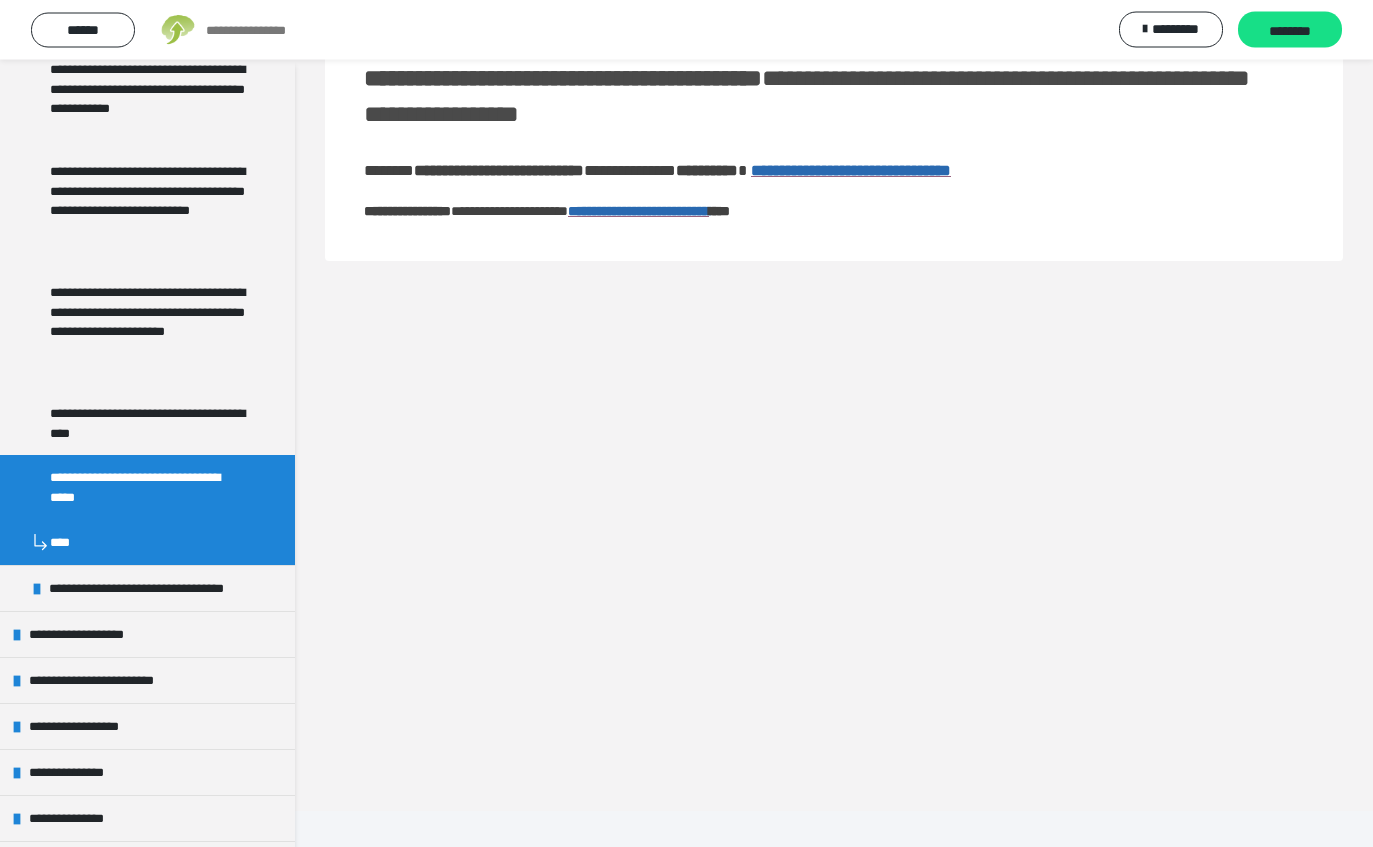scroll, scrollTop: 0, scrollLeft: 0, axis: both 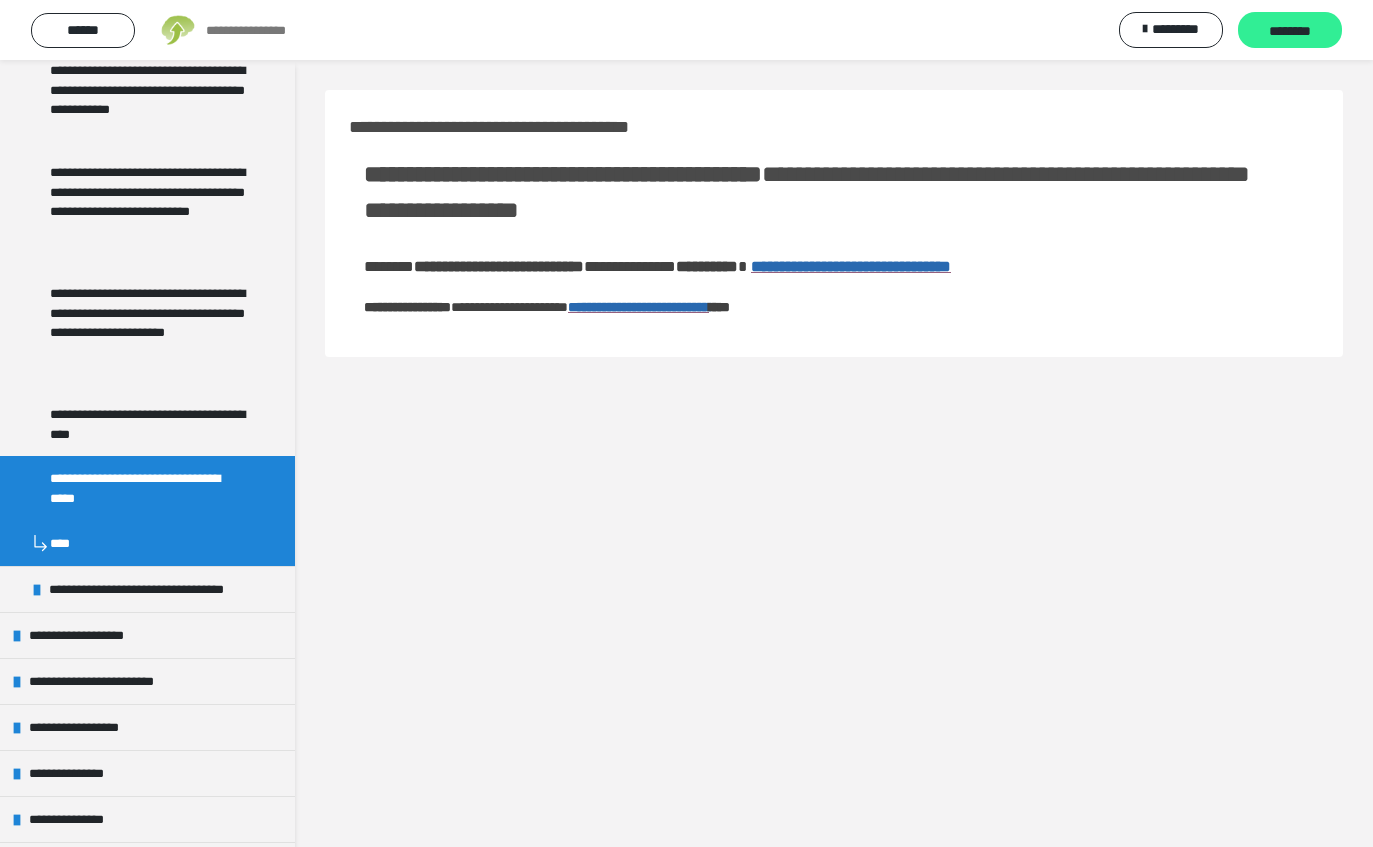 click on "********" at bounding box center (1290, 30) 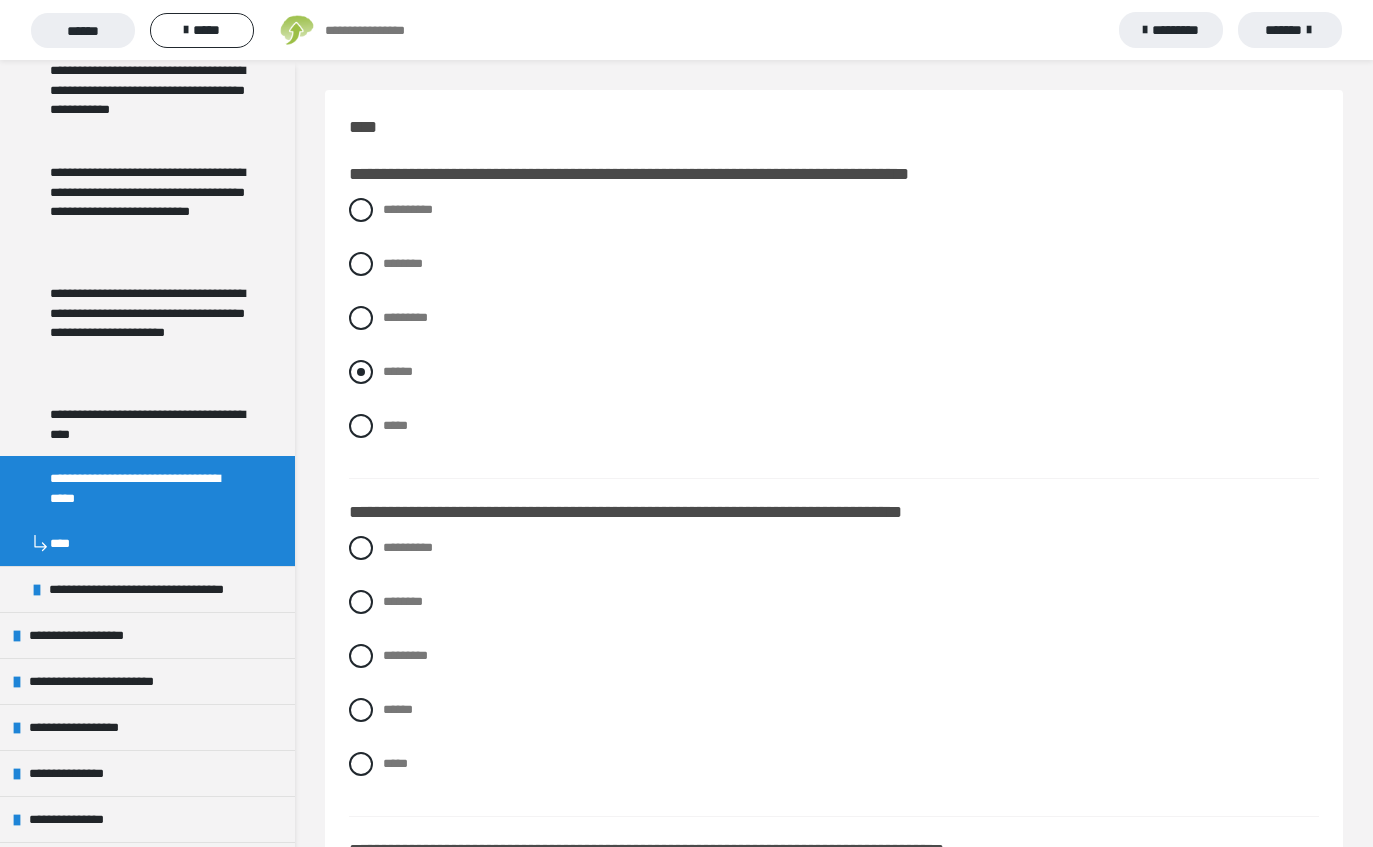 click at bounding box center [361, 372] 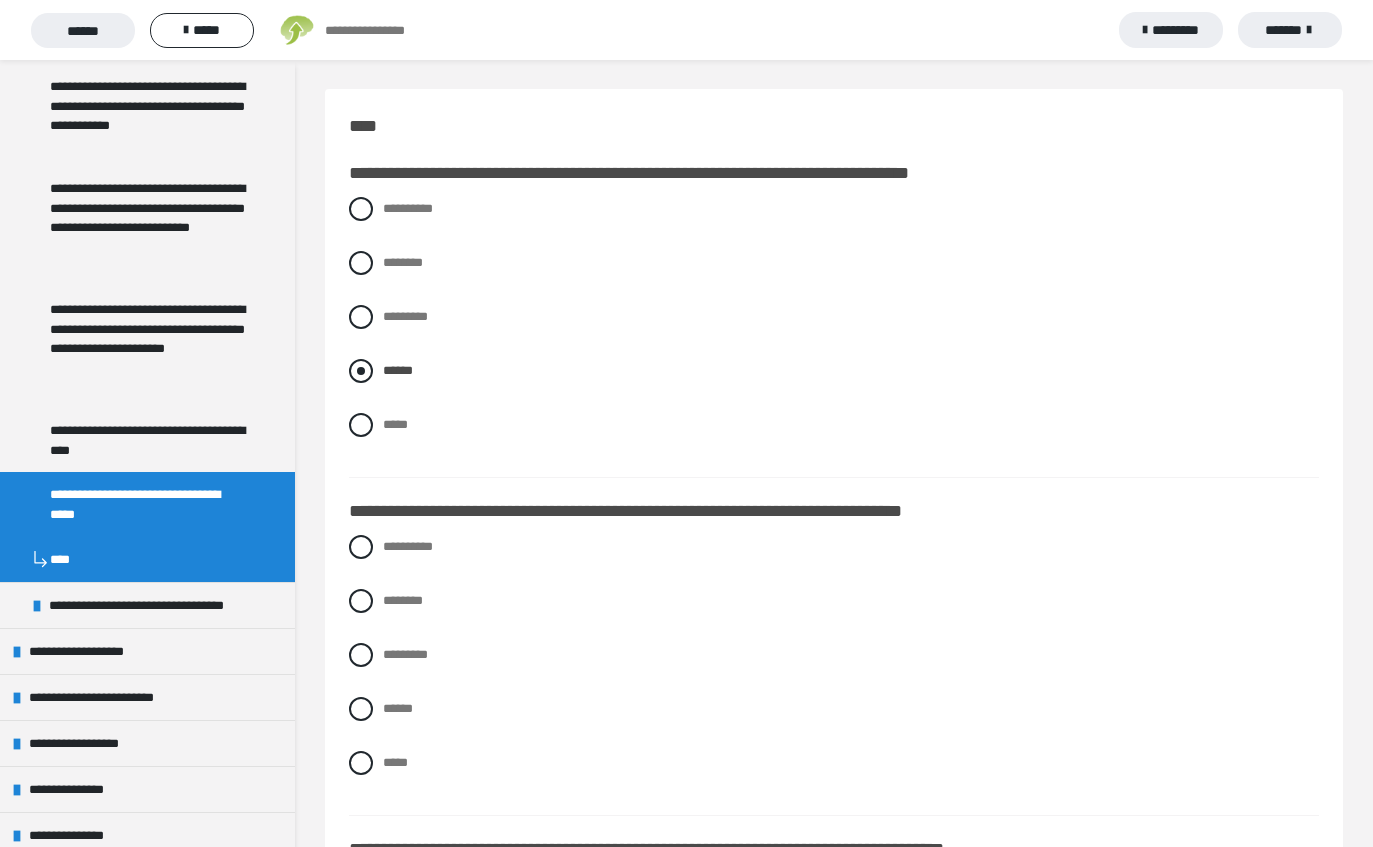 scroll, scrollTop: 18, scrollLeft: 0, axis: vertical 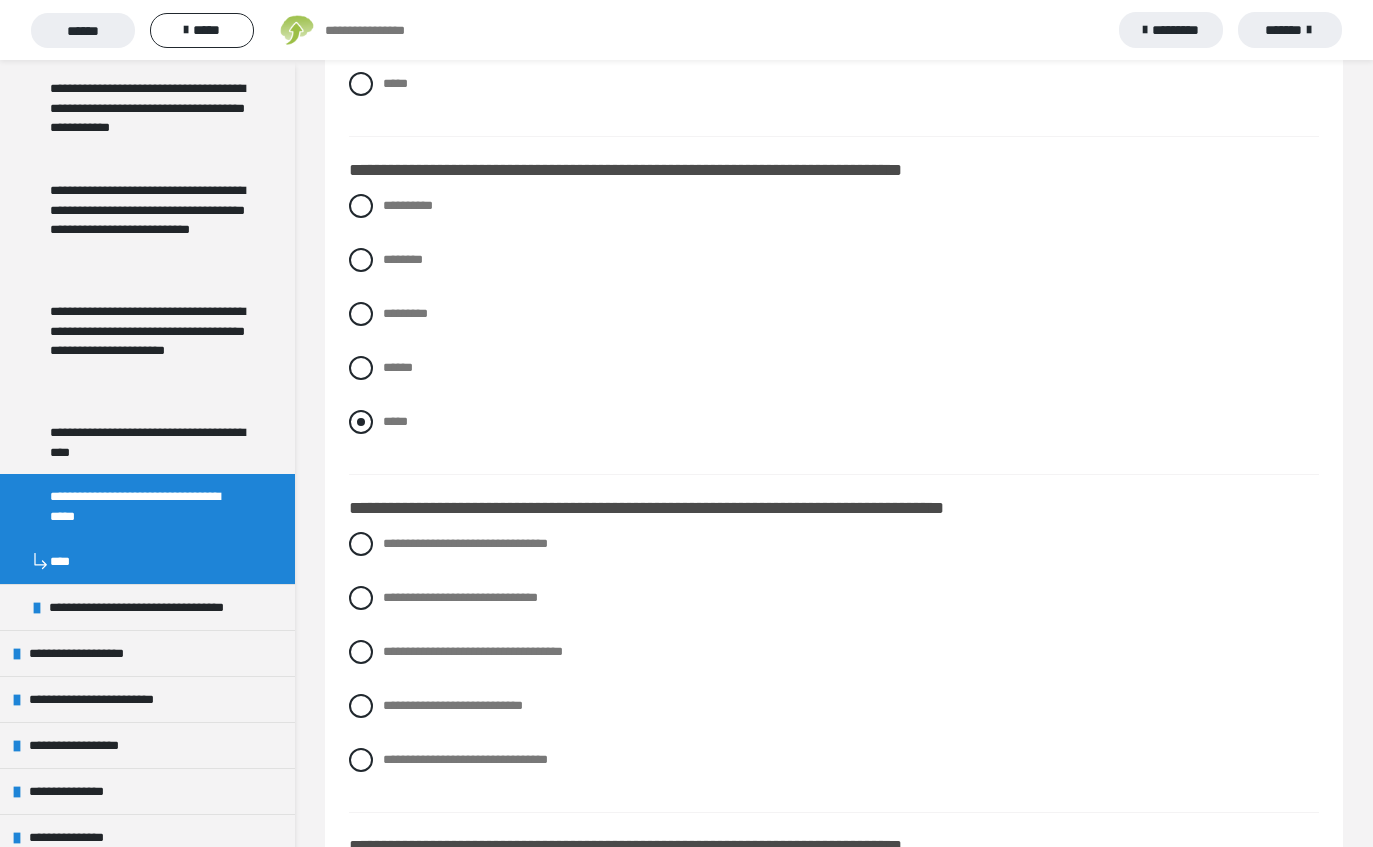 click at bounding box center [361, 422] 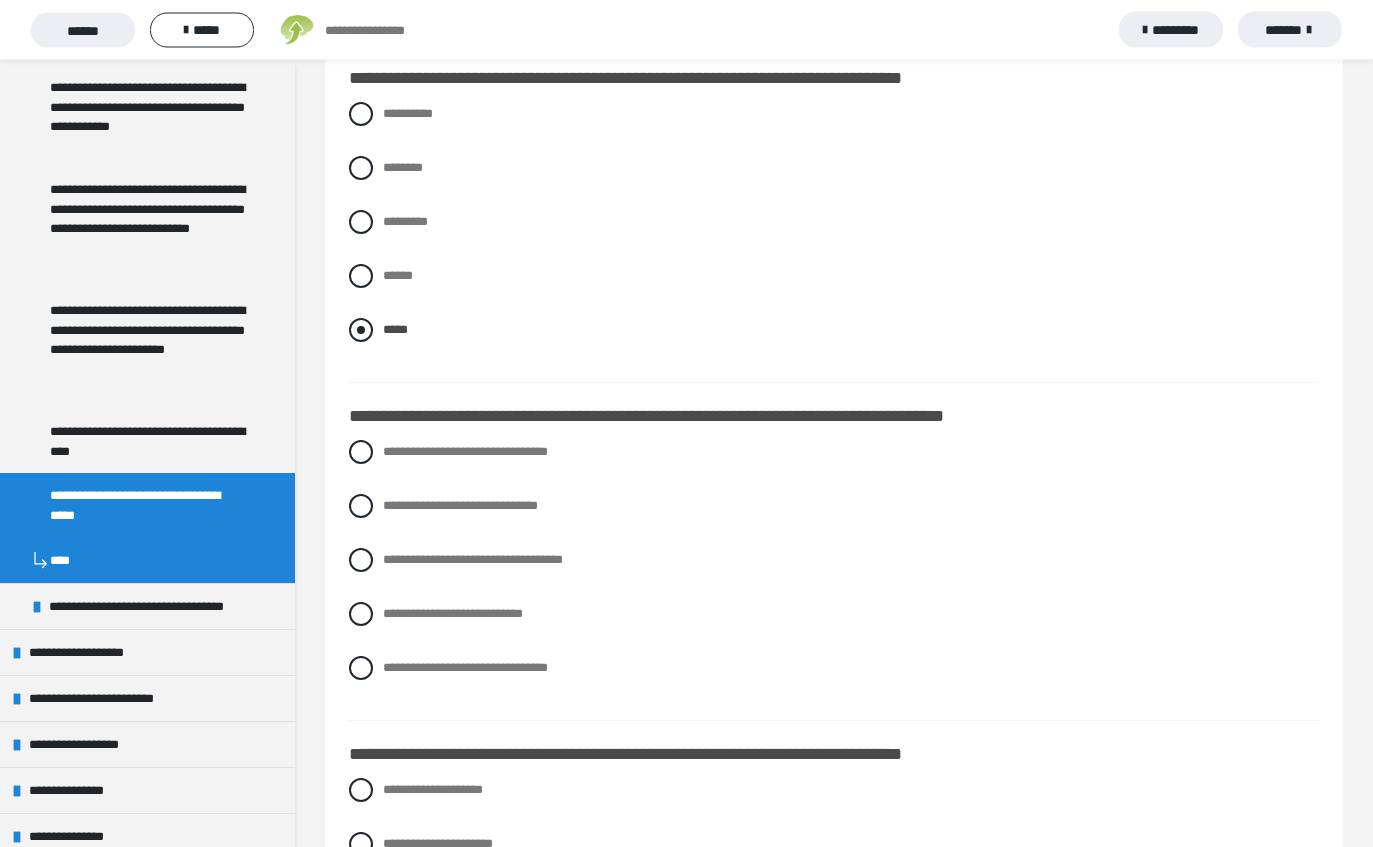 scroll, scrollTop: 432, scrollLeft: 0, axis: vertical 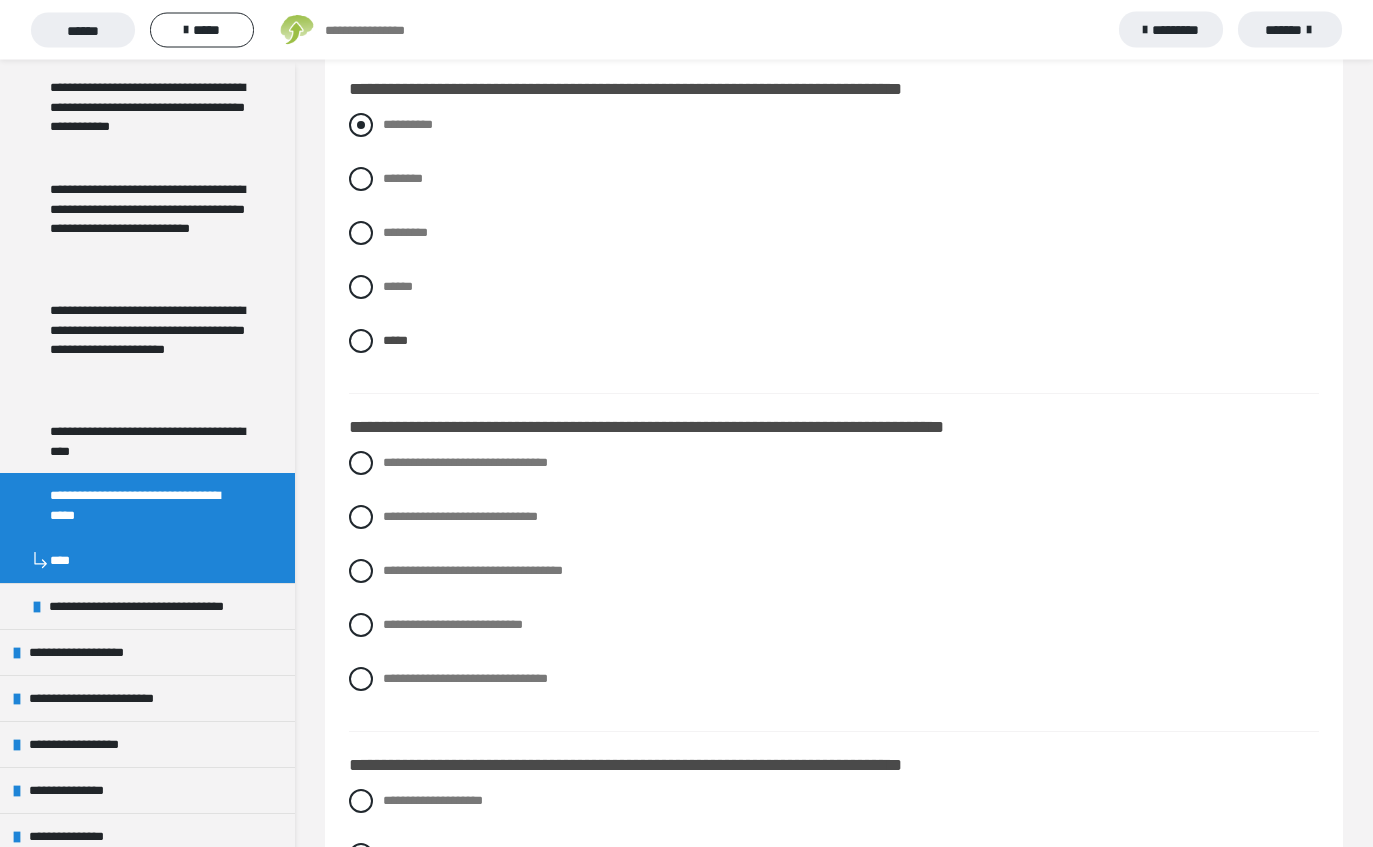 click at bounding box center (361, 126) 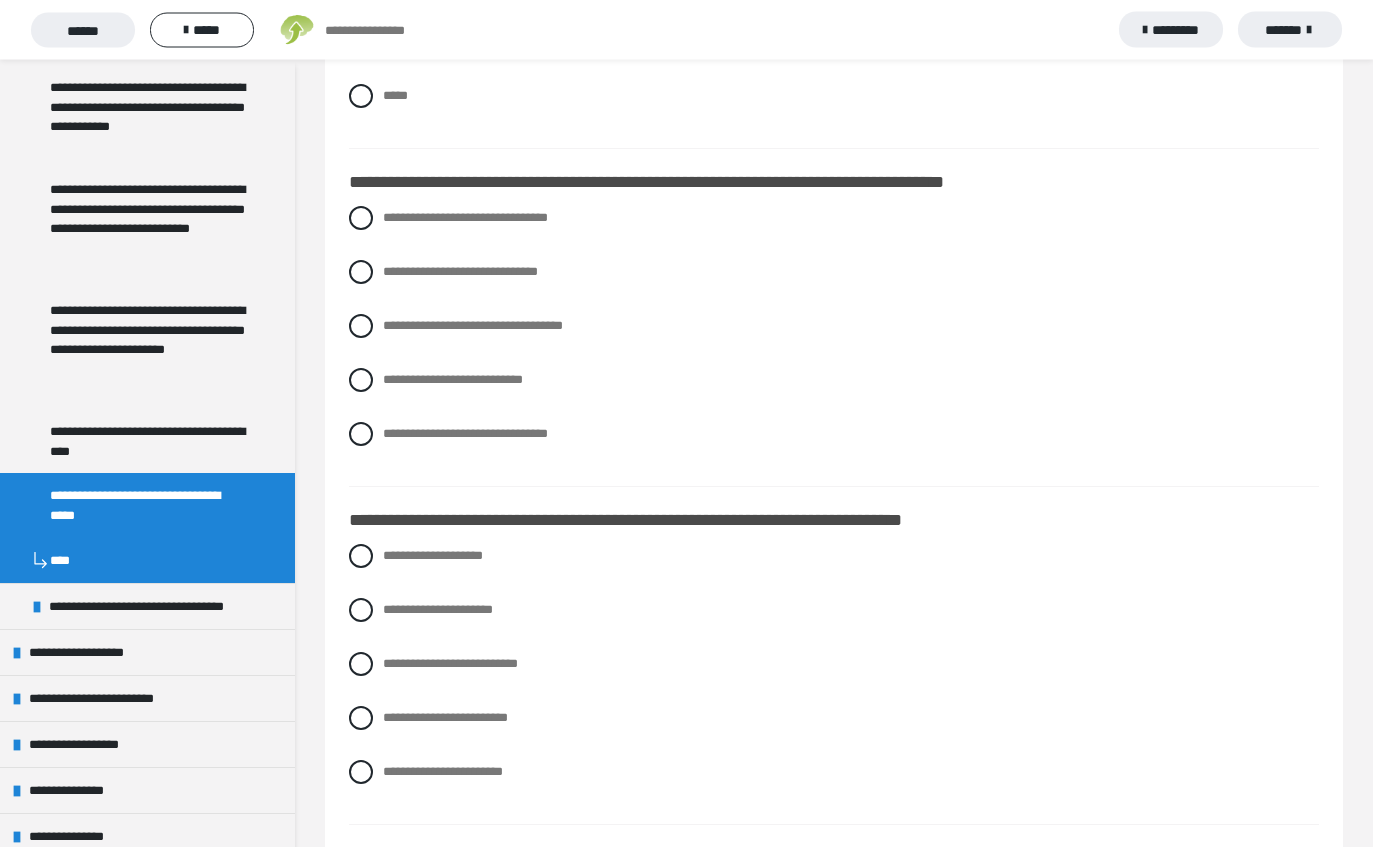 scroll, scrollTop: 668, scrollLeft: 0, axis: vertical 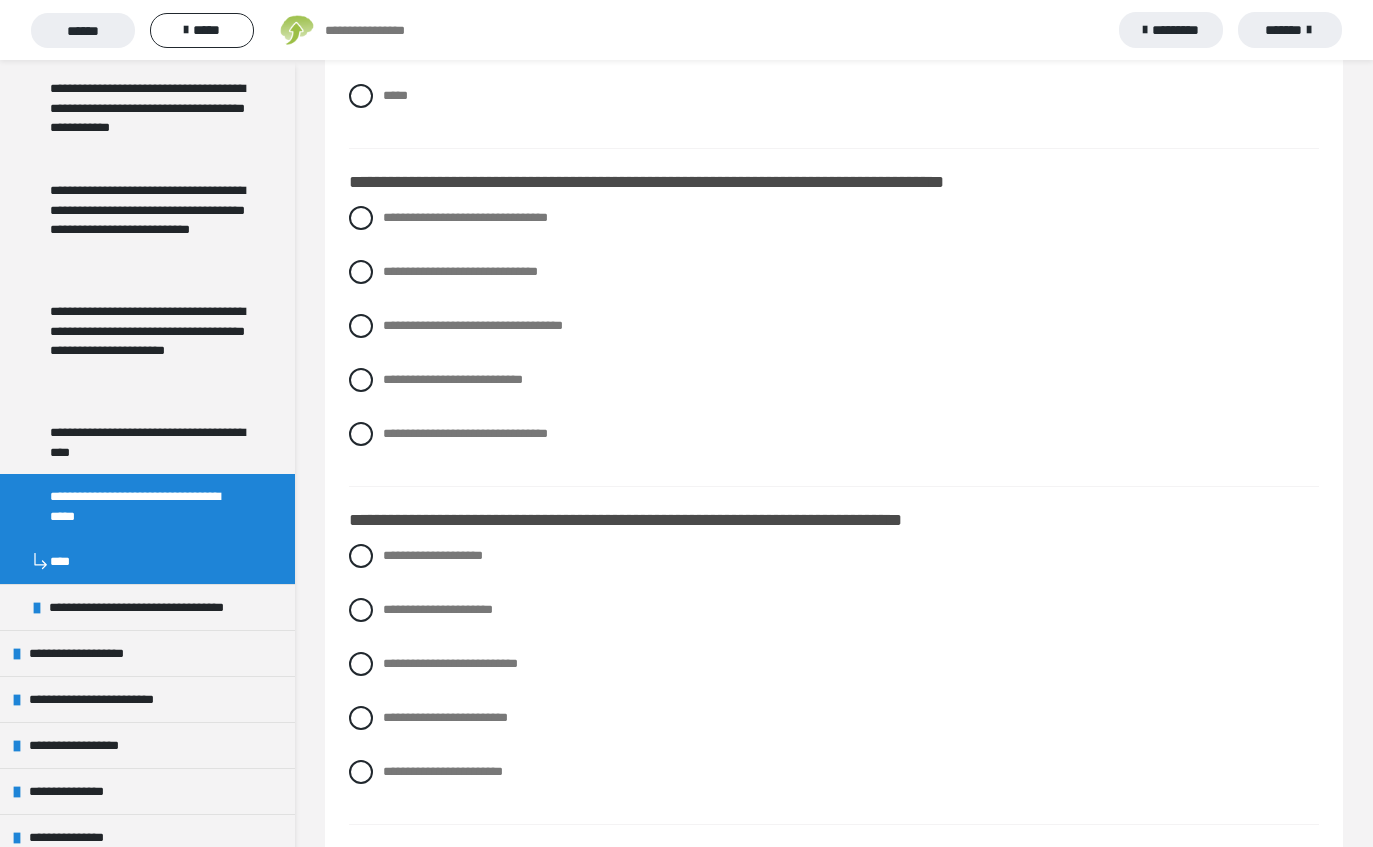 click on "**********" at bounding box center [834, 341] 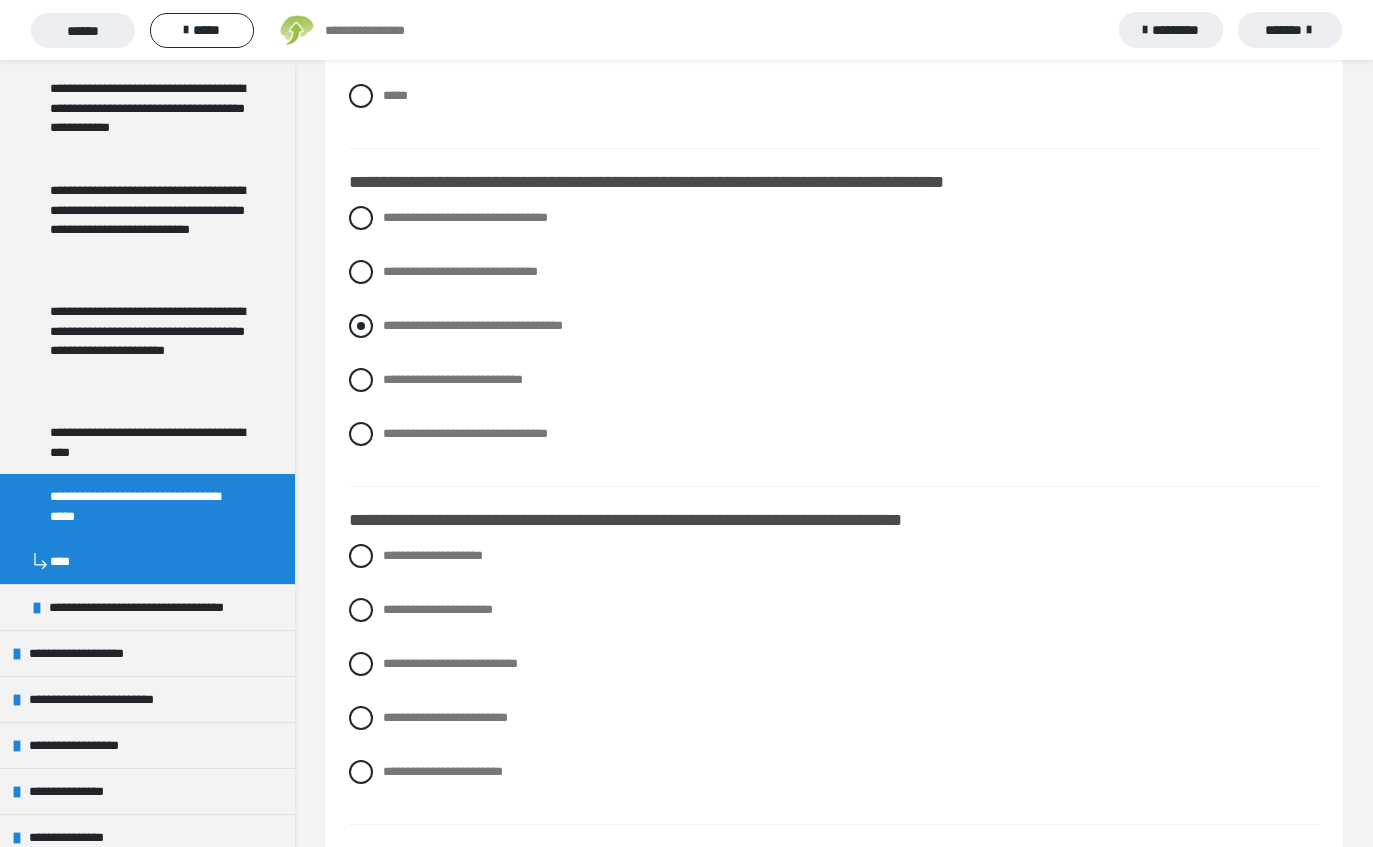 click on "**********" at bounding box center (834, 326) 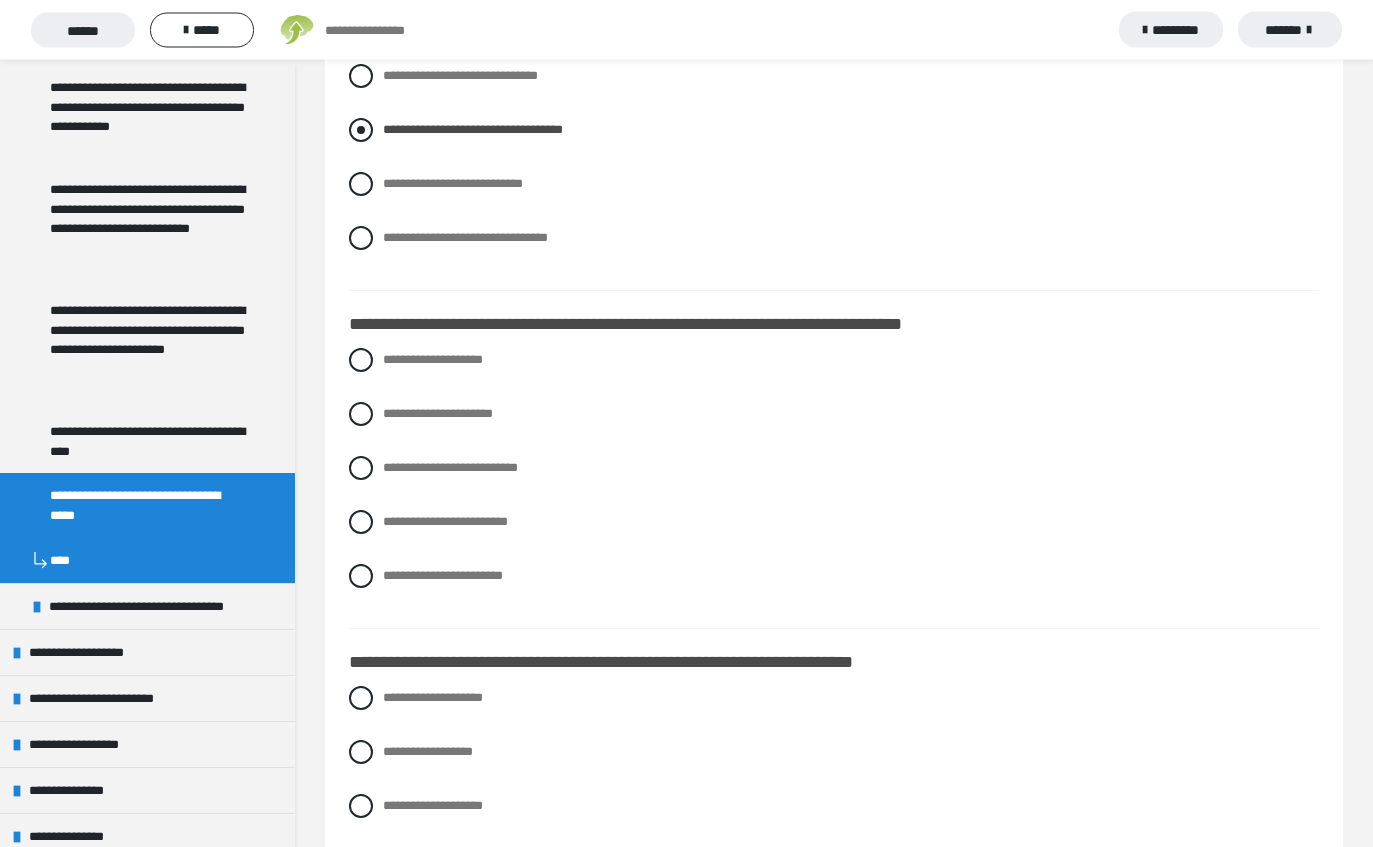 scroll, scrollTop: 870, scrollLeft: 0, axis: vertical 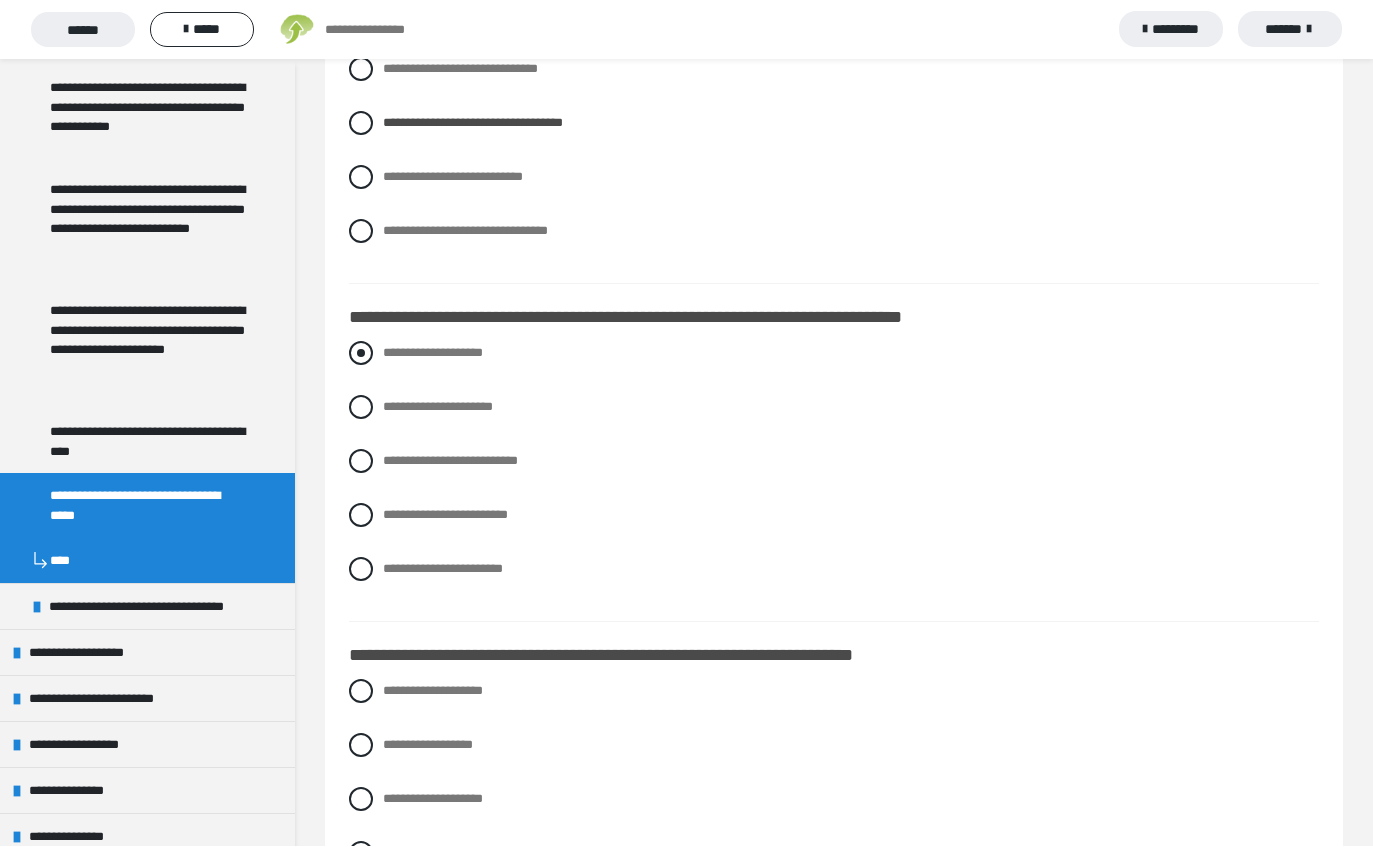 click on "**********" at bounding box center (834, 354) 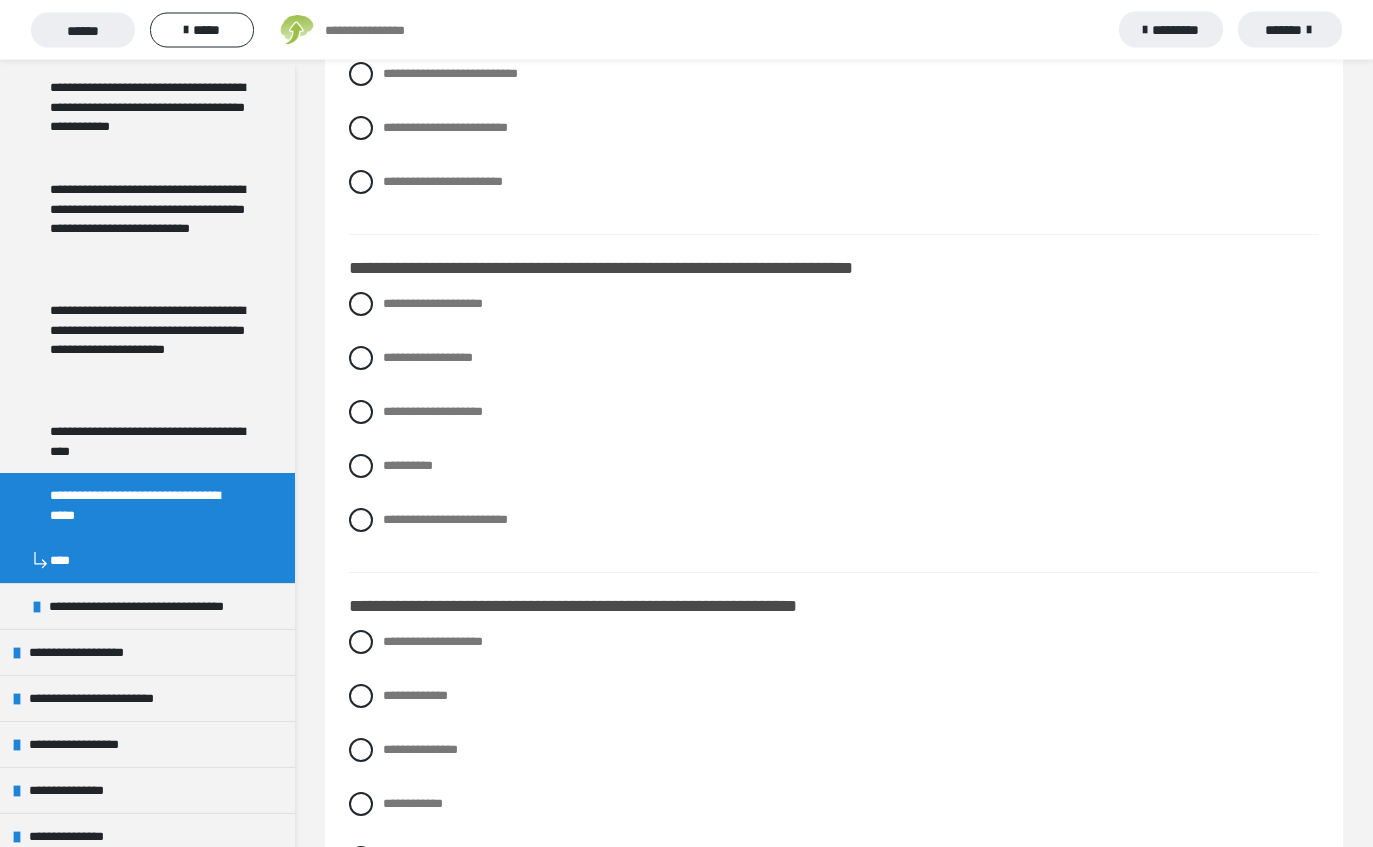 scroll, scrollTop: 1259, scrollLeft: 0, axis: vertical 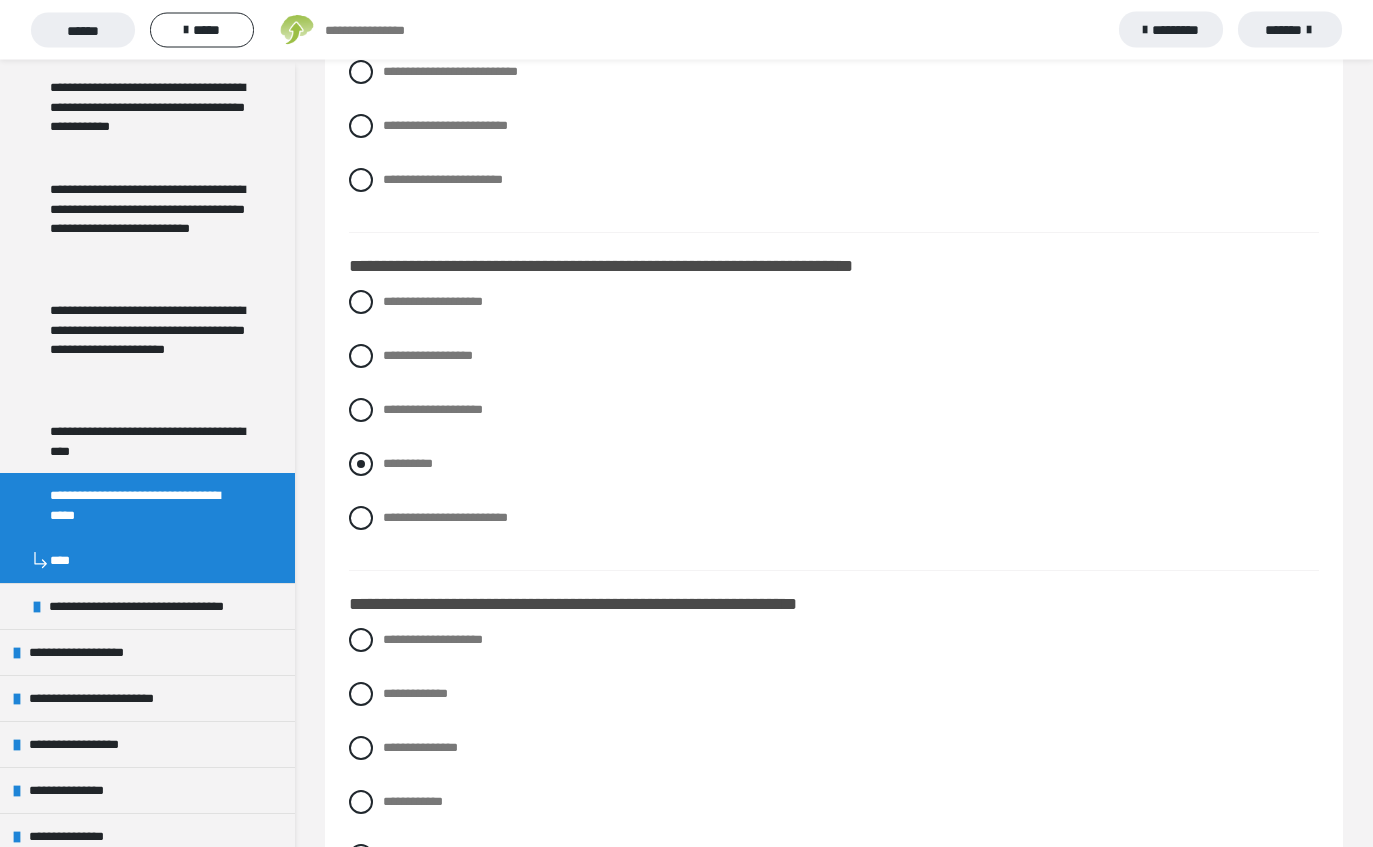 click on "**********" at bounding box center (834, 465) 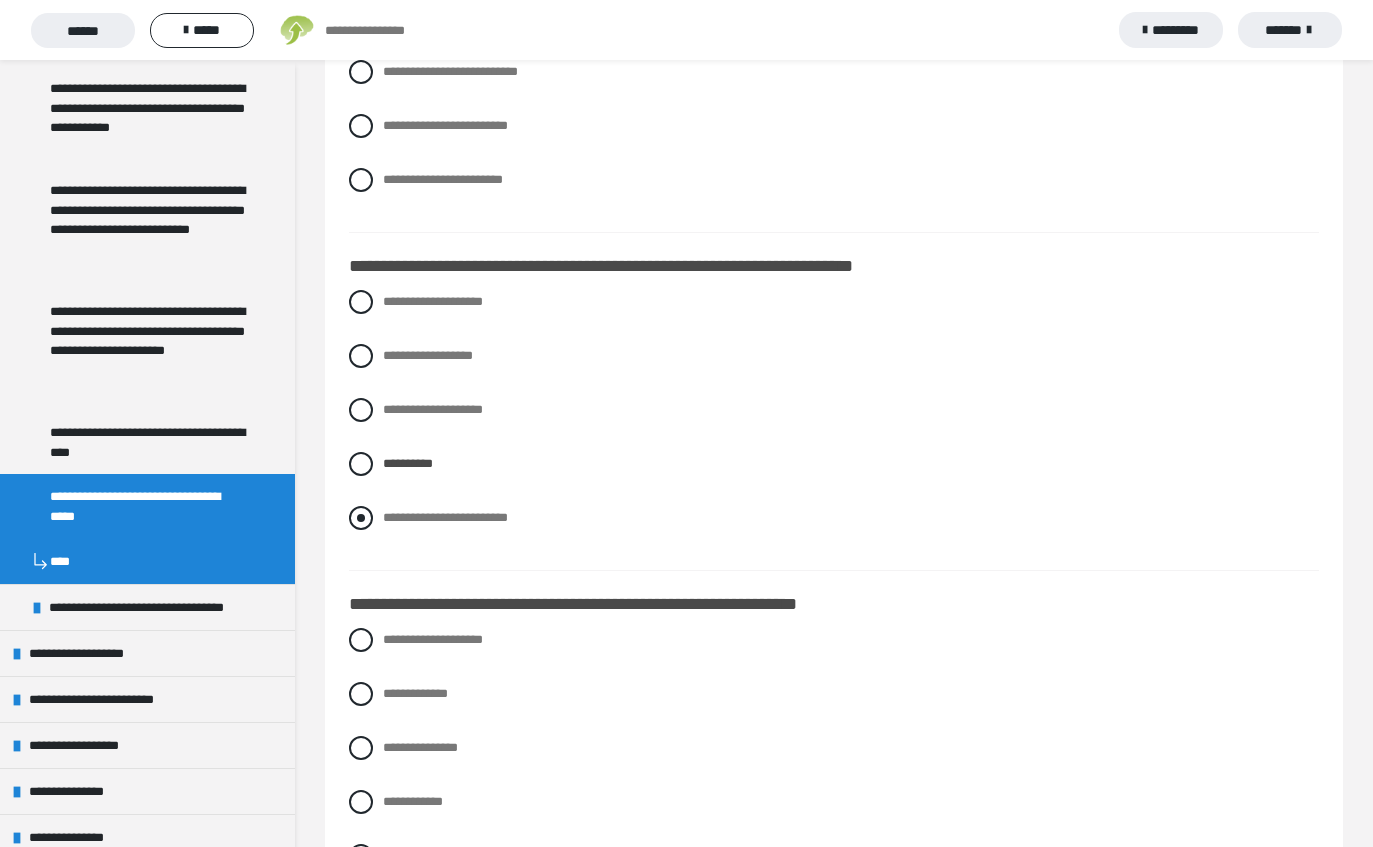click on "**********" at bounding box center [445, 517] 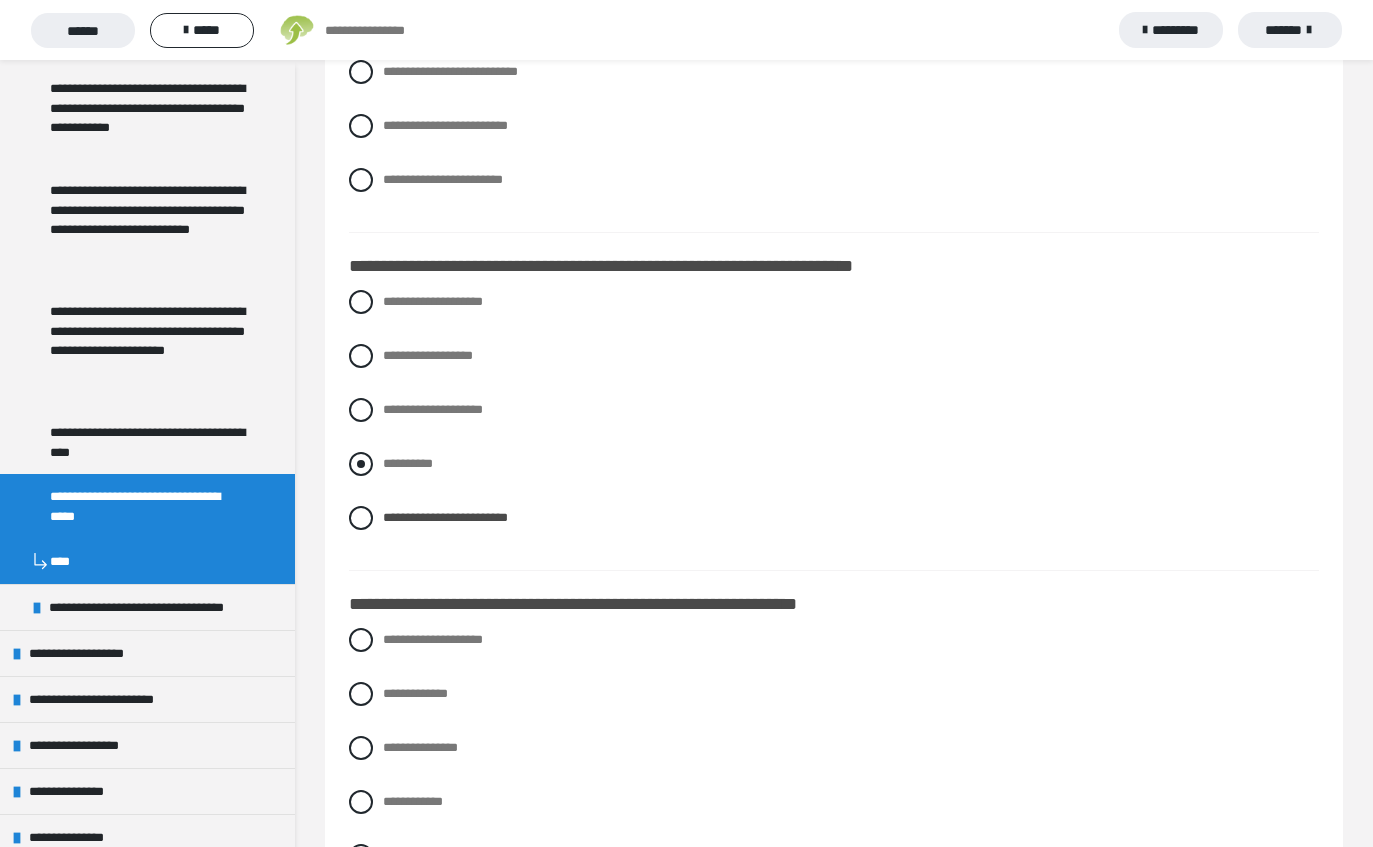 click on "**********" at bounding box center [834, 464] 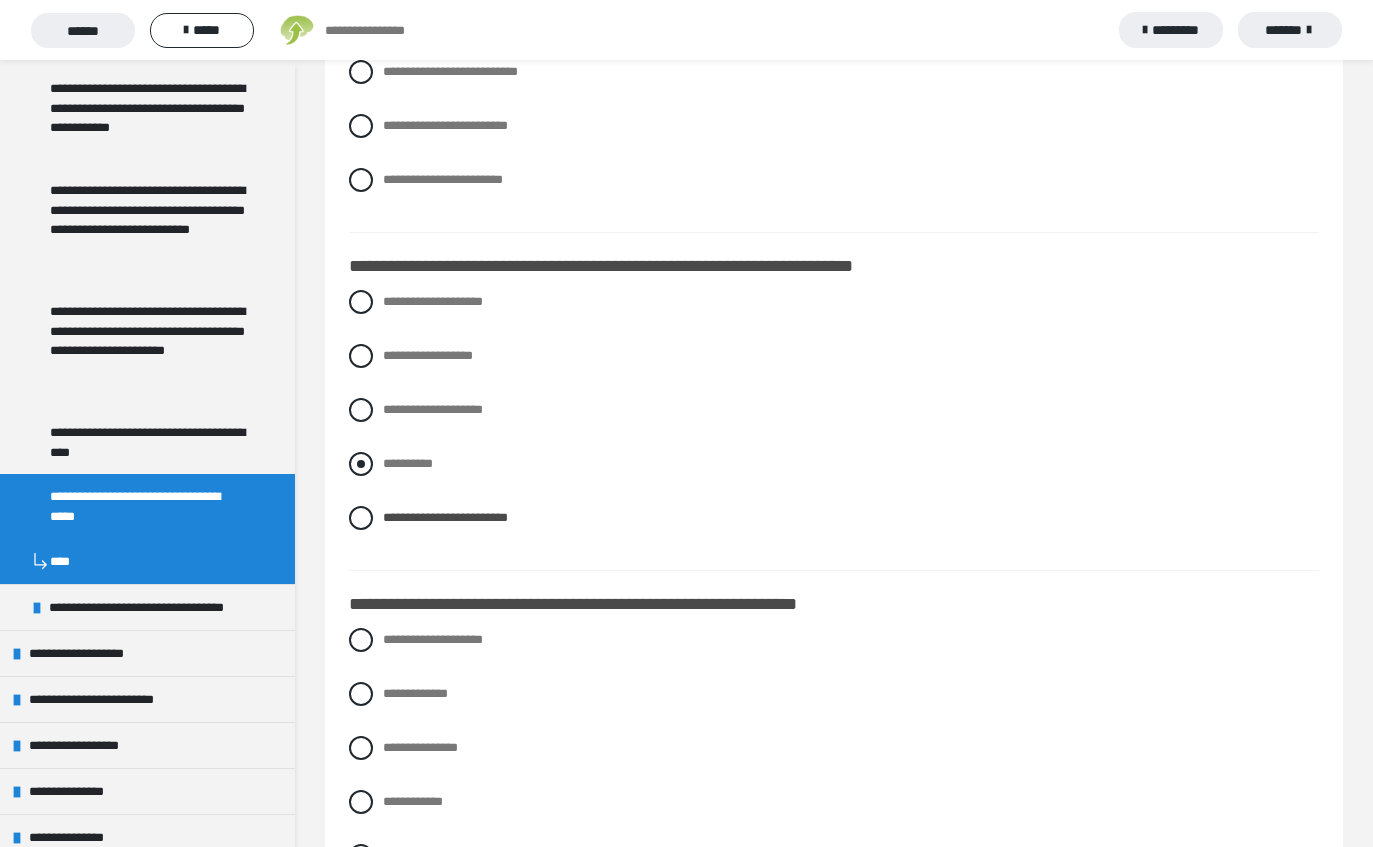 radio on "****" 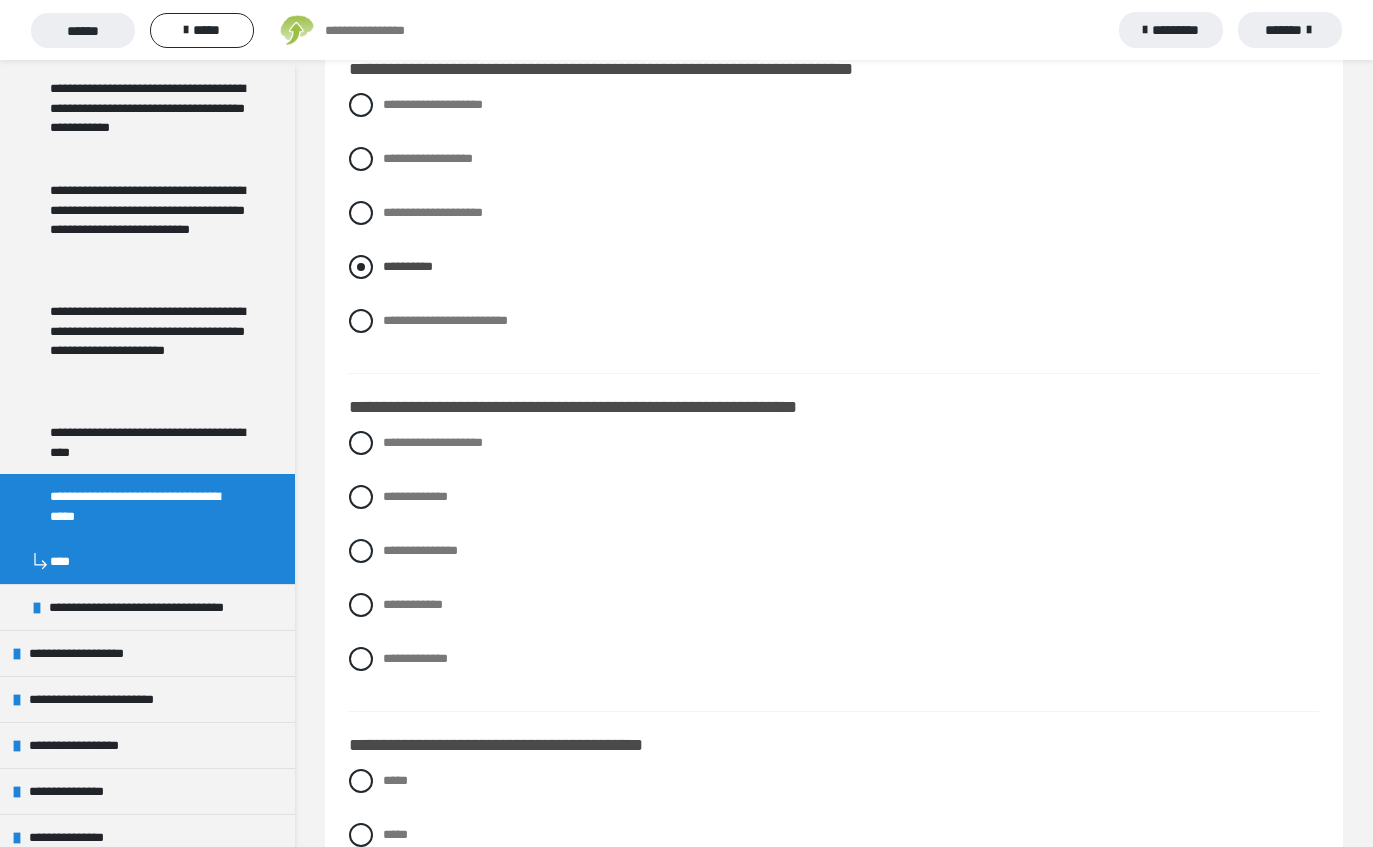 scroll, scrollTop: 1462, scrollLeft: 0, axis: vertical 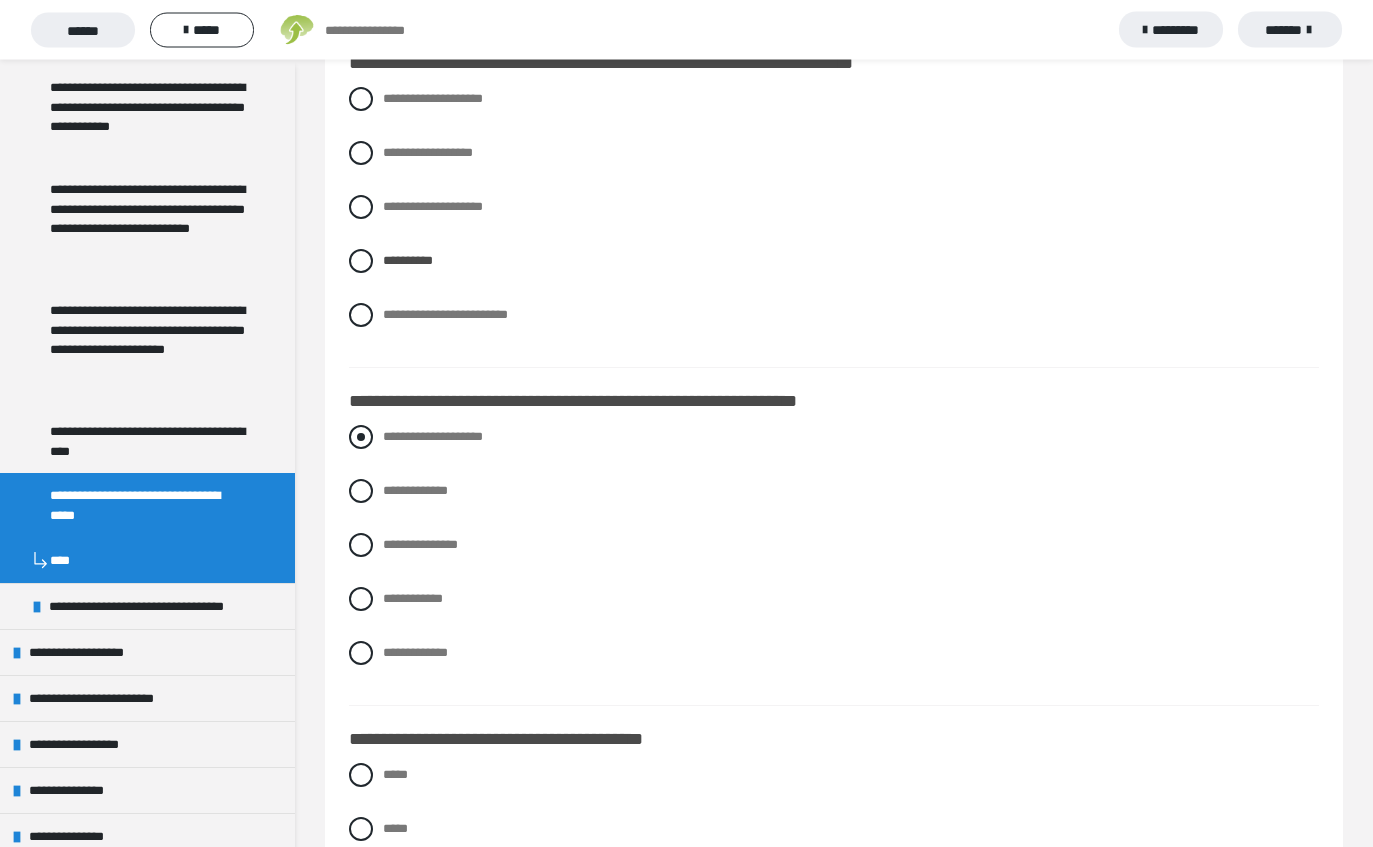 click on "**********" at bounding box center (433, 437) 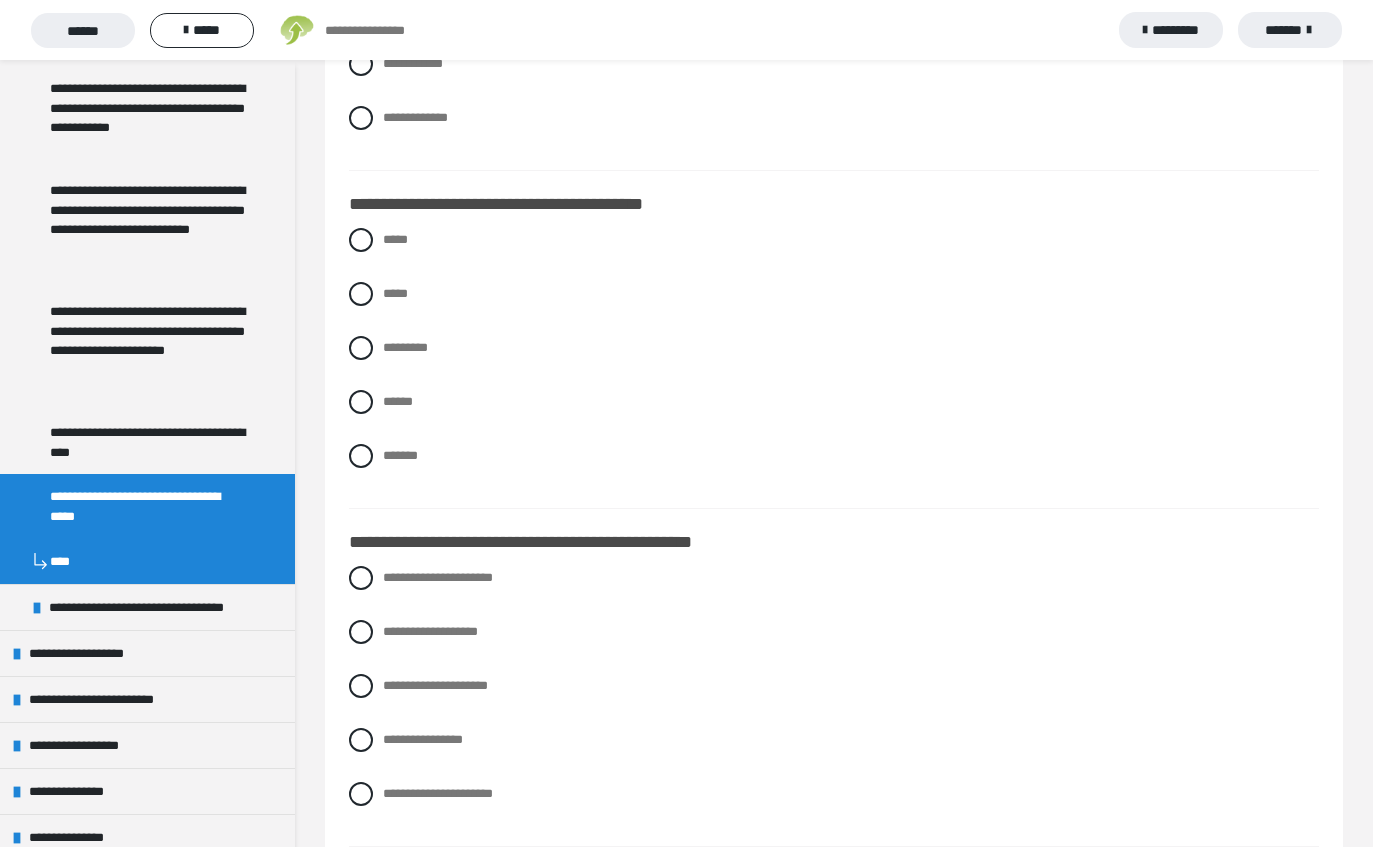 scroll, scrollTop: 1997, scrollLeft: 0, axis: vertical 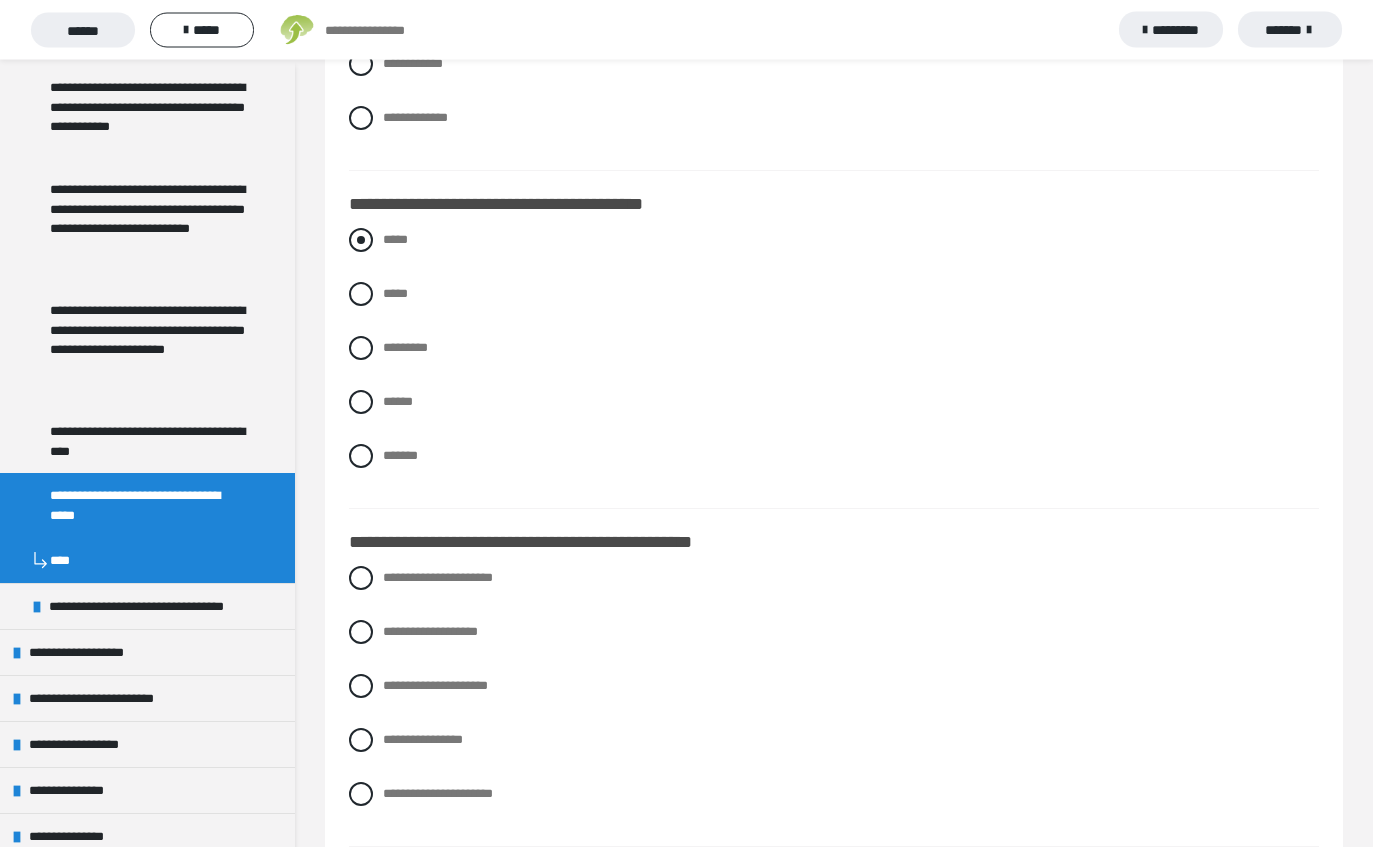 click at bounding box center (361, 241) 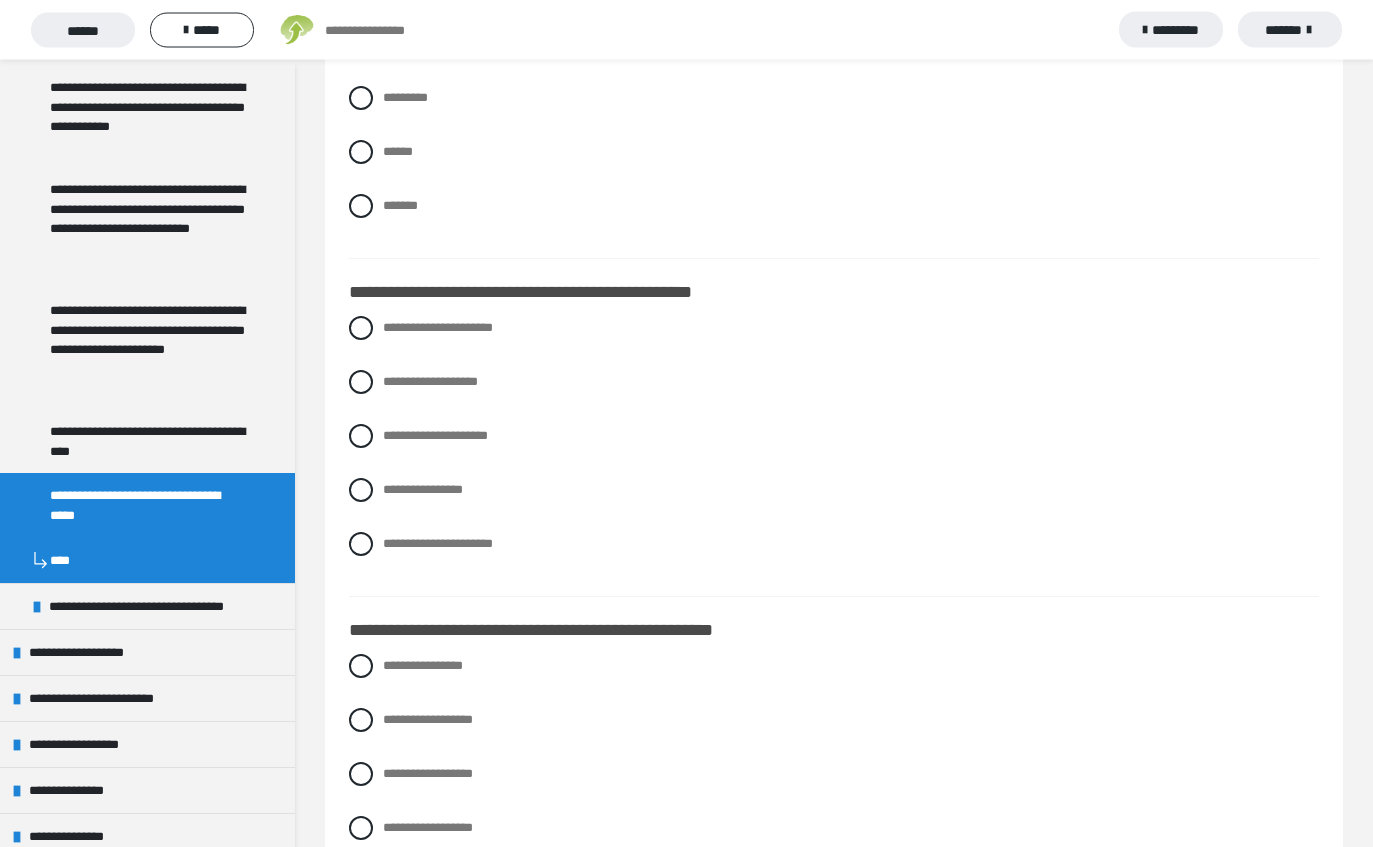 scroll, scrollTop: 2250, scrollLeft: 0, axis: vertical 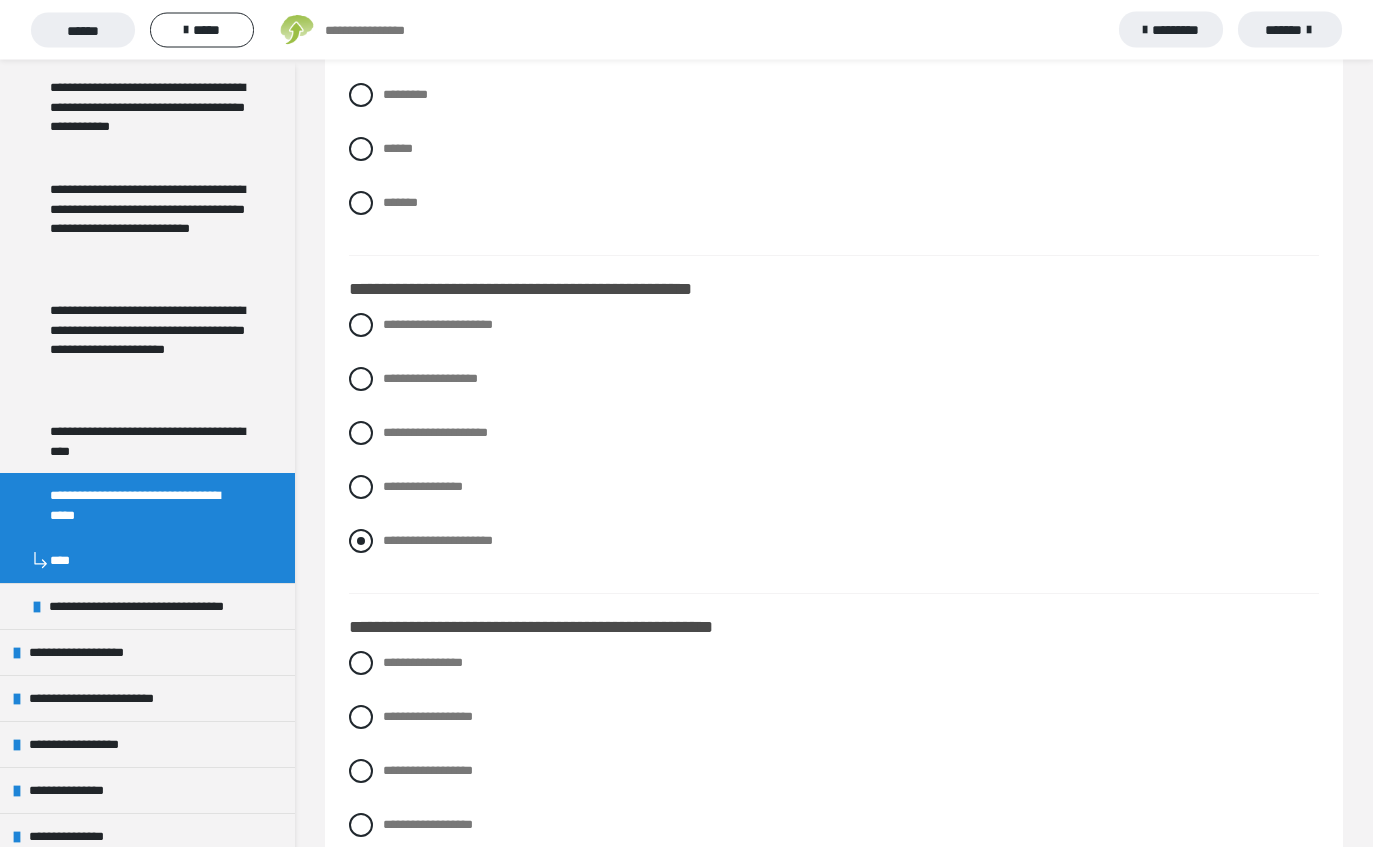 click at bounding box center [361, 542] 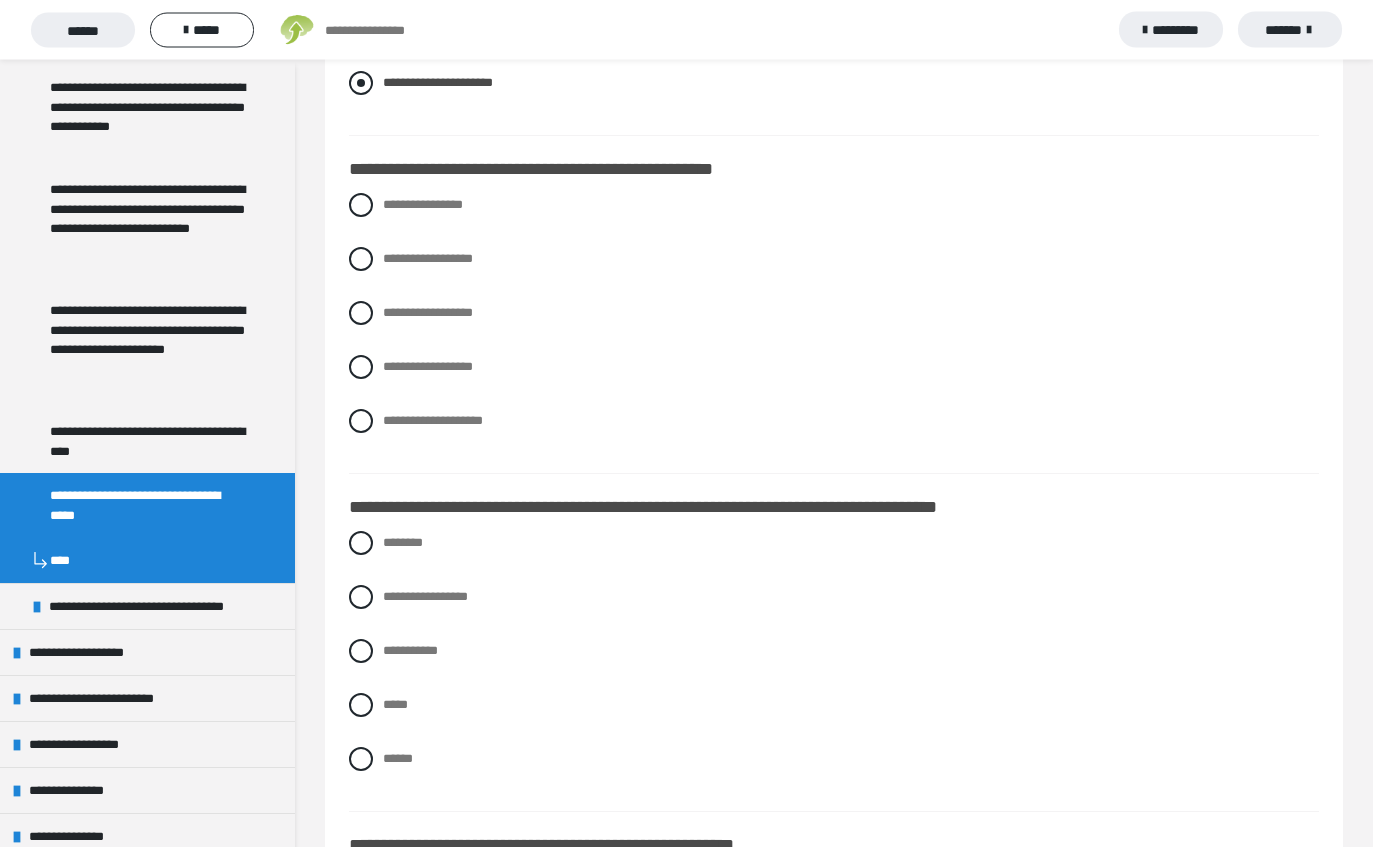 scroll, scrollTop: 2706, scrollLeft: 0, axis: vertical 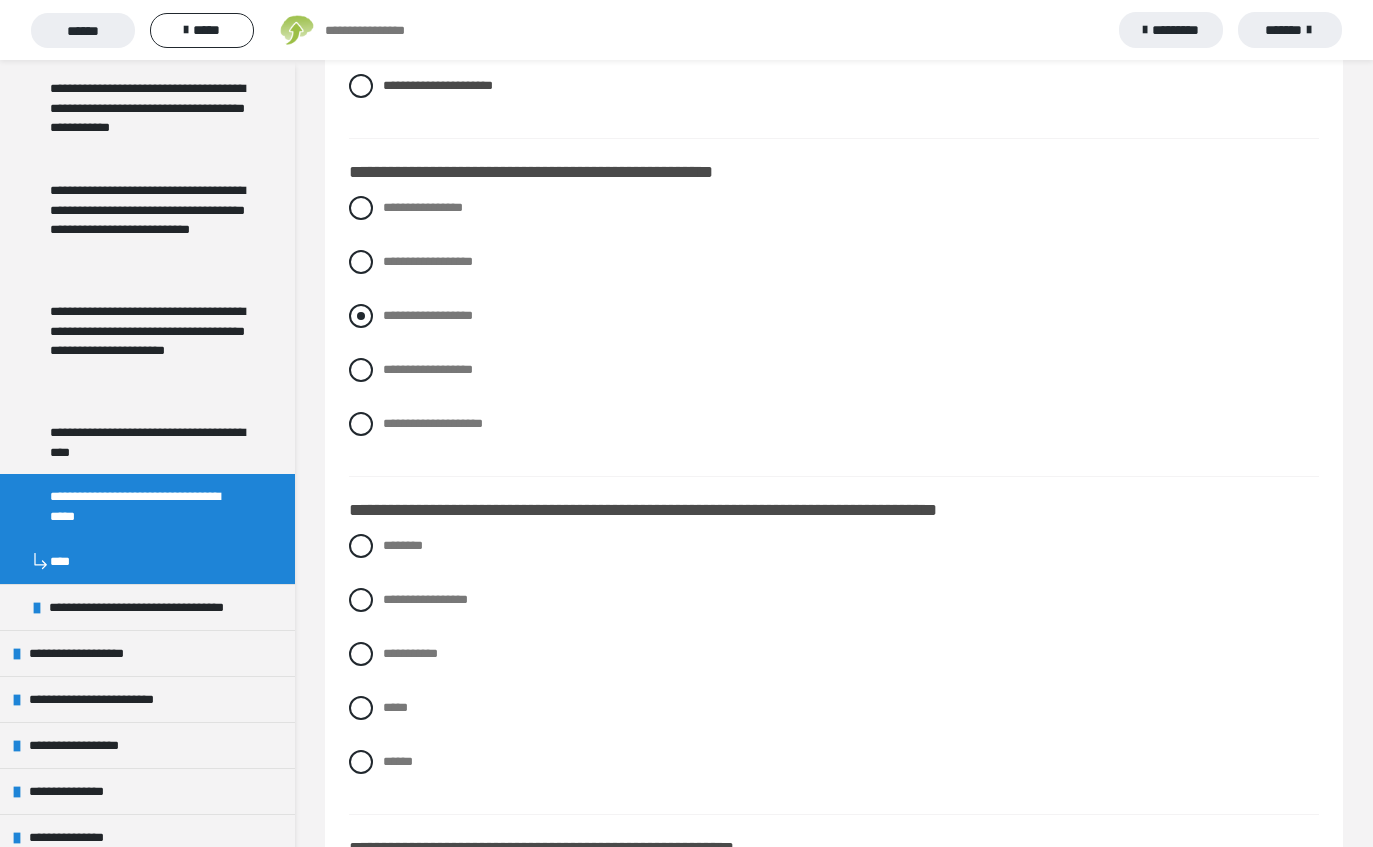 click at bounding box center [361, 316] 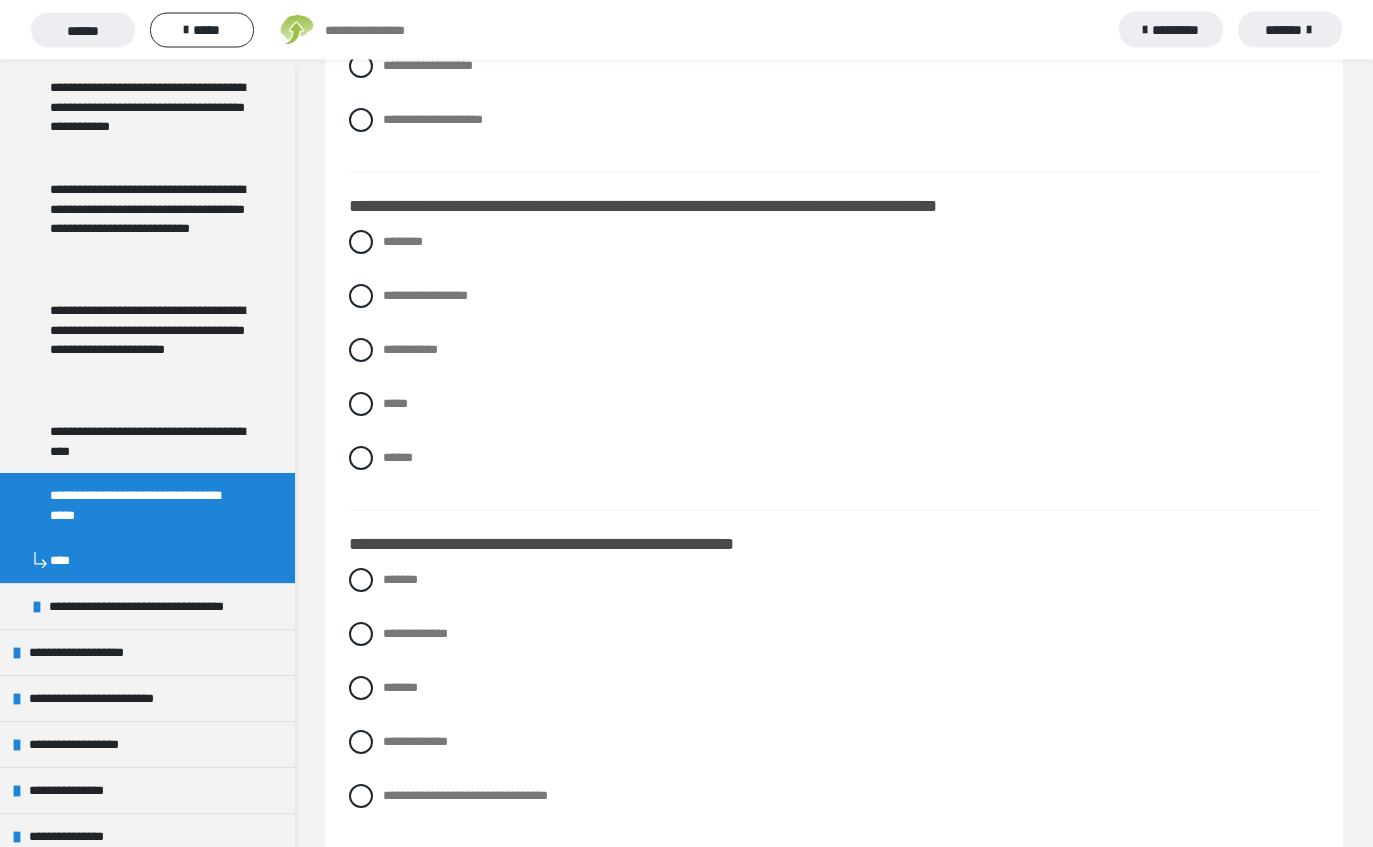 scroll, scrollTop: 3010, scrollLeft: 0, axis: vertical 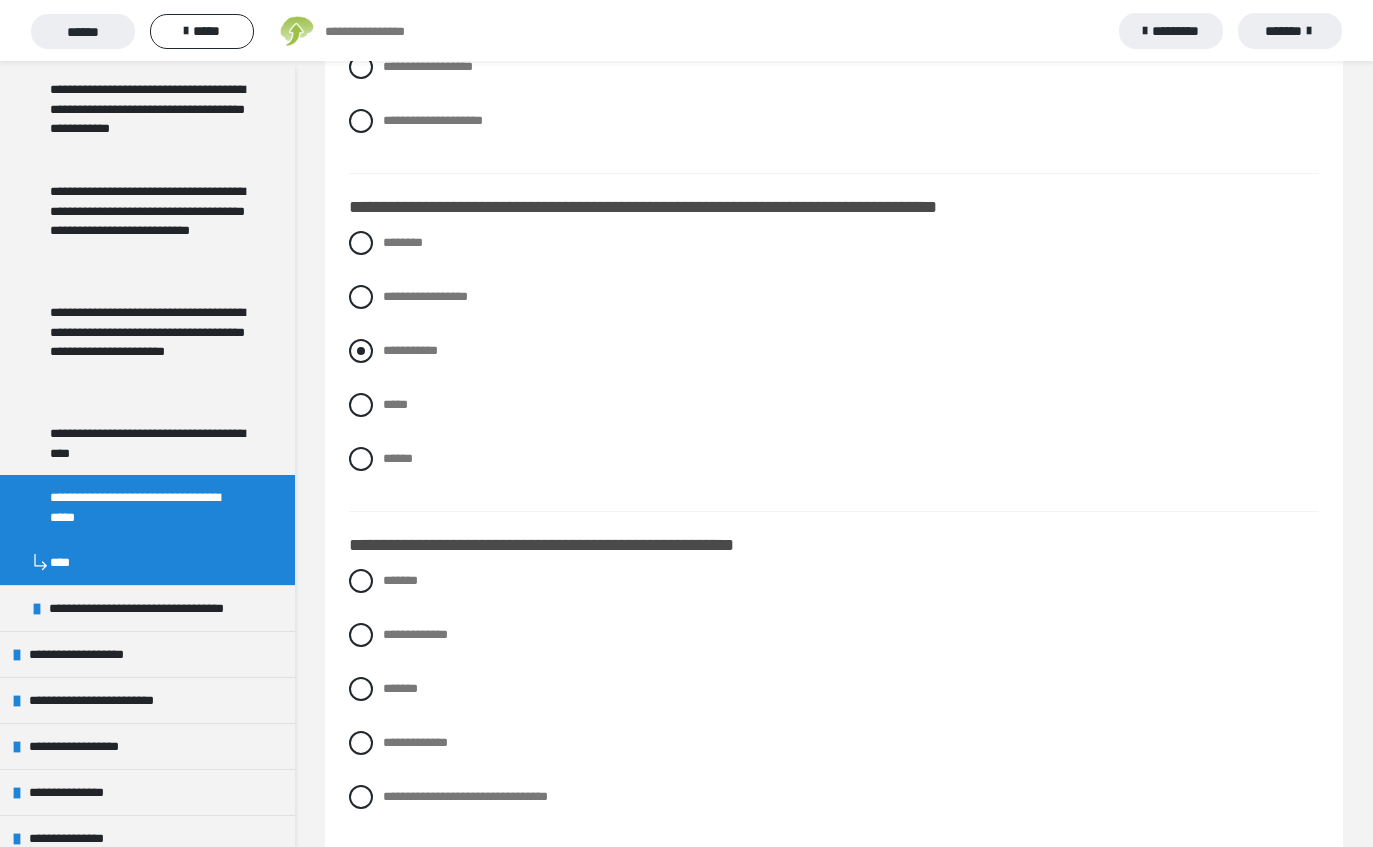 click at bounding box center (361, 350) 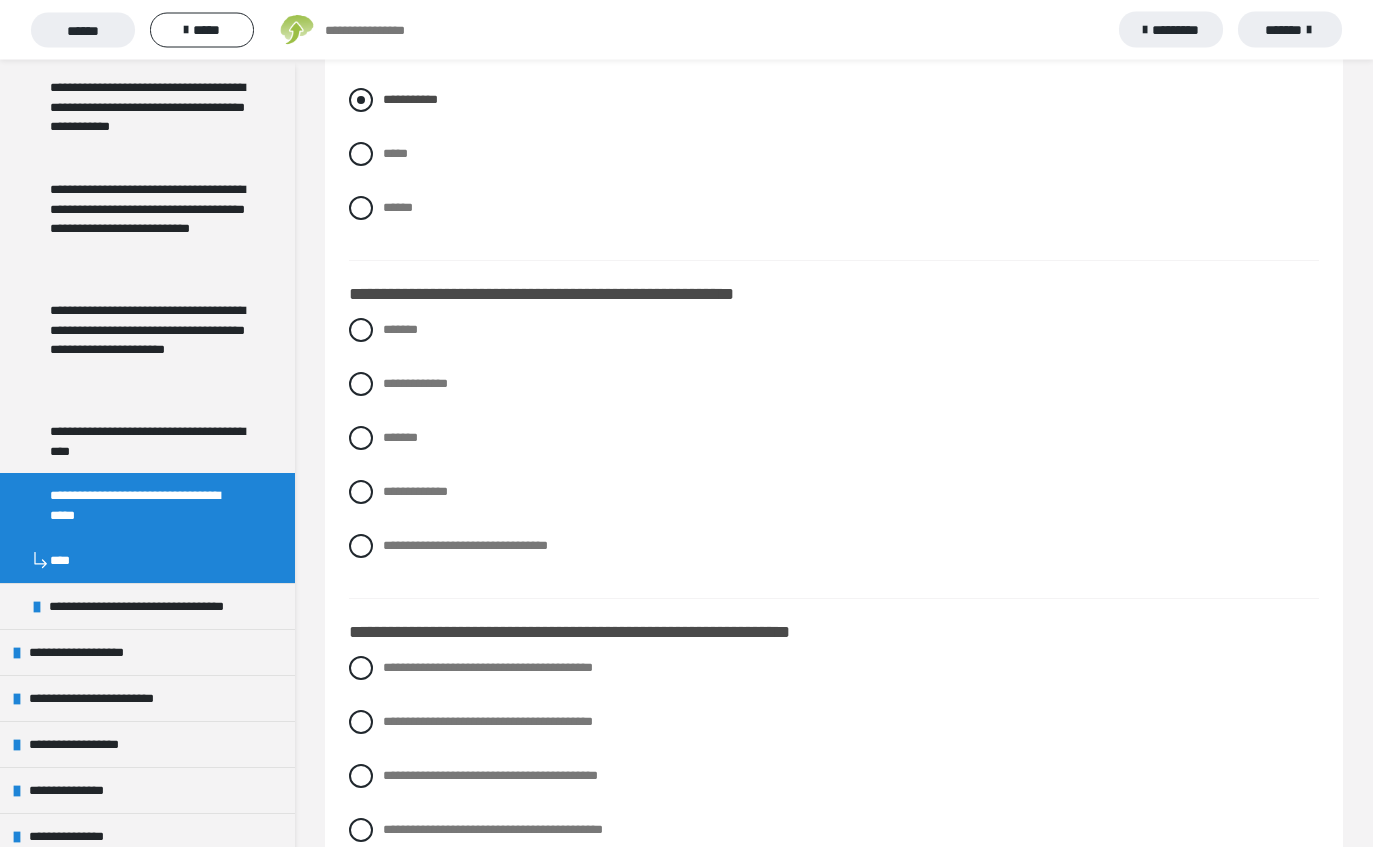 scroll, scrollTop: 3273, scrollLeft: 0, axis: vertical 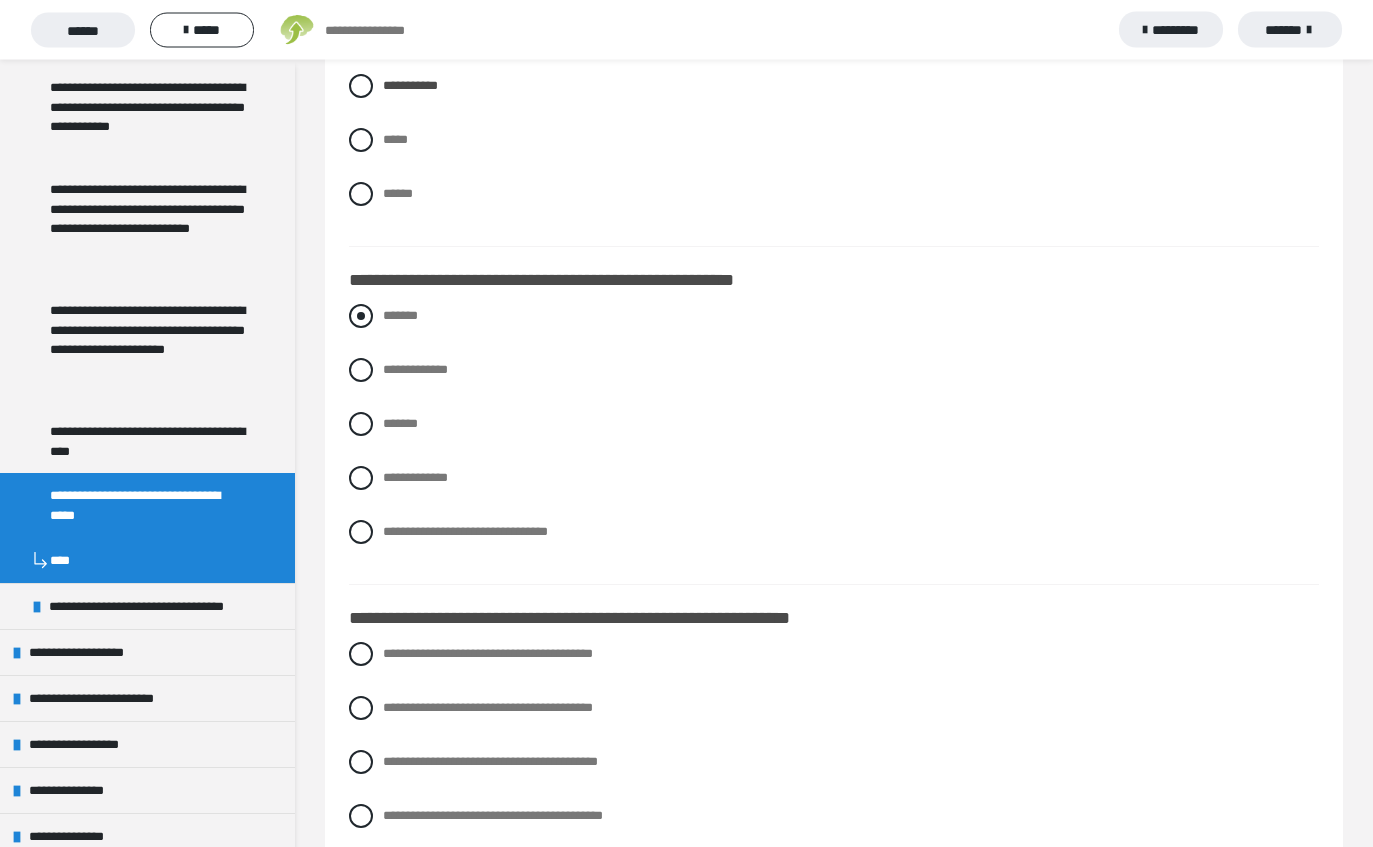 click at bounding box center [361, 317] 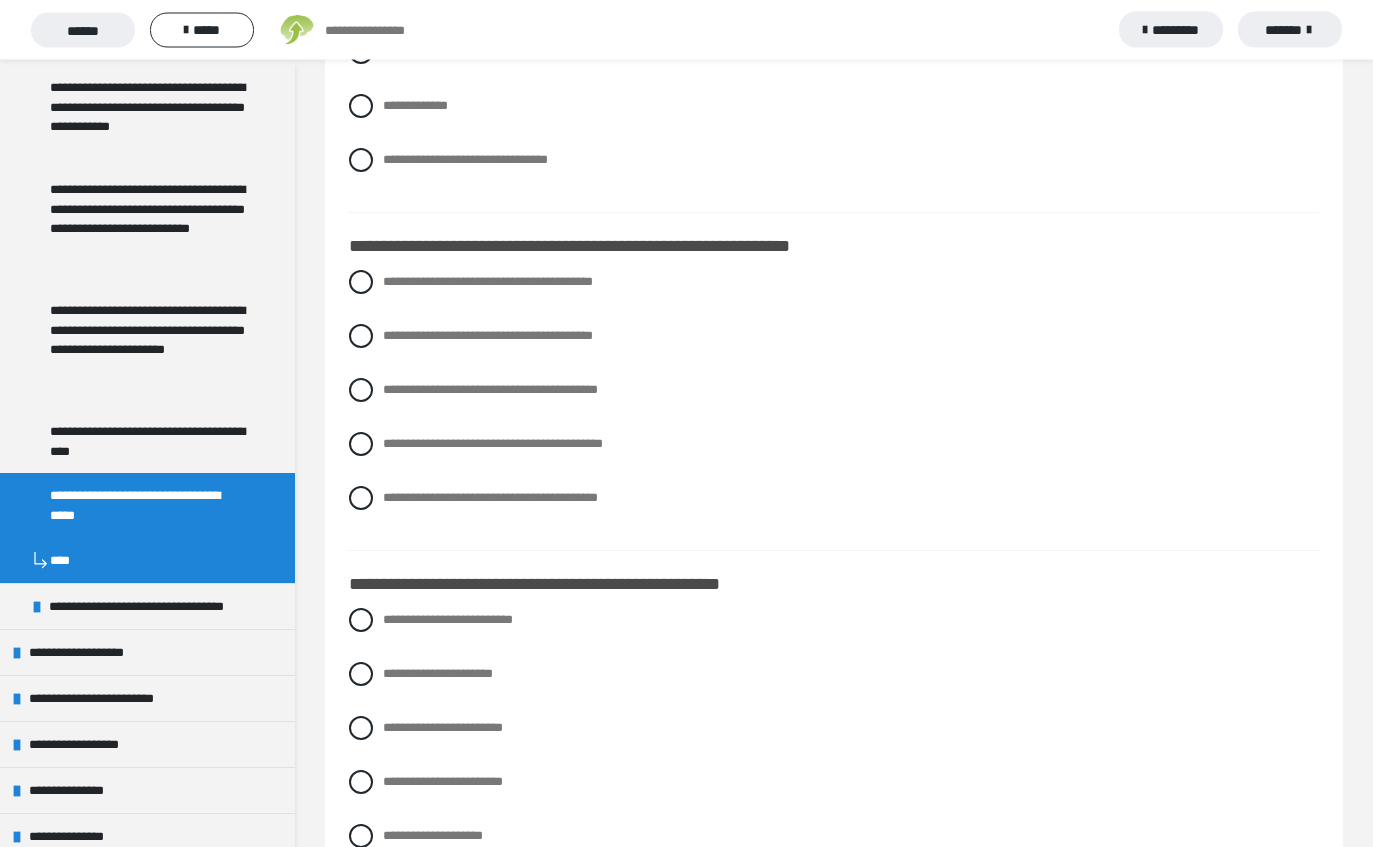 scroll, scrollTop: 3646, scrollLeft: 0, axis: vertical 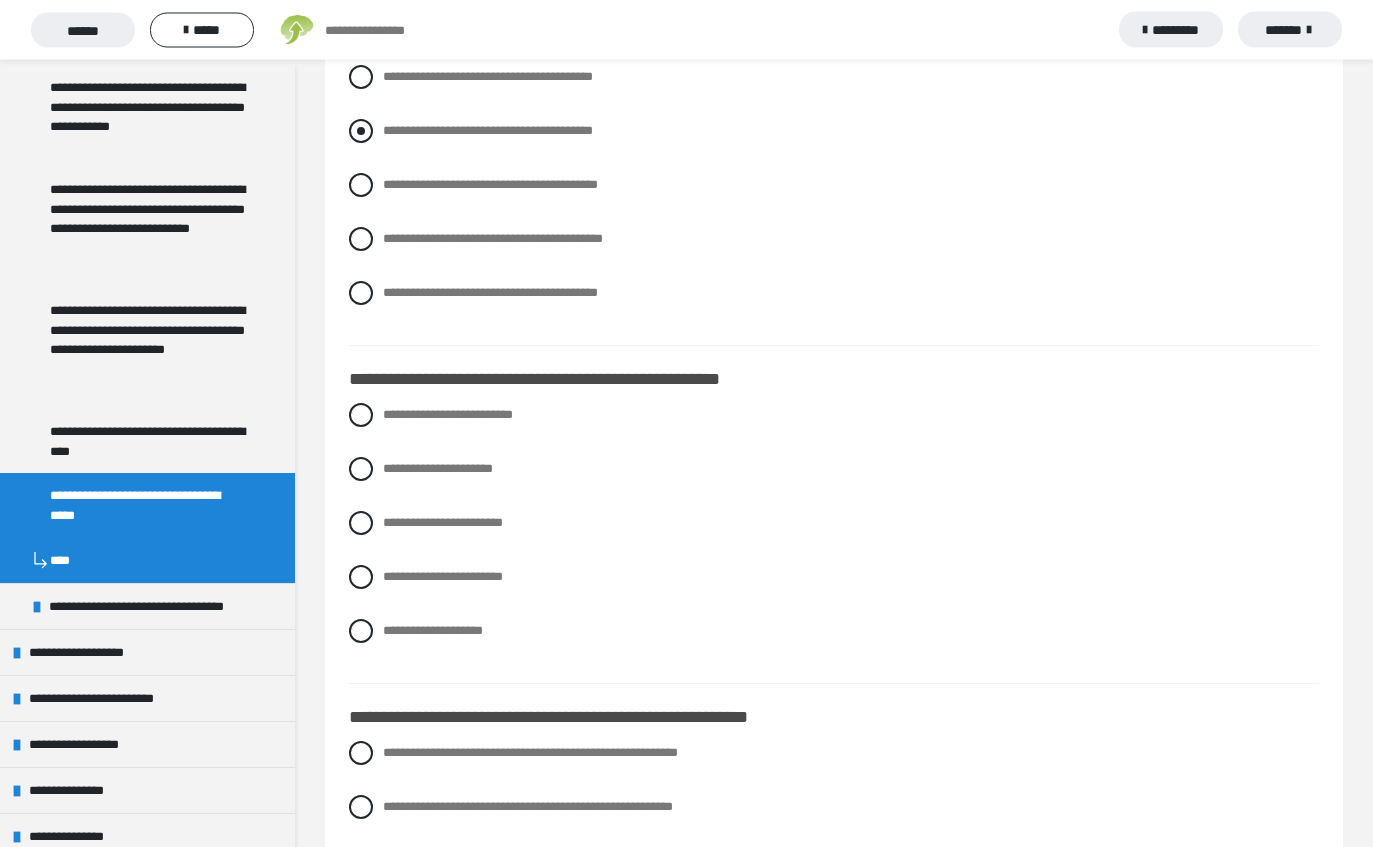 click at bounding box center [361, 132] 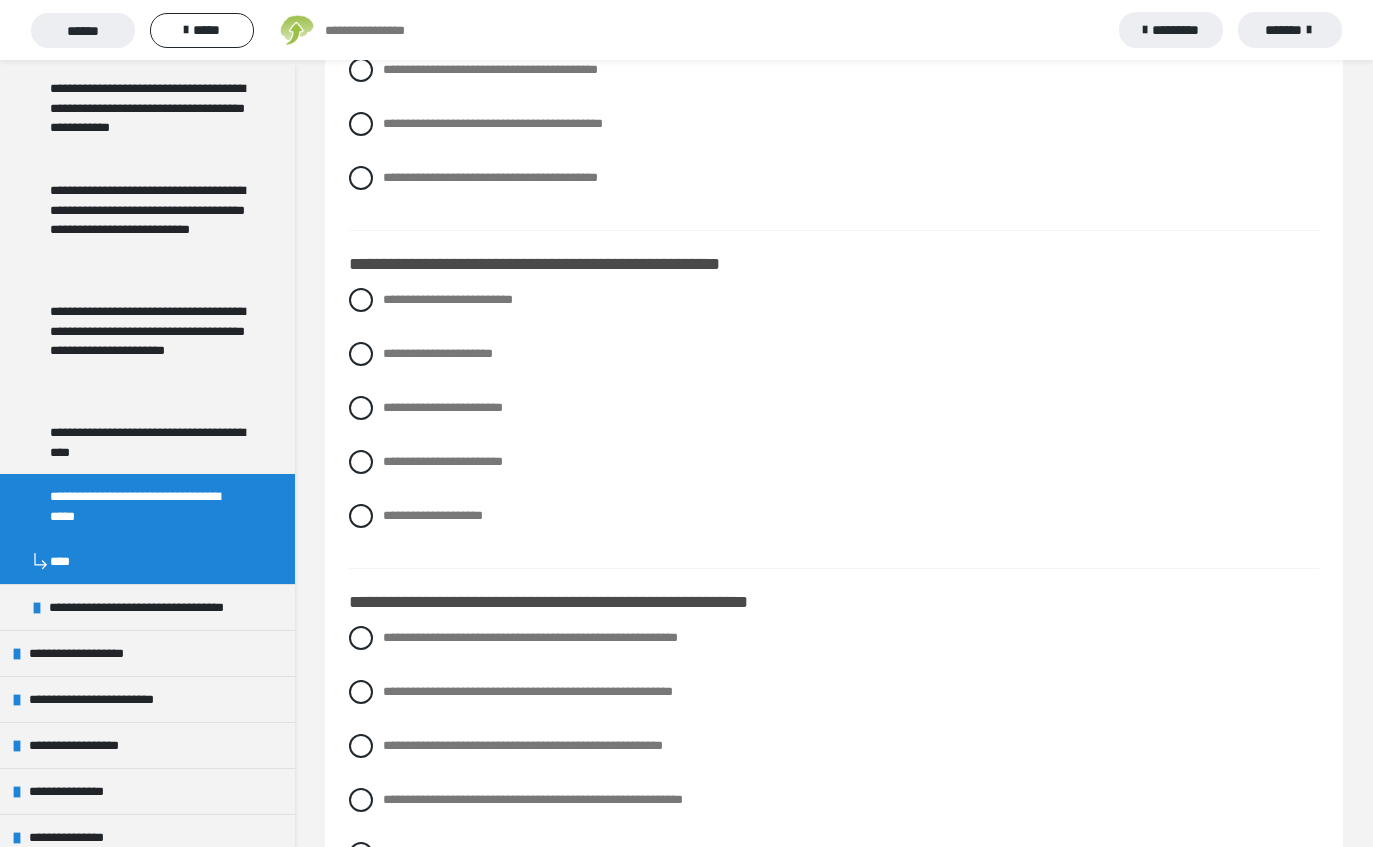 scroll, scrollTop: 3968, scrollLeft: 0, axis: vertical 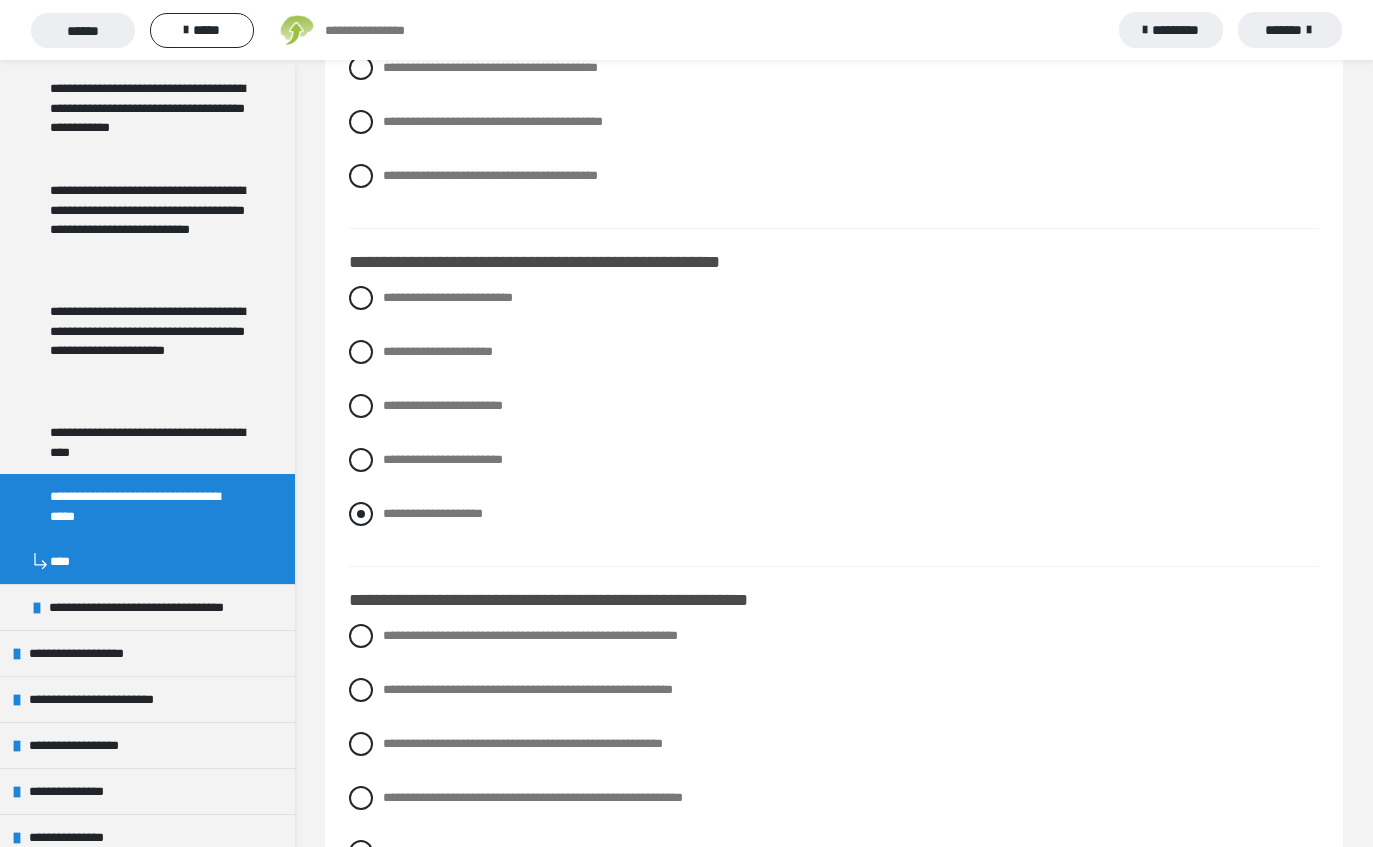 click at bounding box center [361, 514] 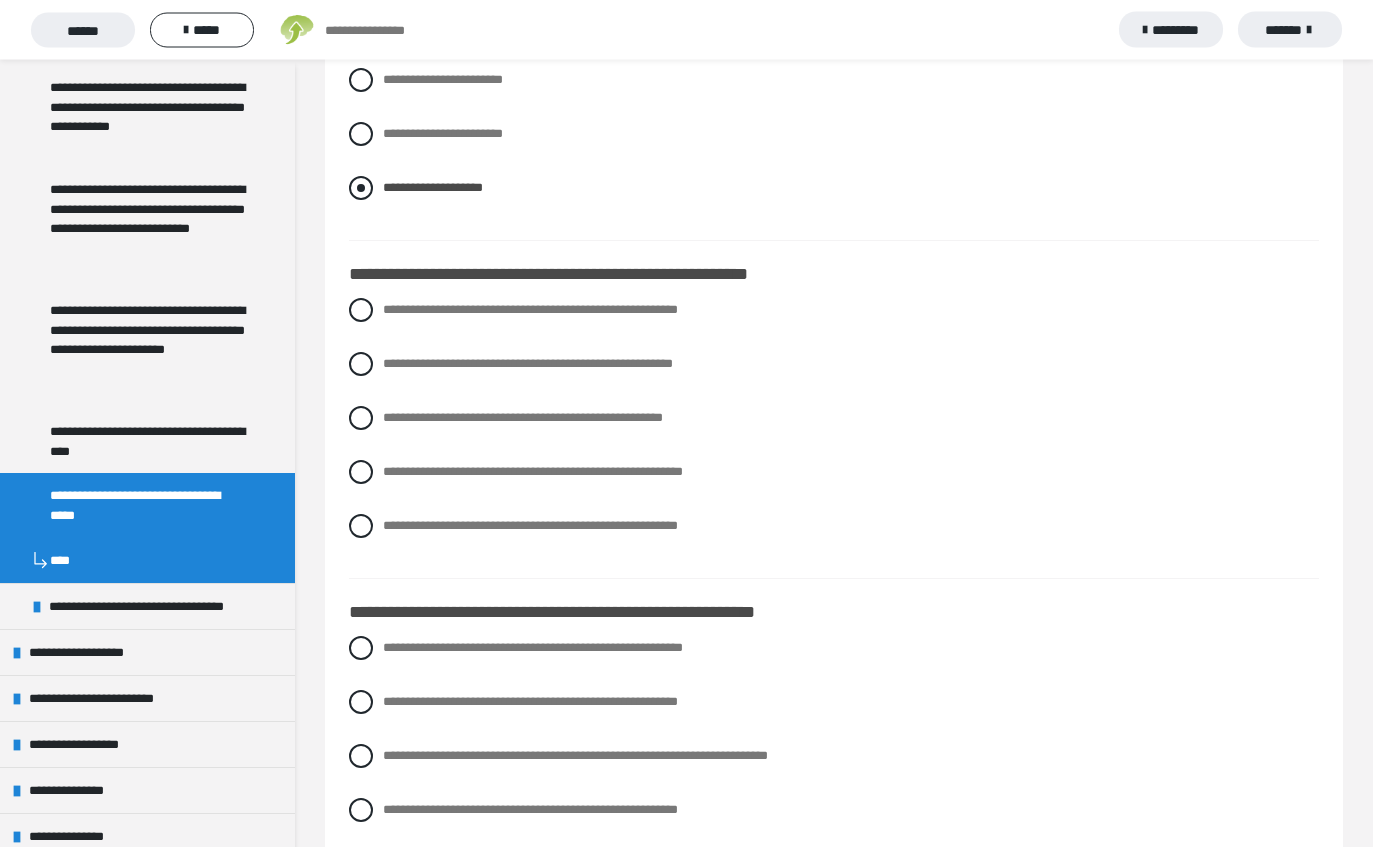 scroll, scrollTop: 4294, scrollLeft: 0, axis: vertical 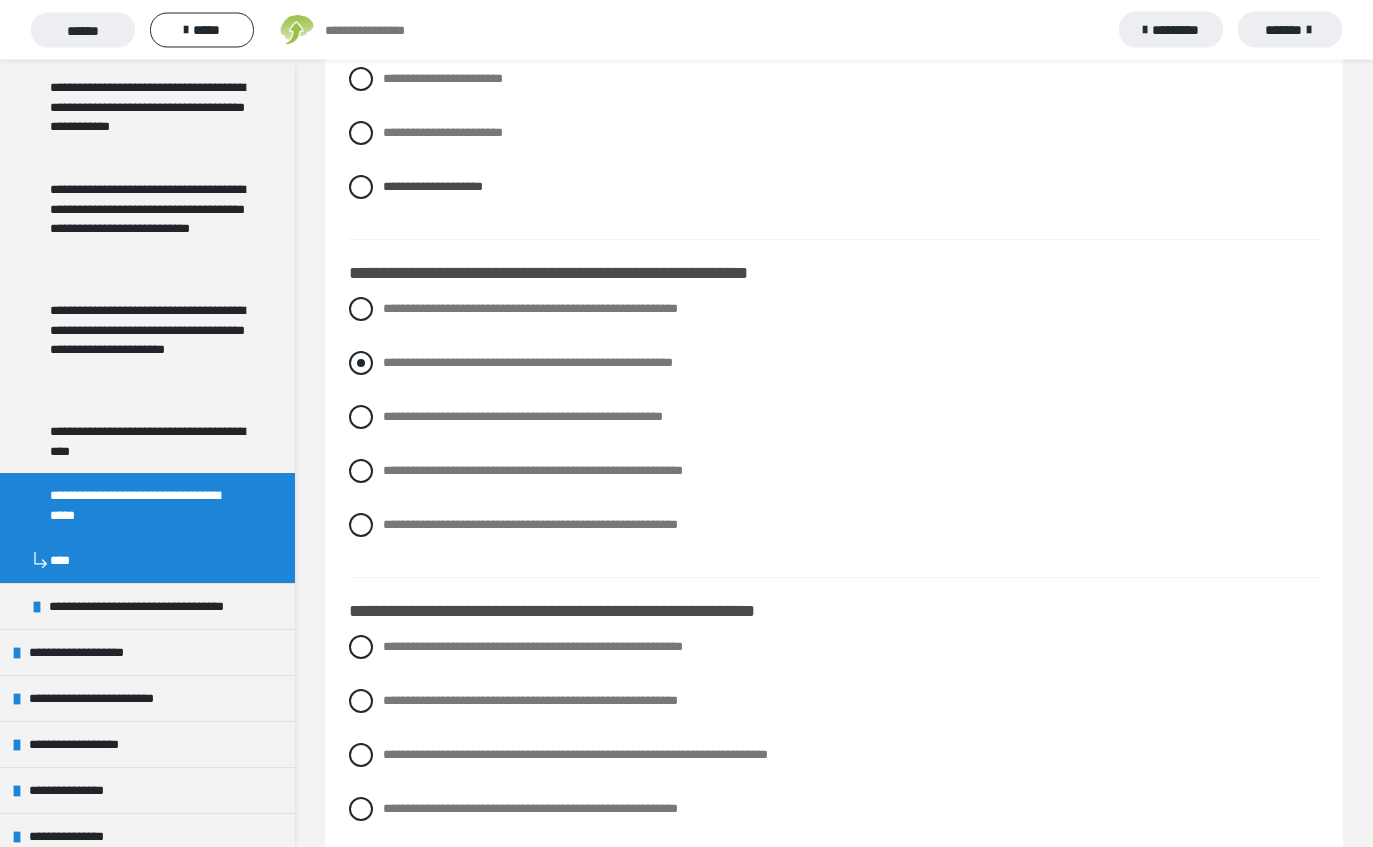 click at bounding box center [361, 364] 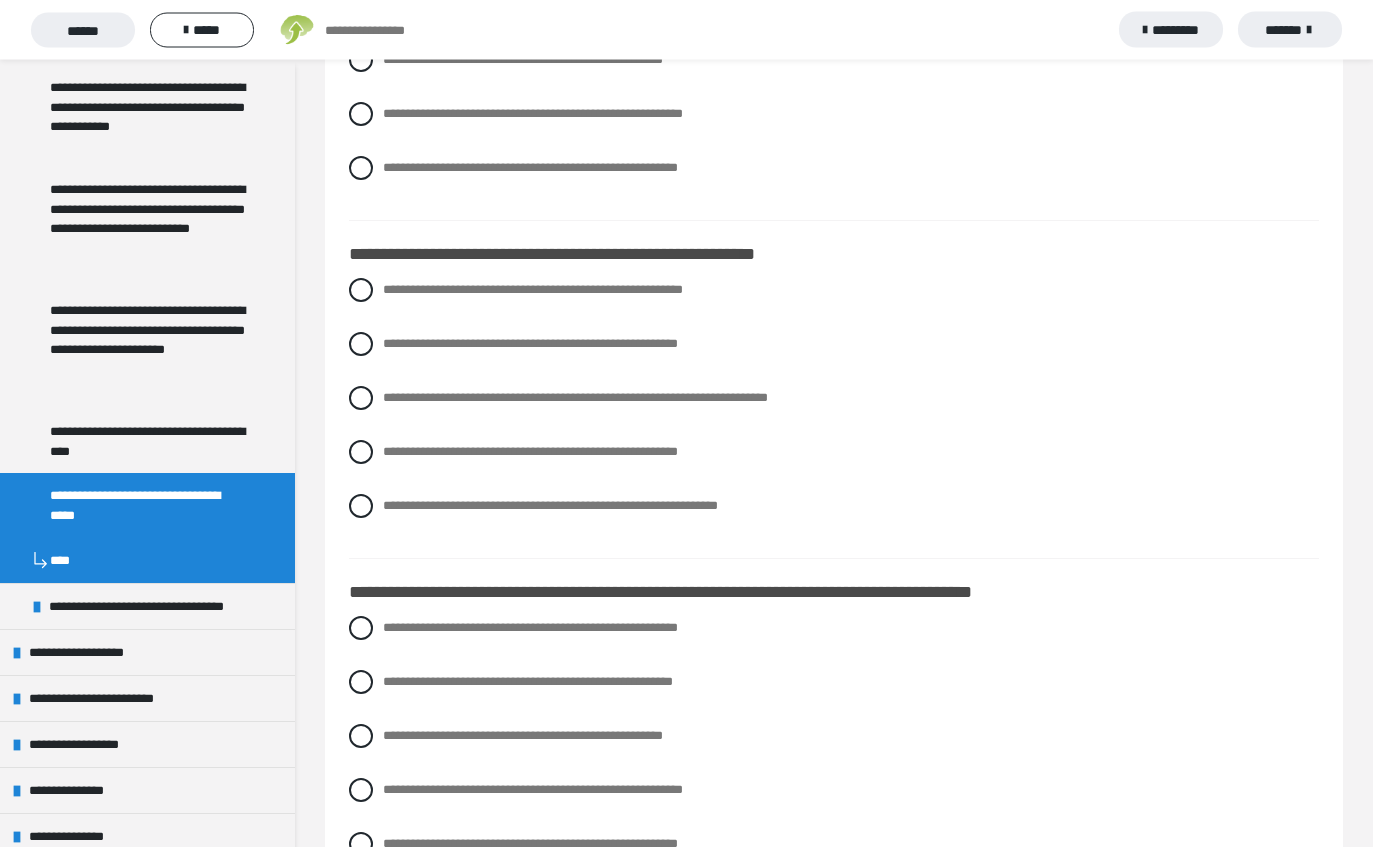 scroll, scrollTop: 4652, scrollLeft: 0, axis: vertical 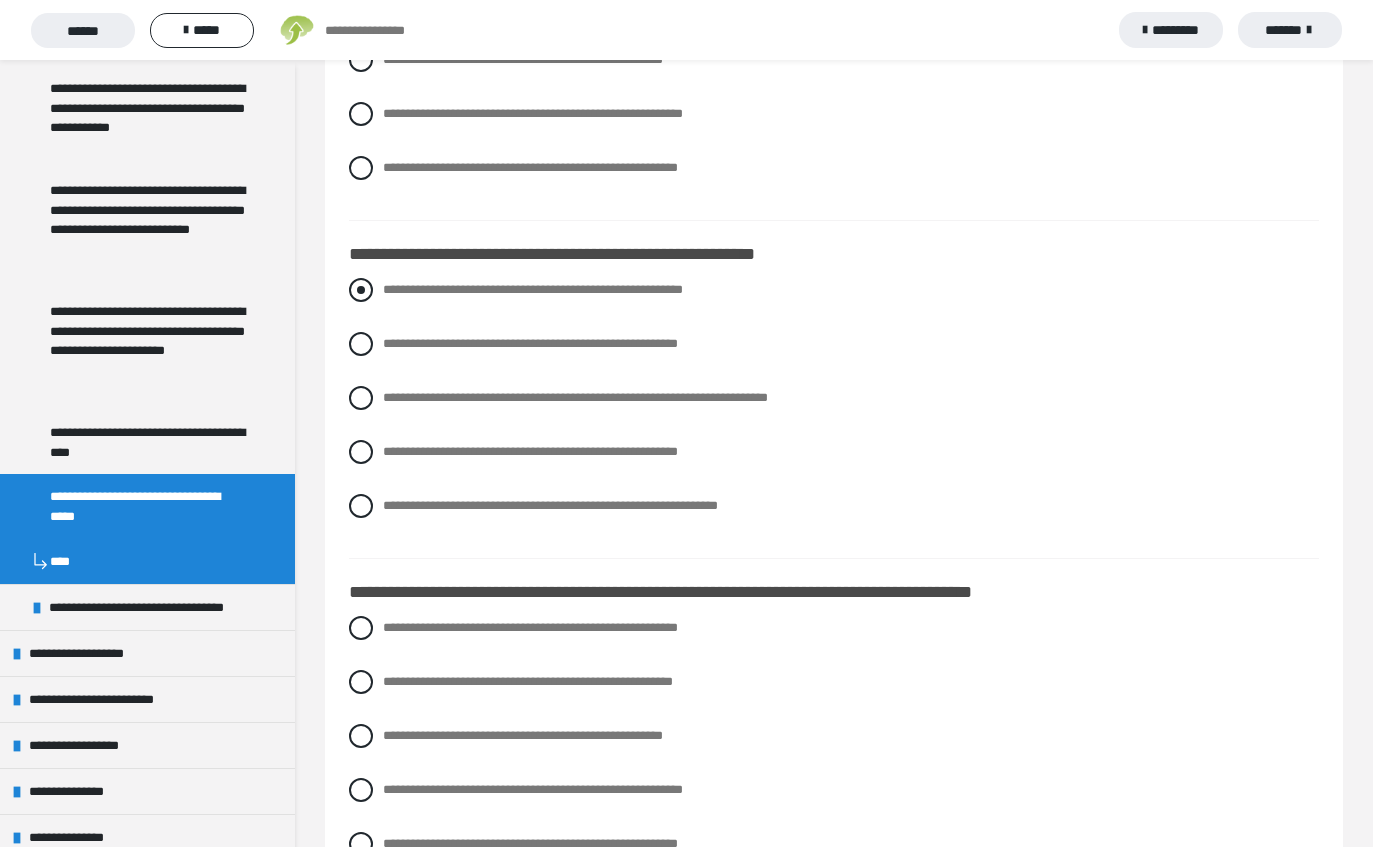 click at bounding box center [361, 290] 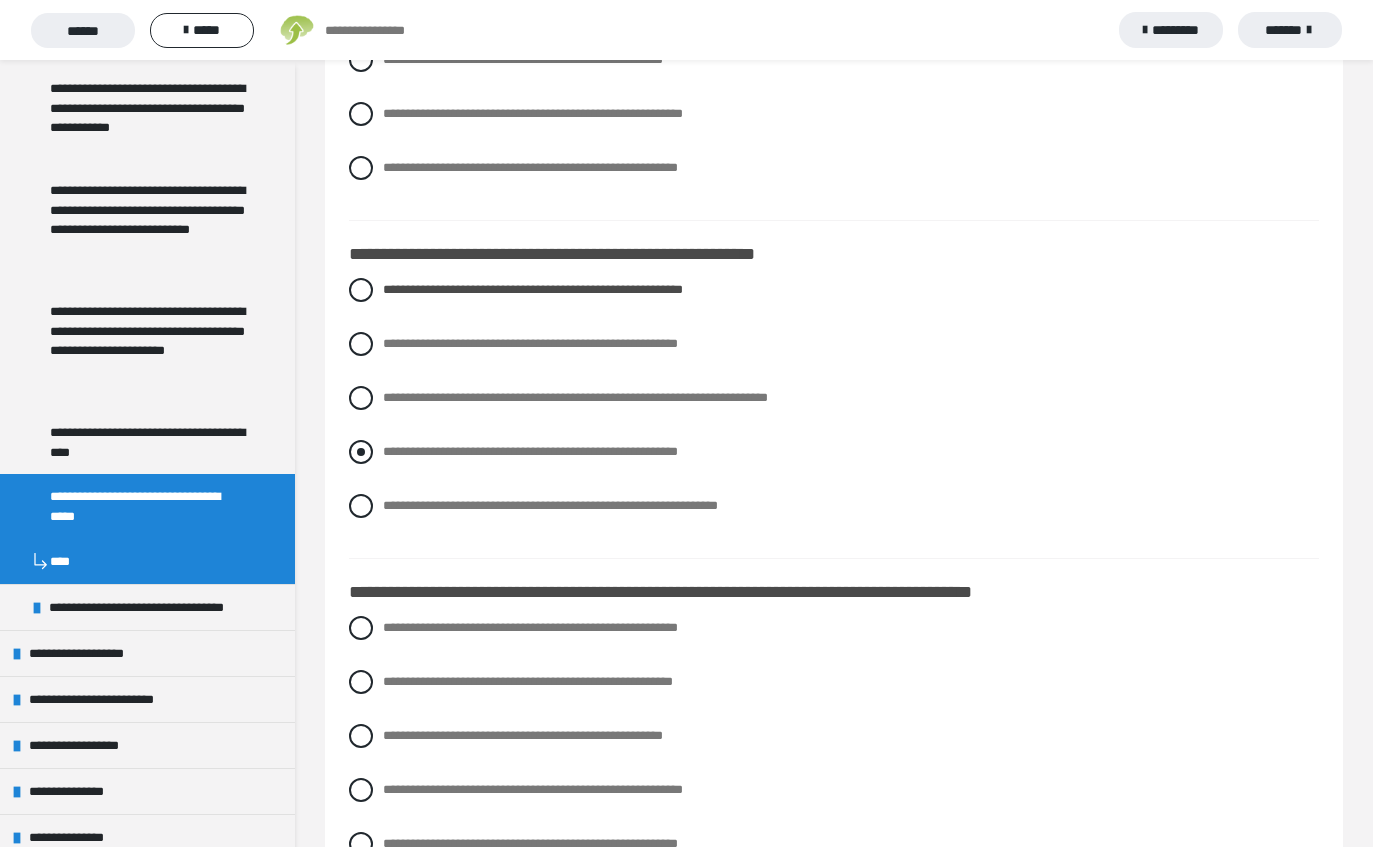 click at bounding box center [361, 452] 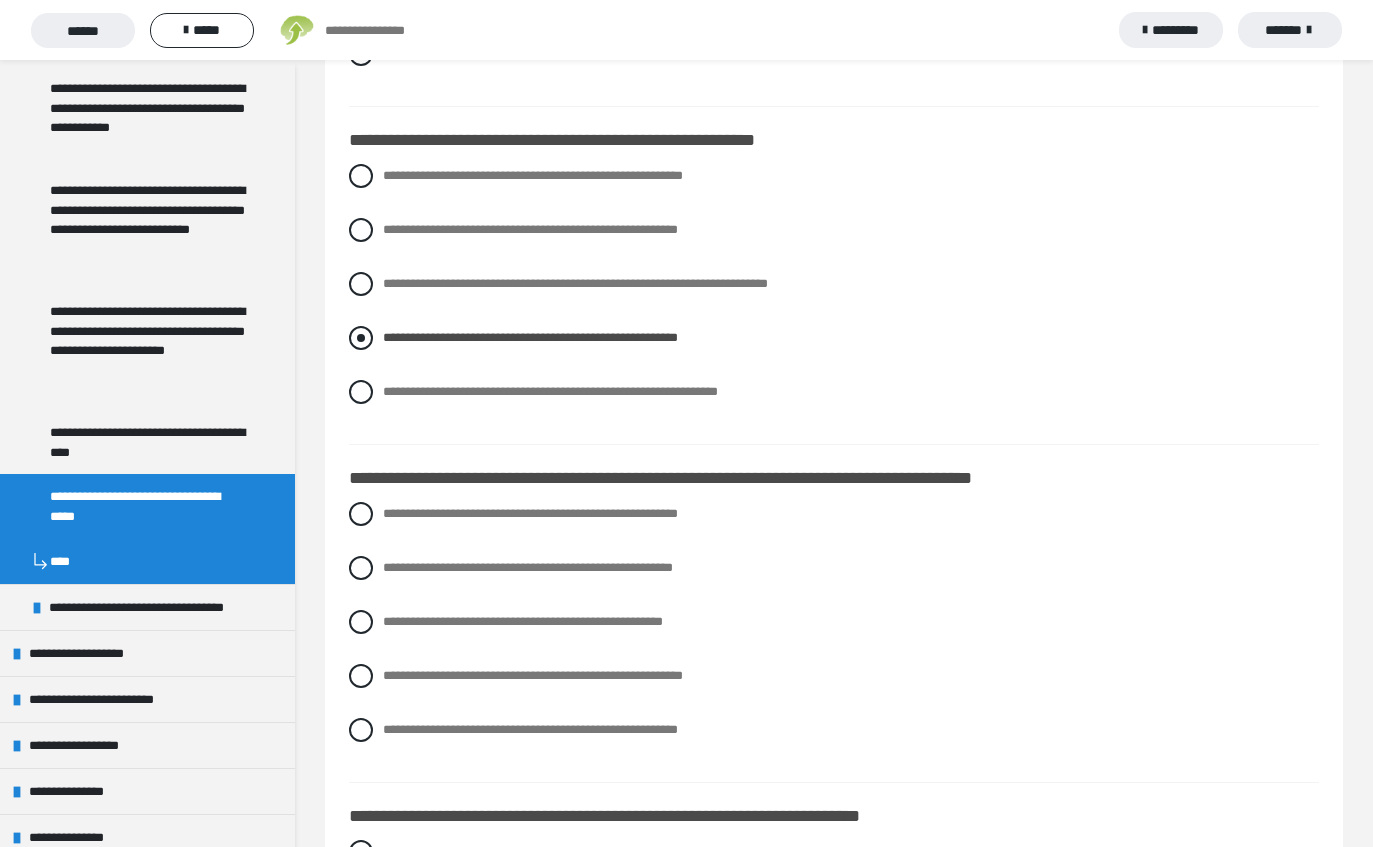 scroll, scrollTop: 4769, scrollLeft: 0, axis: vertical 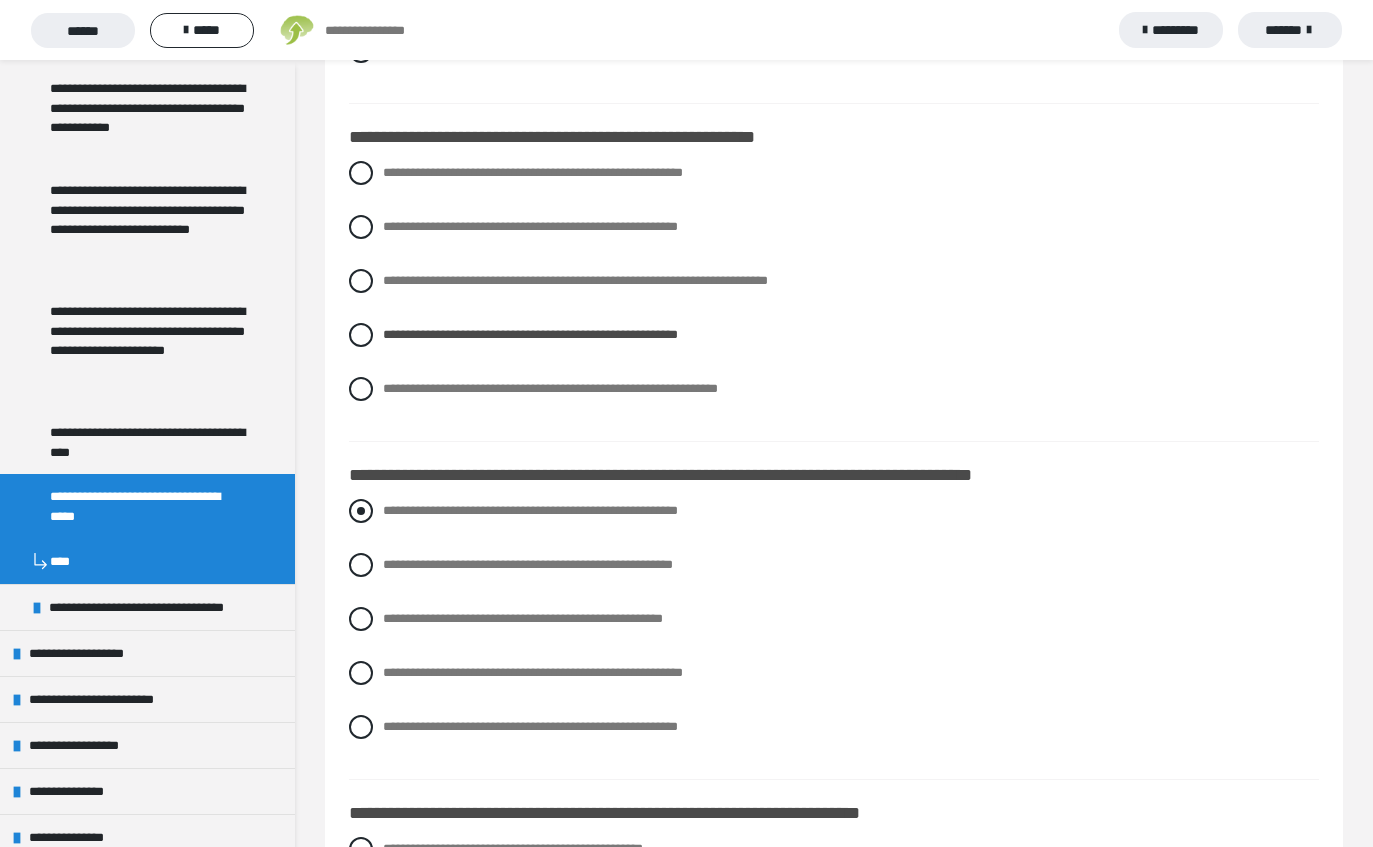 click on "**********" at bounding box center [530, 510] 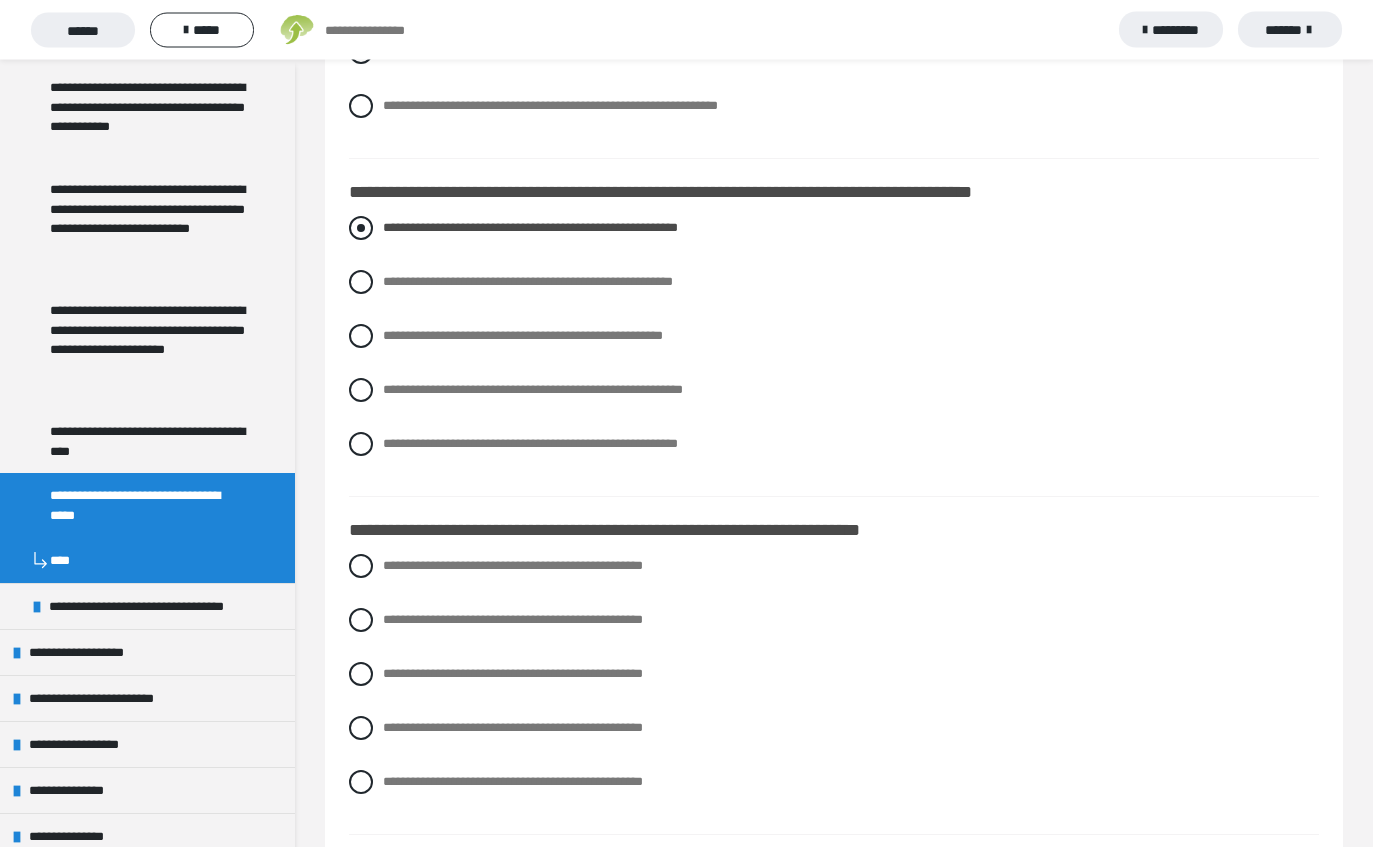 scroll, scrollTop: 5053, scrollLeft: 0, axis: vertical 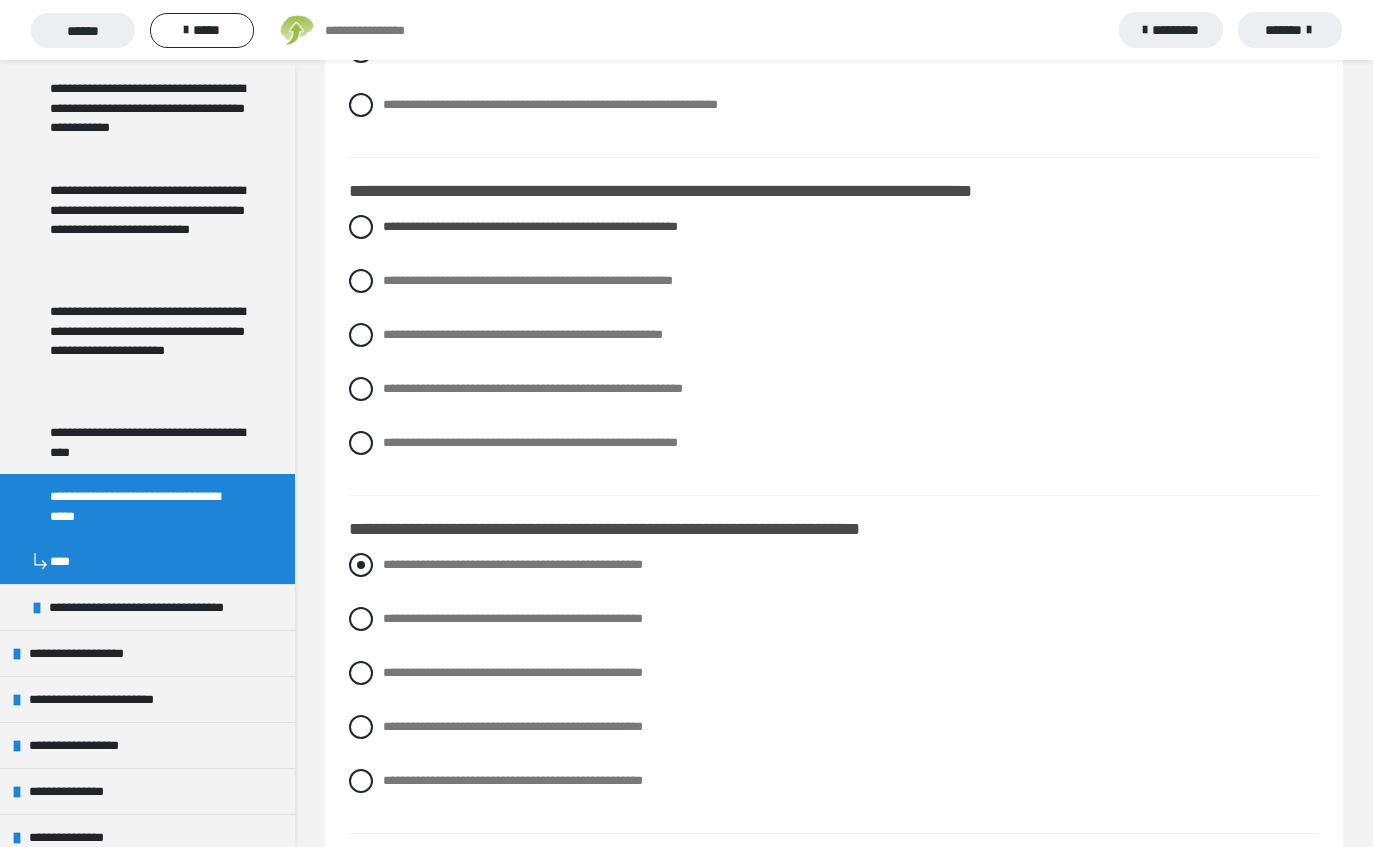 click on "**********" at bounding box center (513, 564) 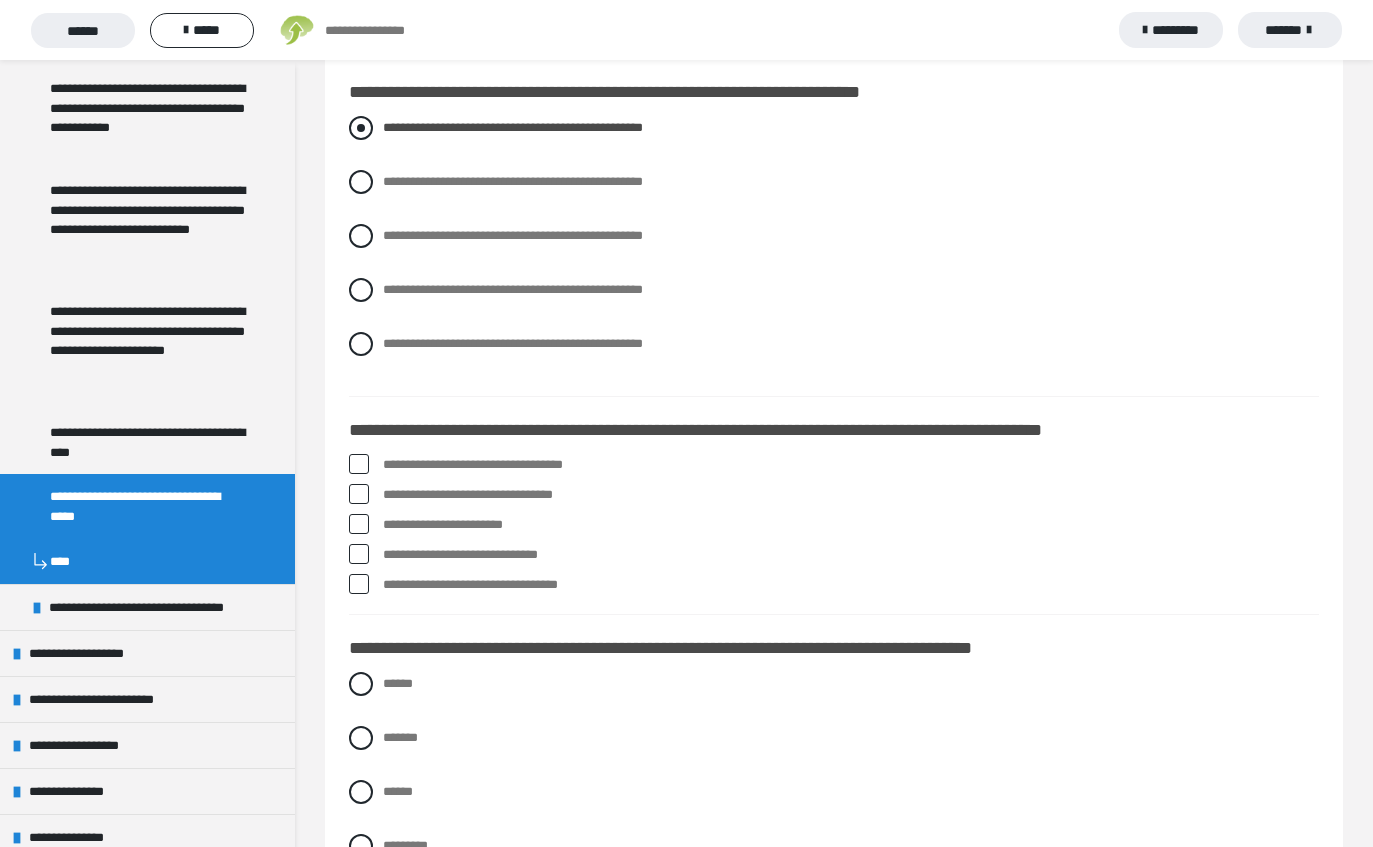 scroll, scrollTop: 5491, scrollLeft: 0, axis: vertical 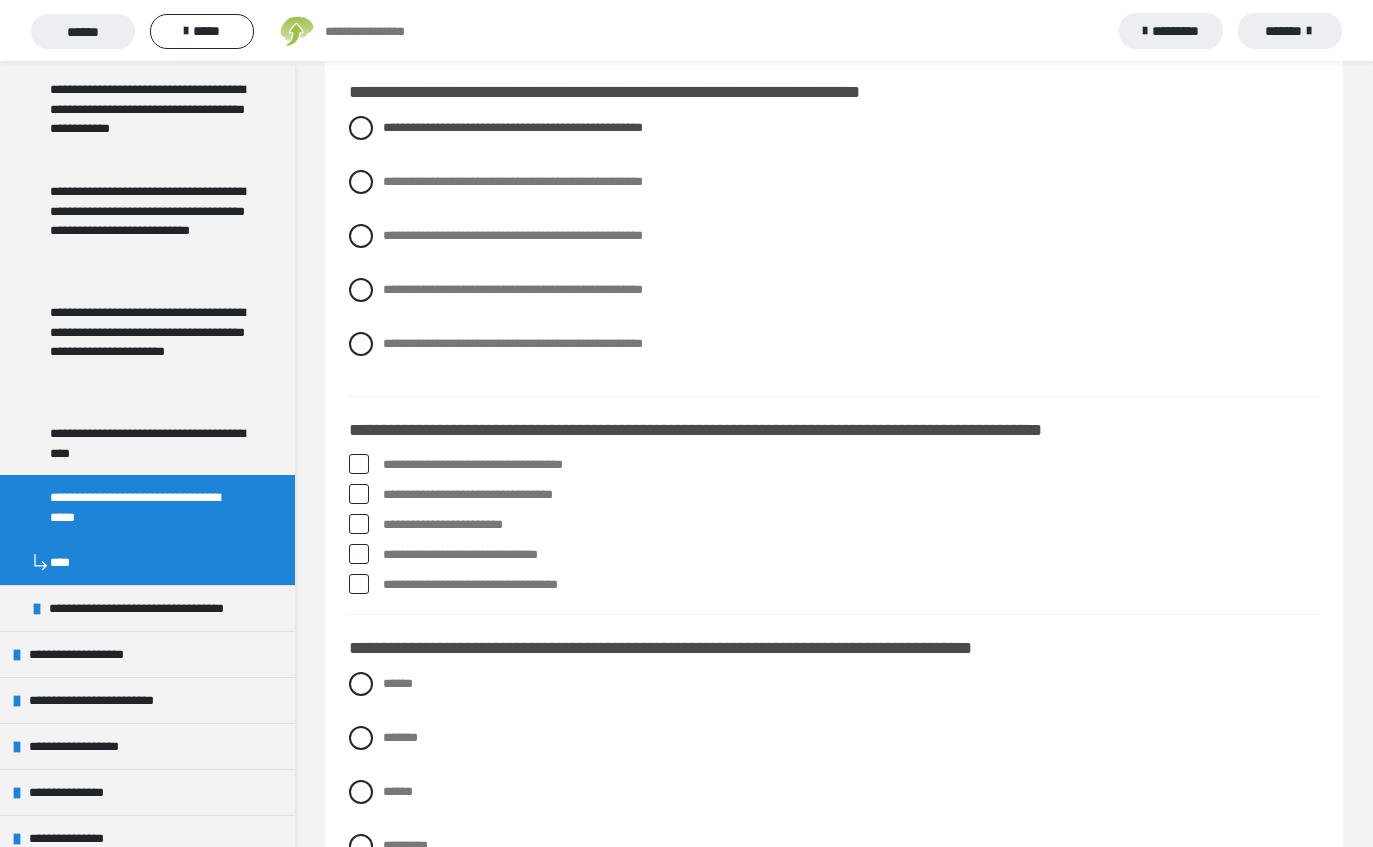 click on "**********" at bounding box center (834, 806) 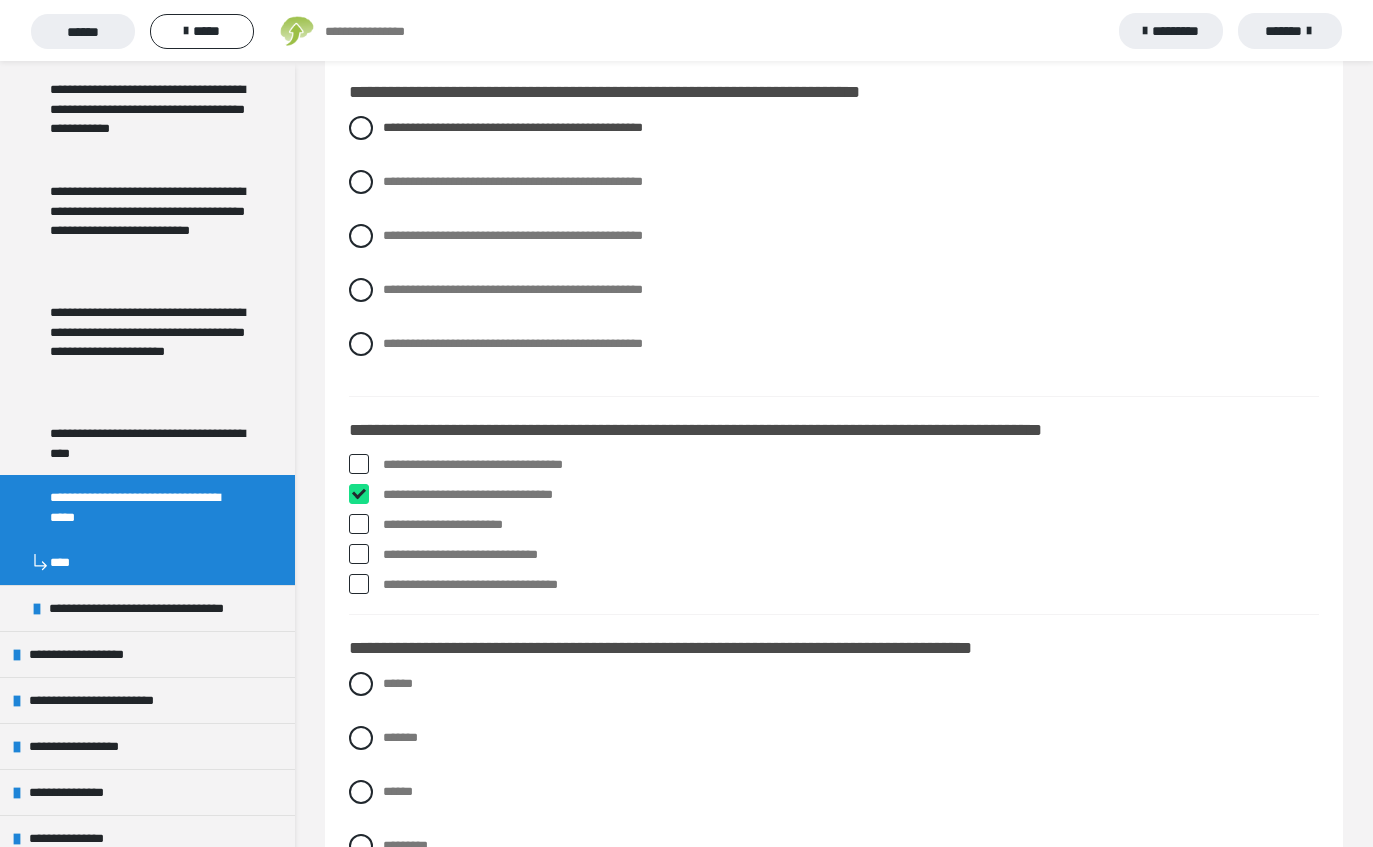 checkbox on "****" 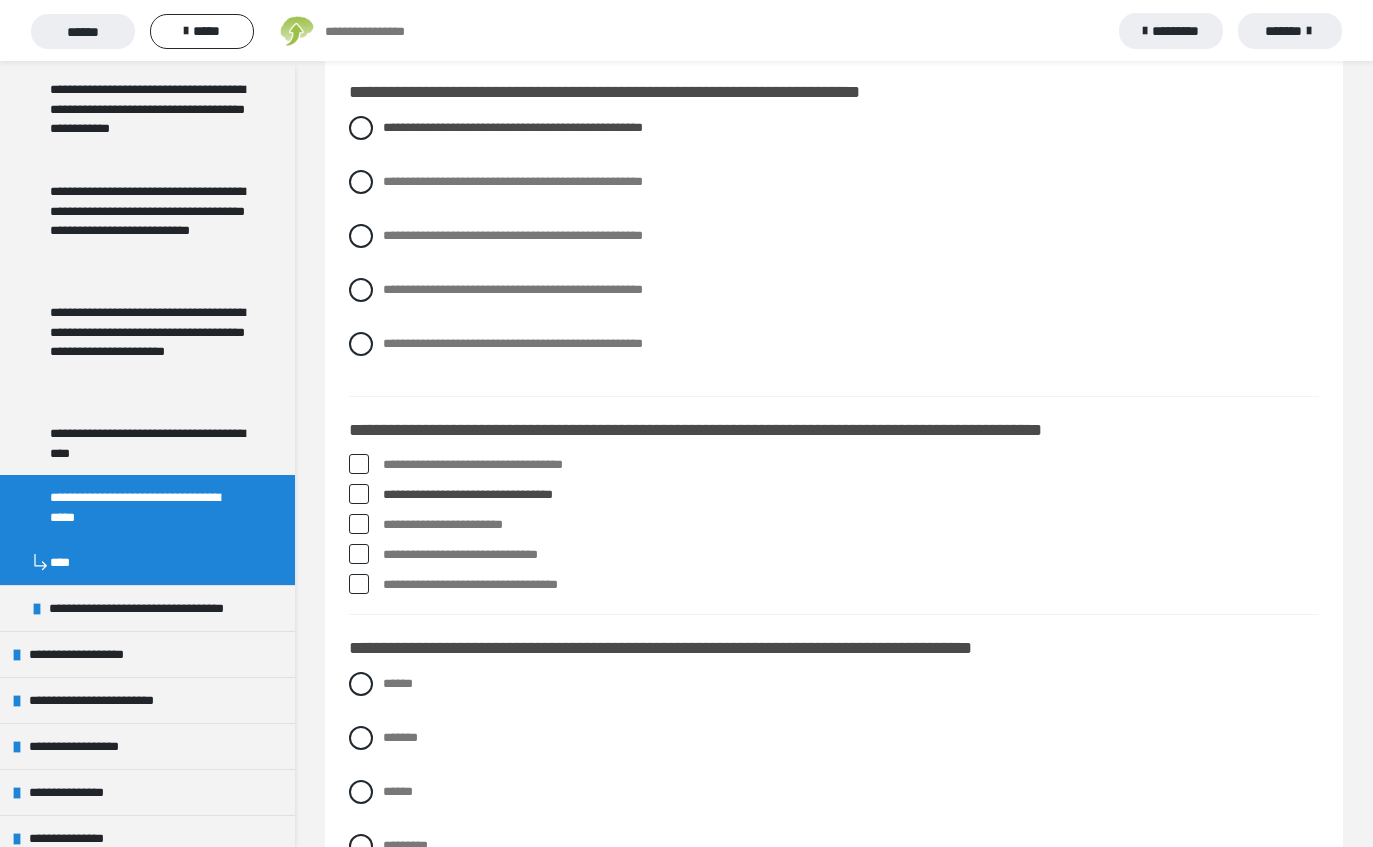 scroll, scrollTop: 5490, scrollLeft: 0, axis: vertical 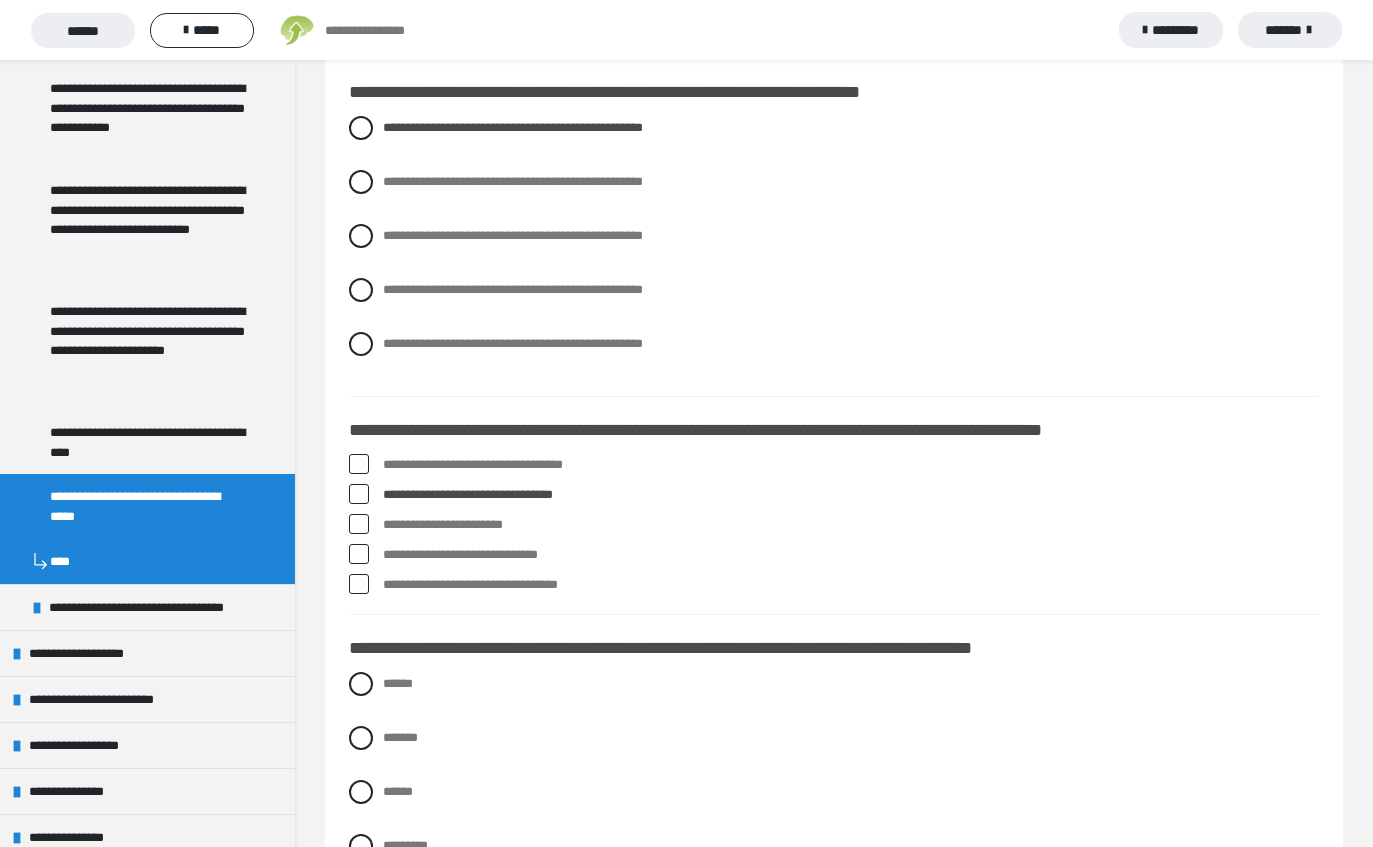 click on "**********" at bounding box center (851, 465) 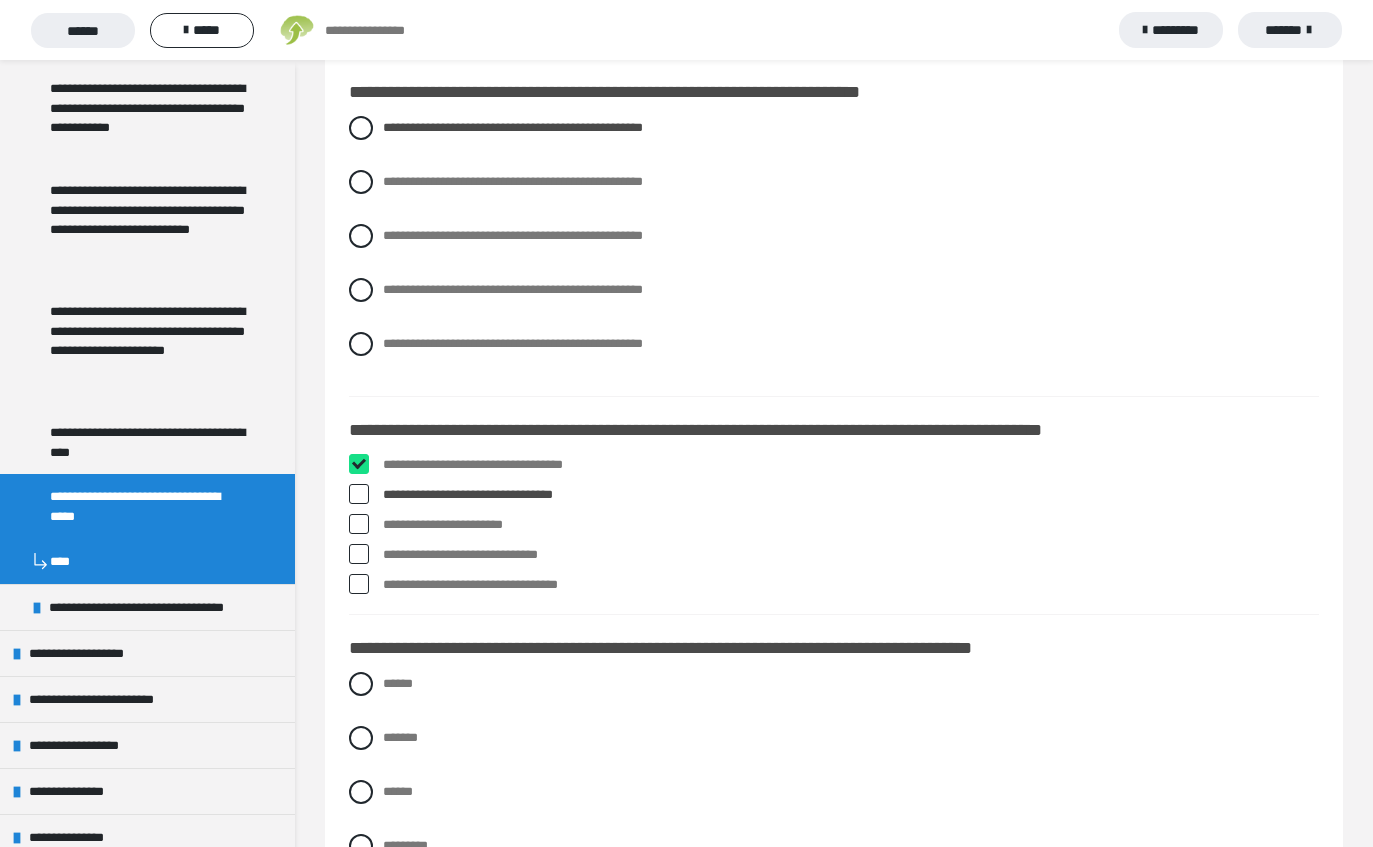 checkbox on "****" 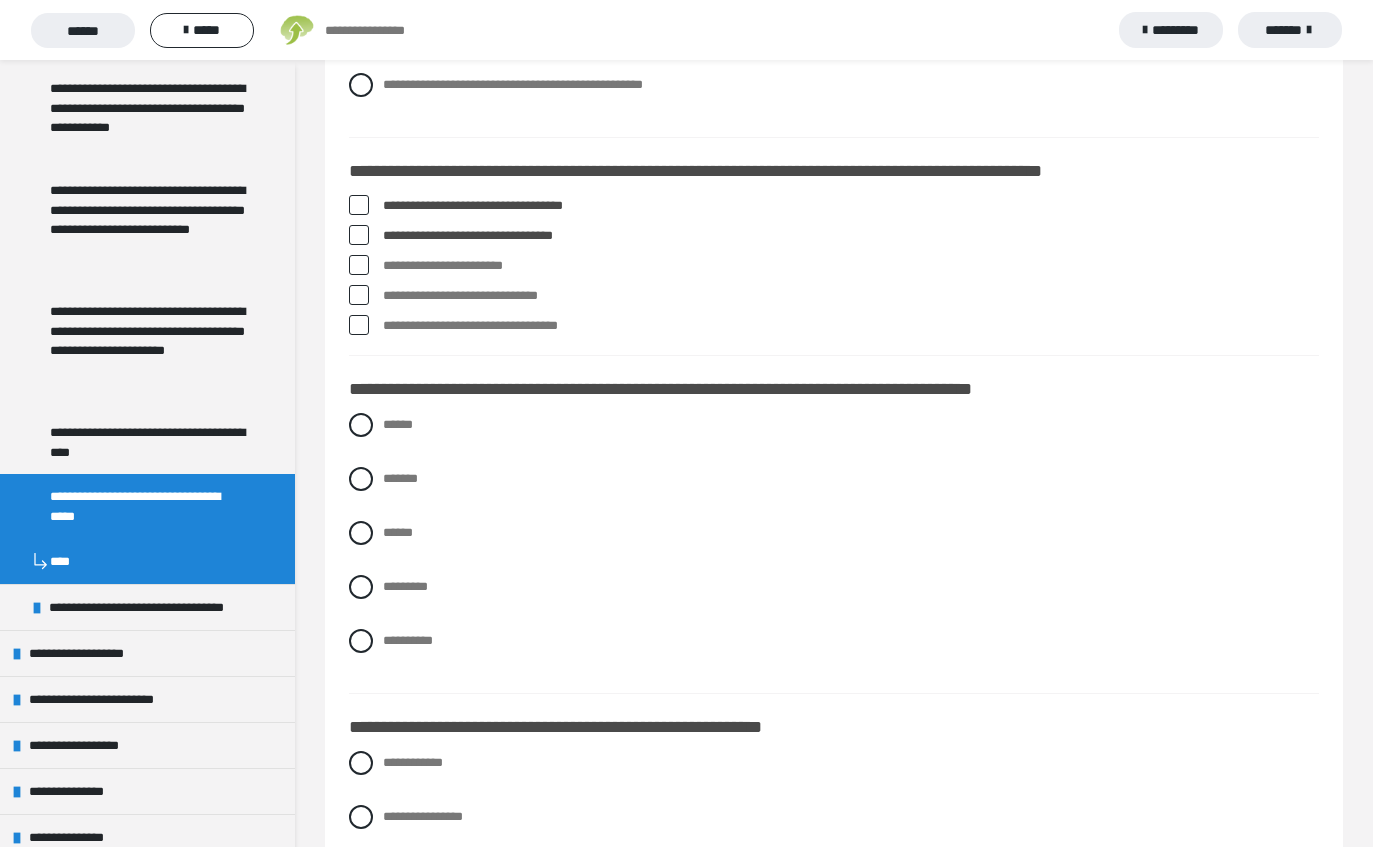 scroll, scrollTop: 5754, scrollLeft: 0, axis: vertical 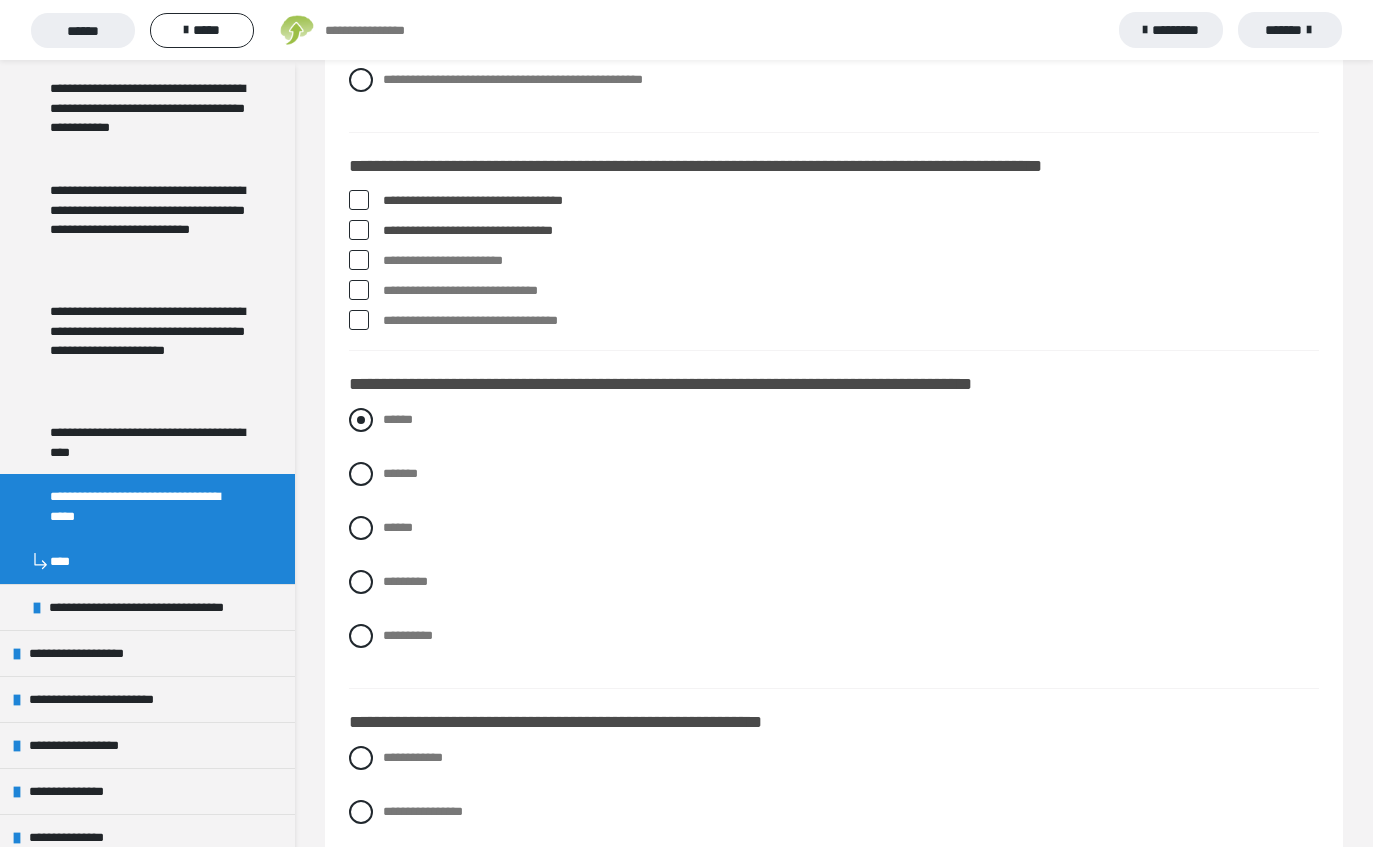click on "******" at bounding box center [389, 414] 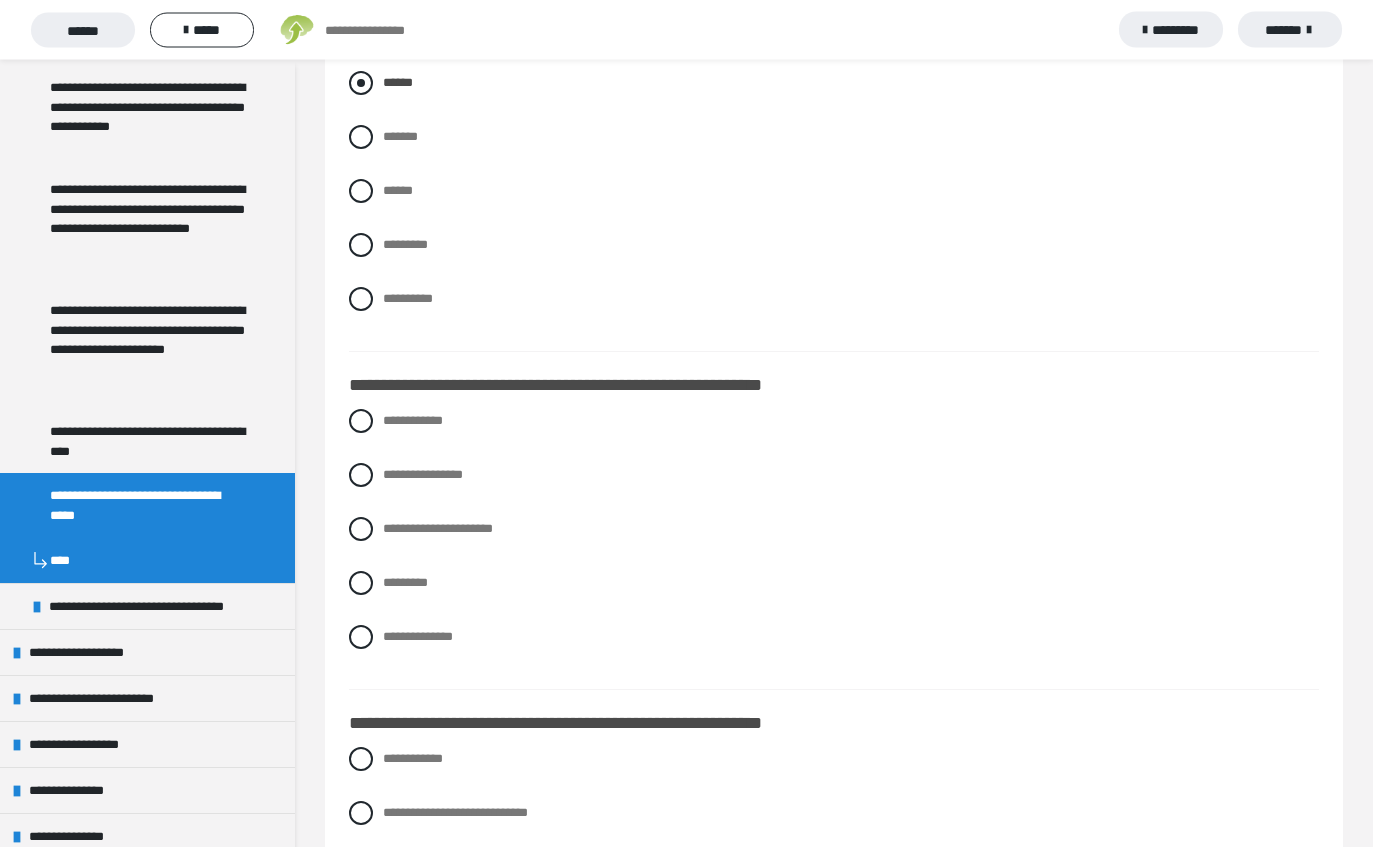 scroll, scrollTop: 6096, scrollLeft: 0, axis: vertical 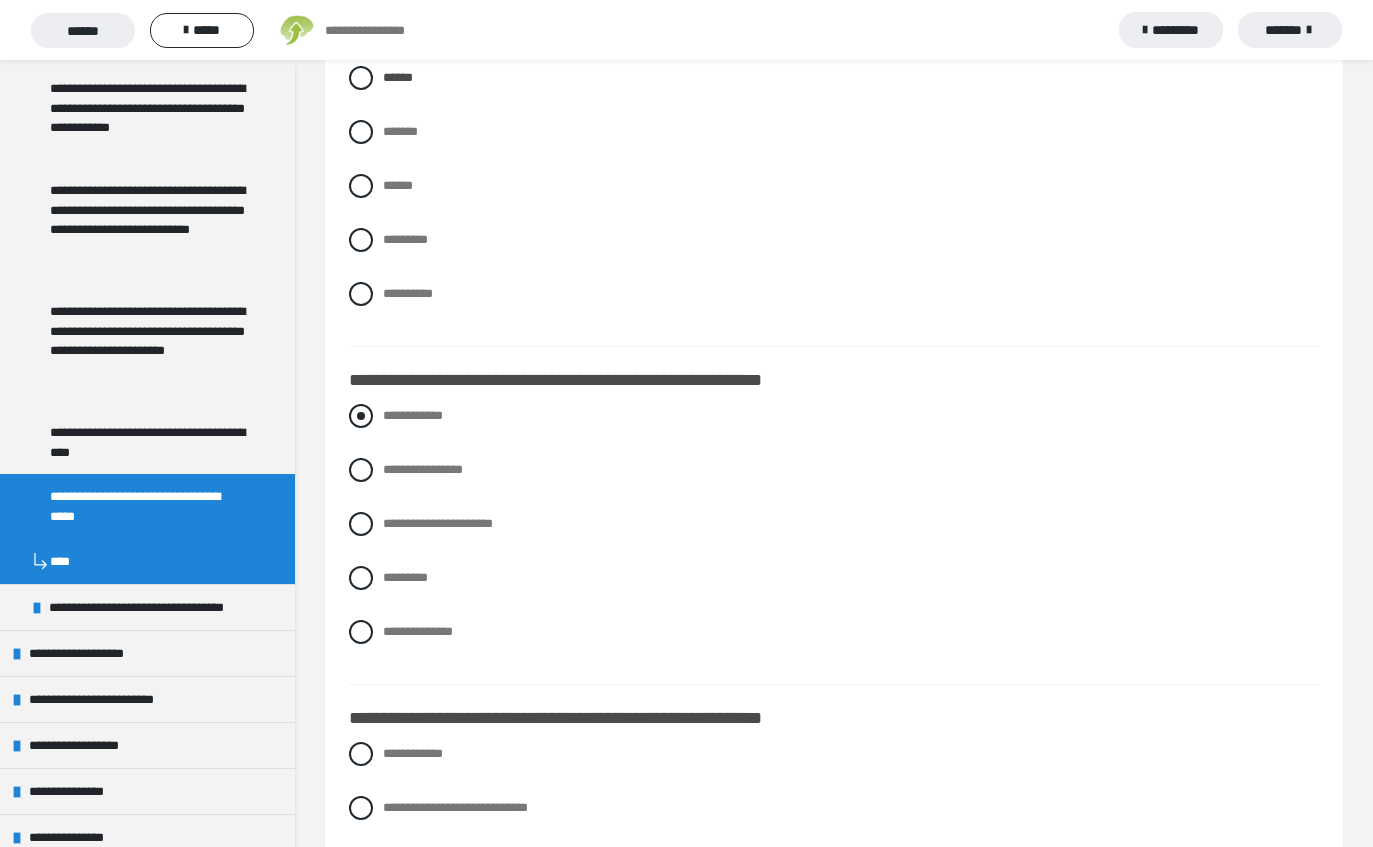 click on "**********" at bounding box center (413, 415) 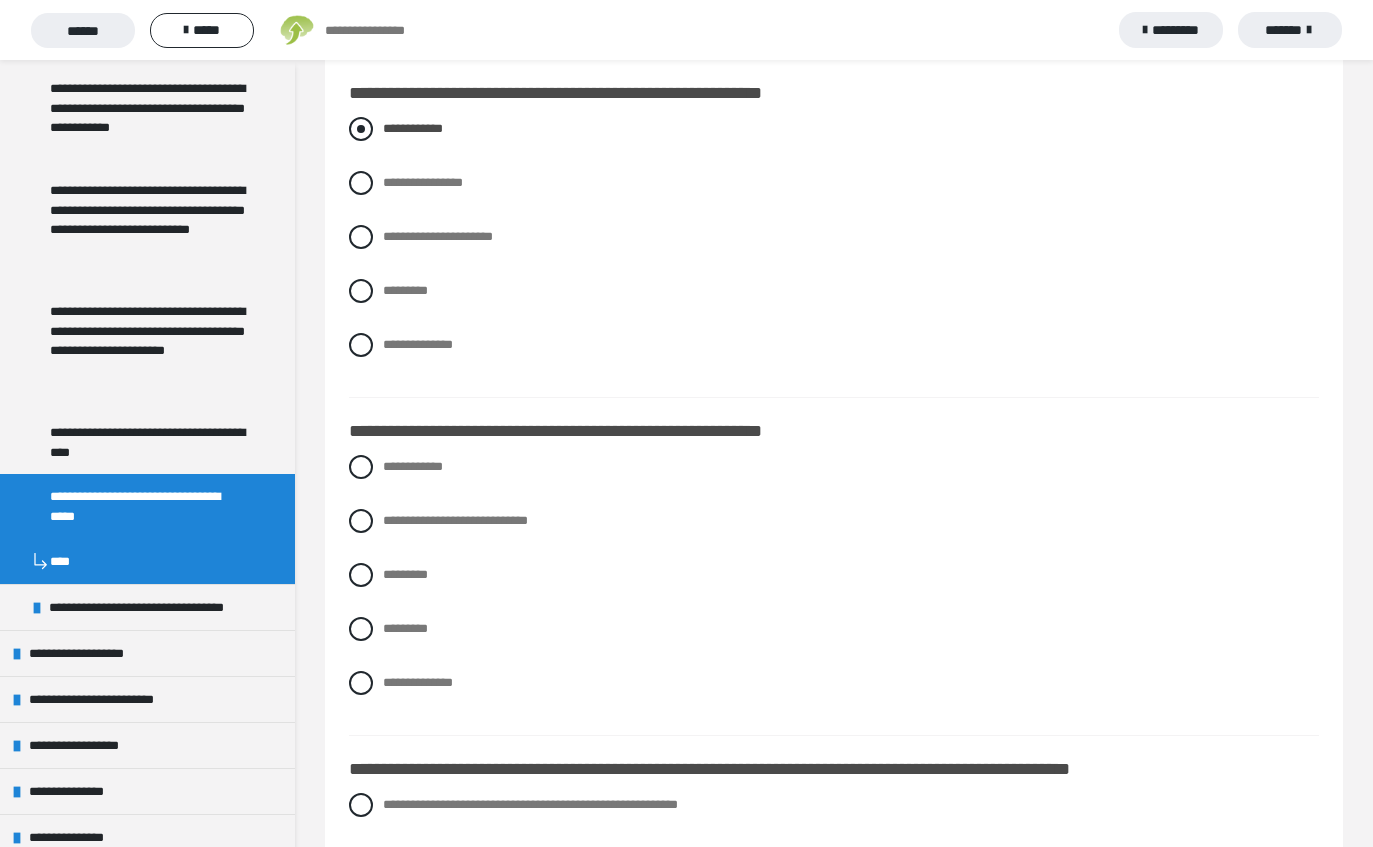 scroll, scrollTop: 6384, scrollLeft: 0, axis: vertical 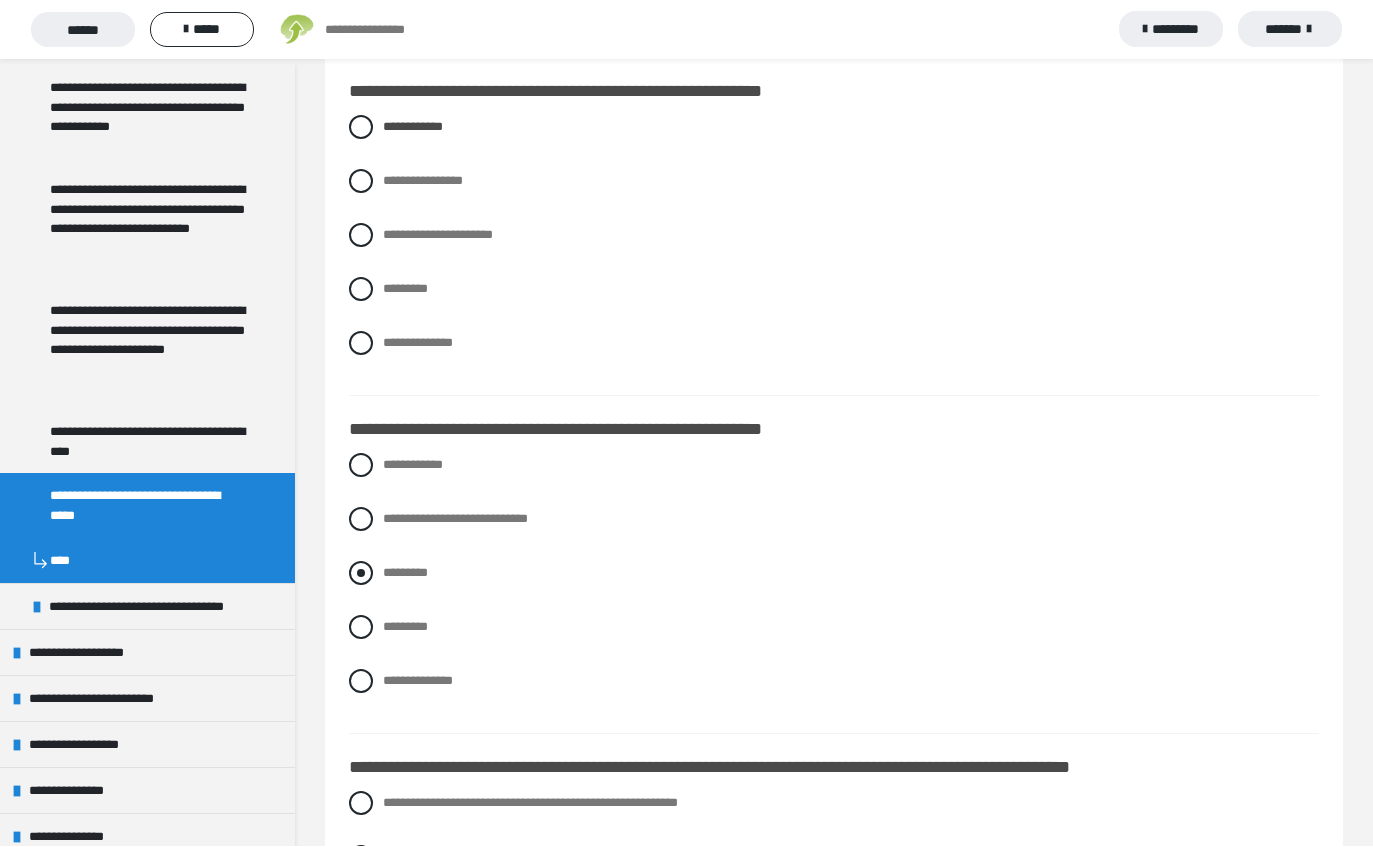 click on "*********" at bounding box center [834, 574] 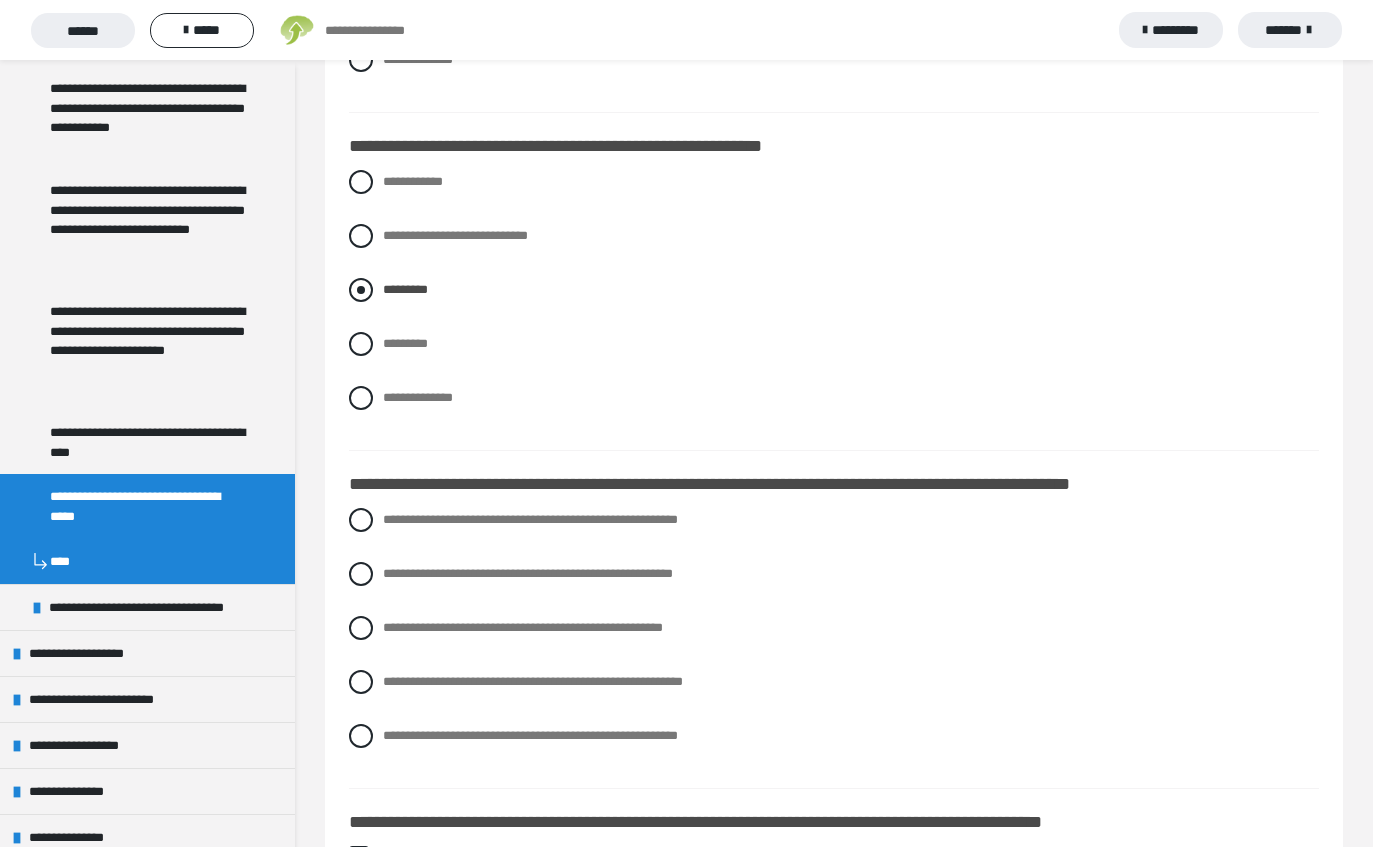 scroll, scrollTop: 6670, scrollLeft: 0, axis: vertical 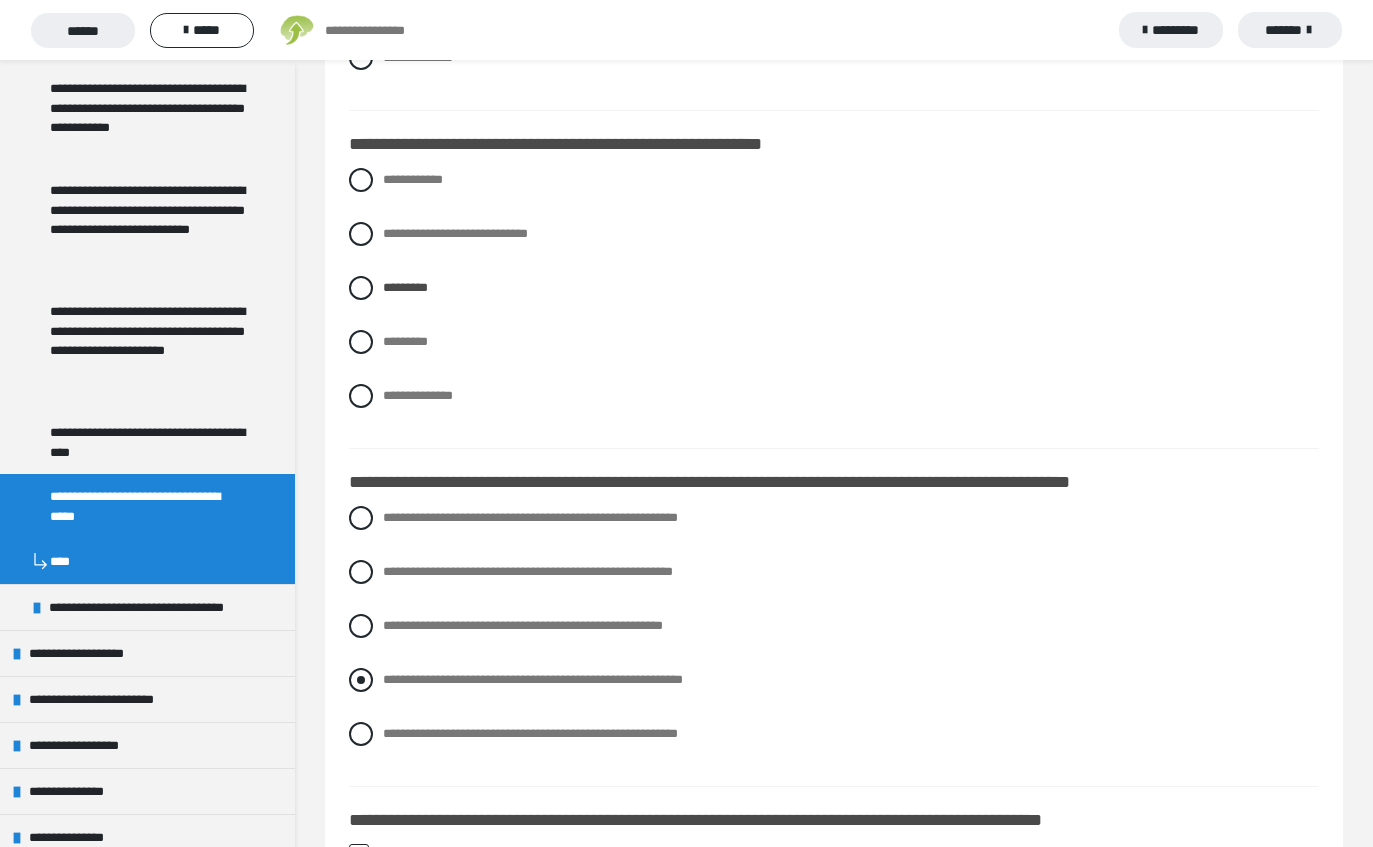 click on "**********" at bounding box center [834, 680] 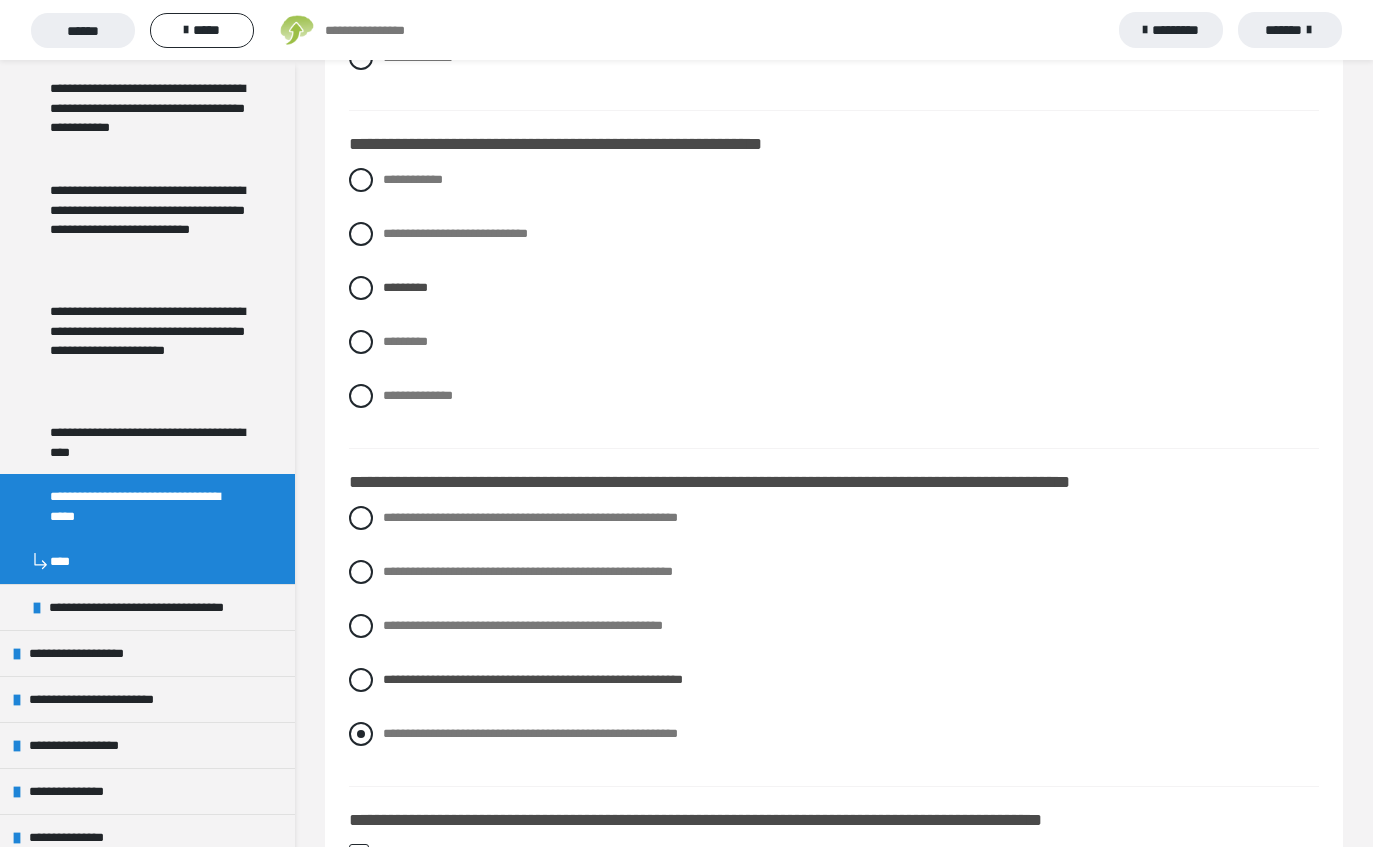 click on "**********" at bounding box center (834, 734) 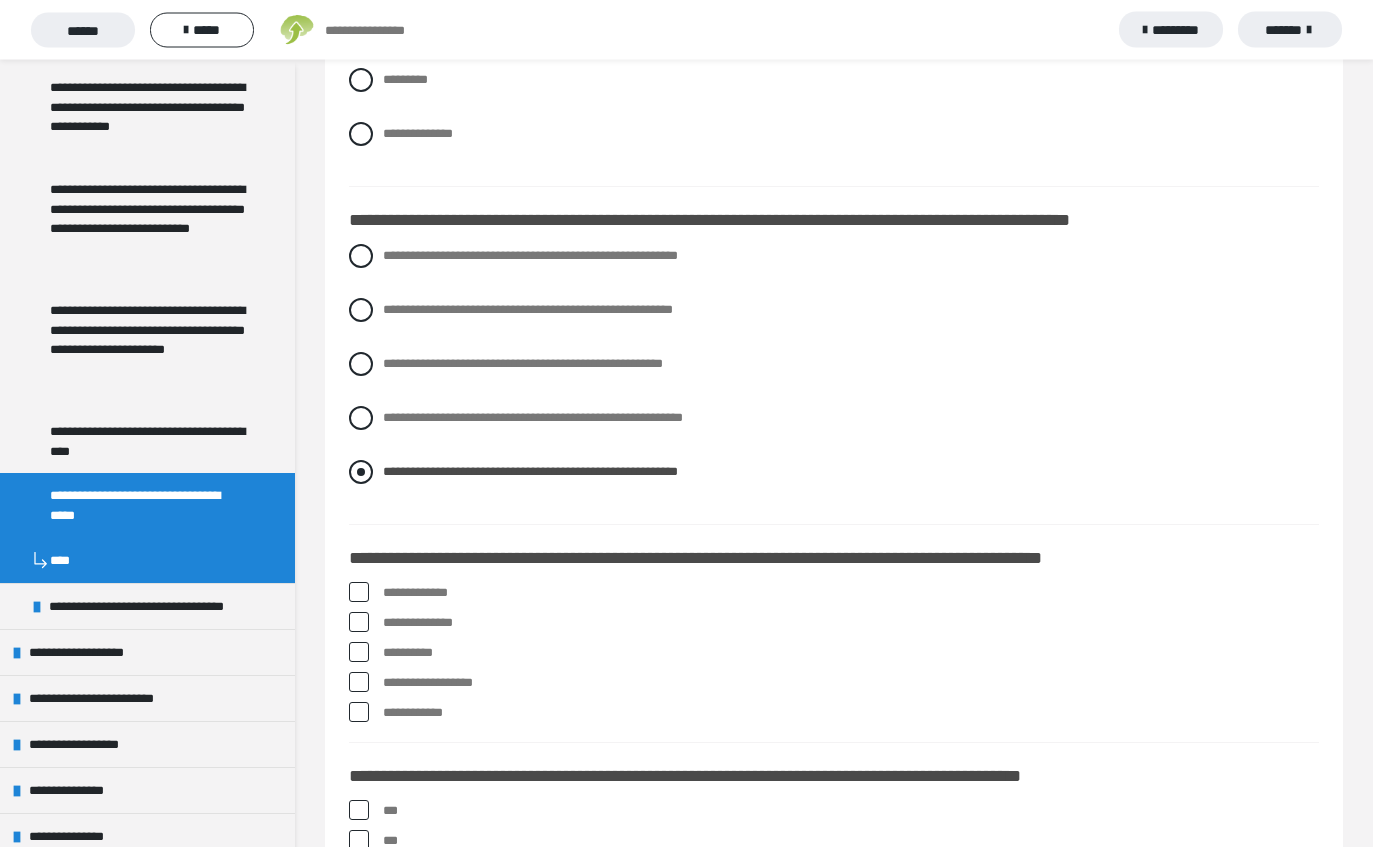 scroll, scrollTop: 6932, scrollLeft: 0, axis: vertical 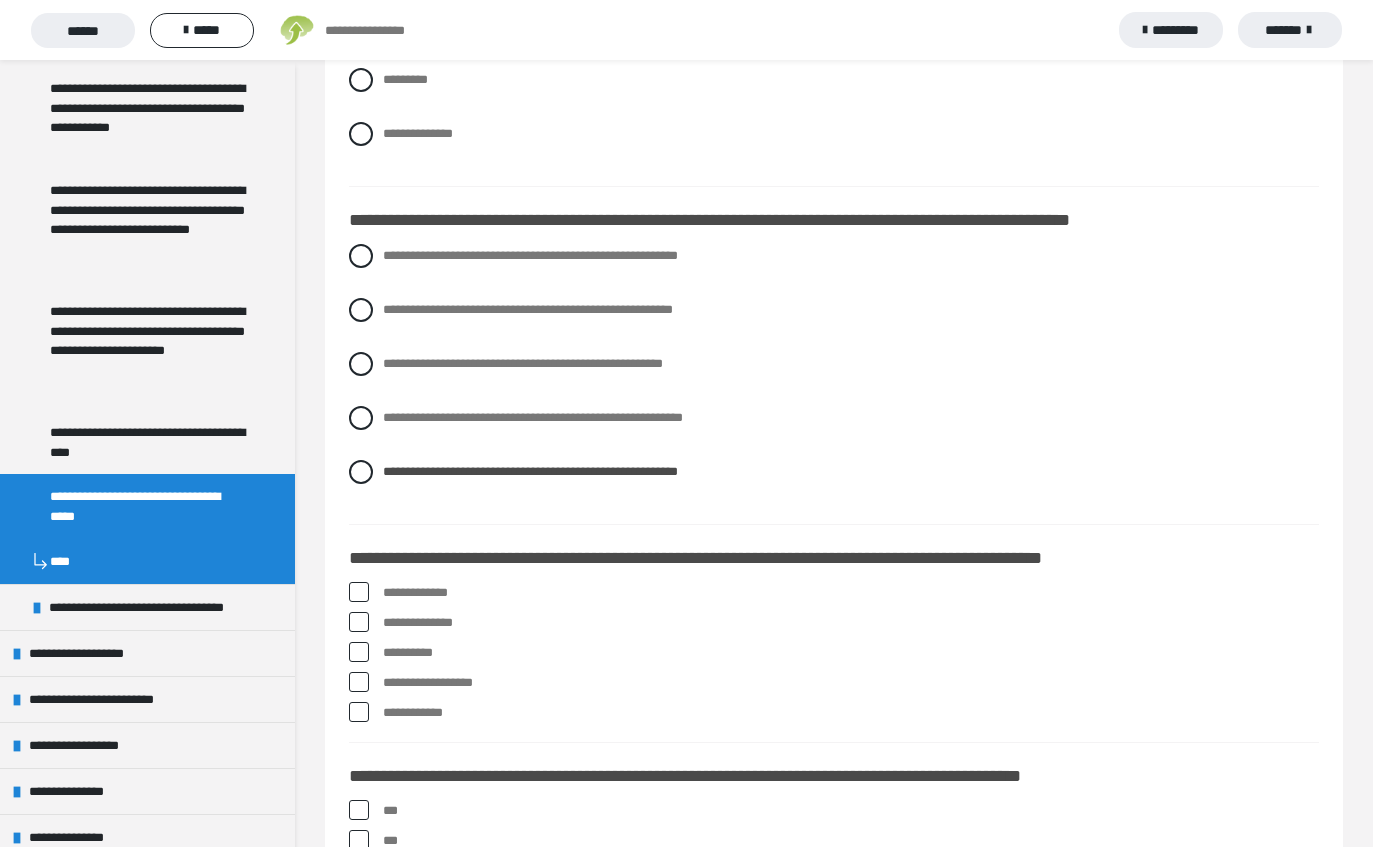 click on "**********" at bounding box center (851, 593) 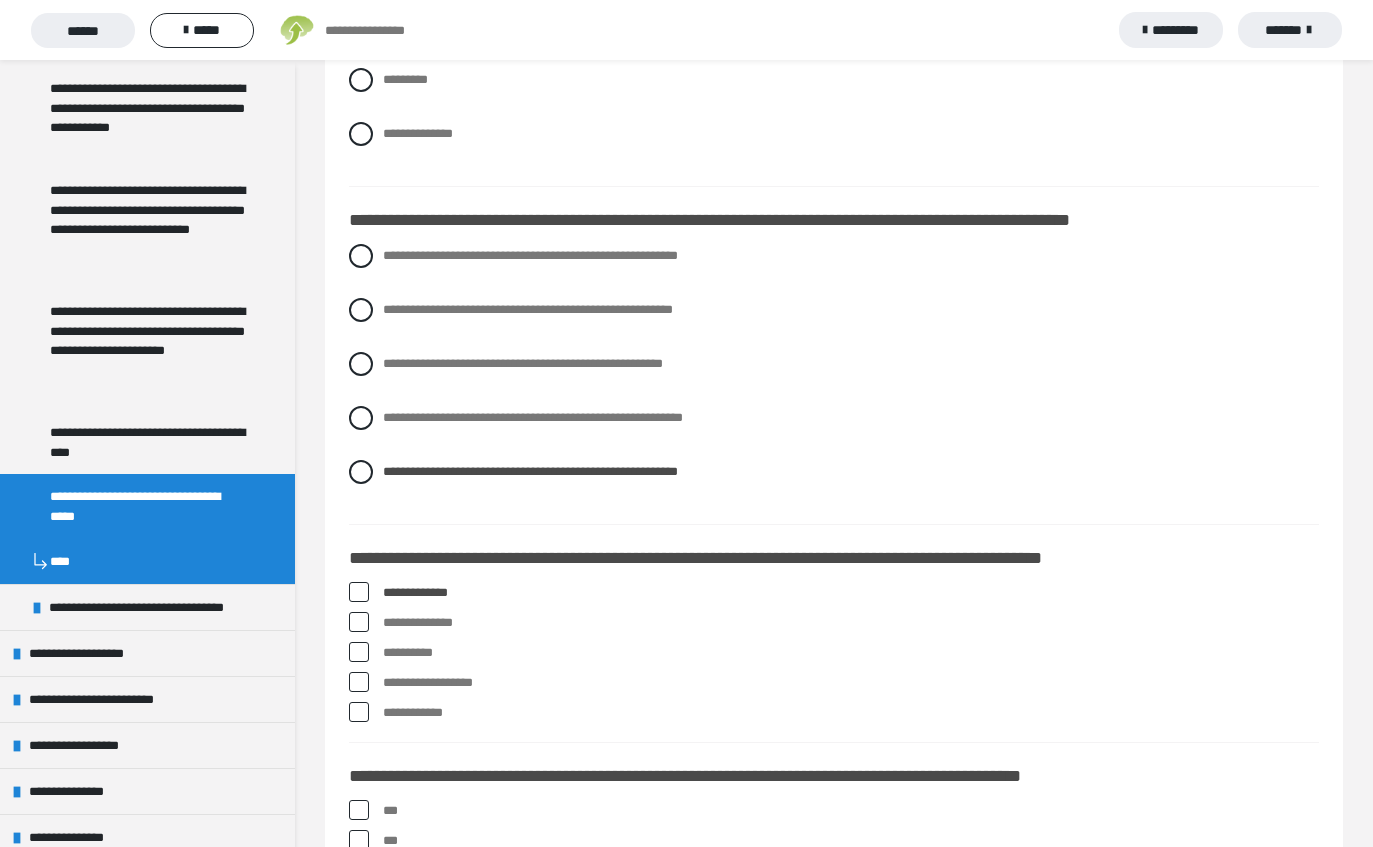 click on "**********" at bounding box center [851, 683] 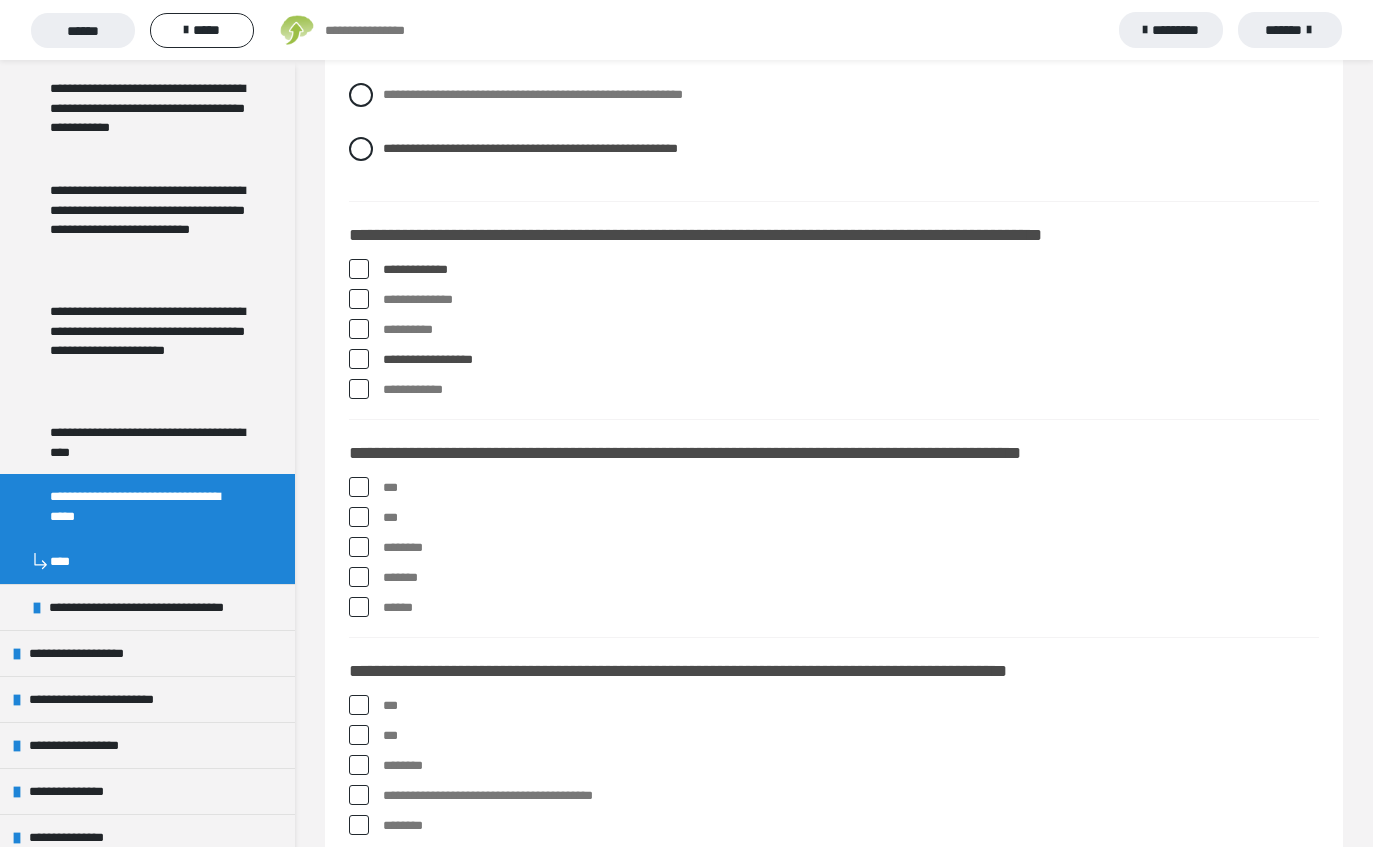 scroll, scrollTop: 7257, scrollLeft: 0, axis: vertical 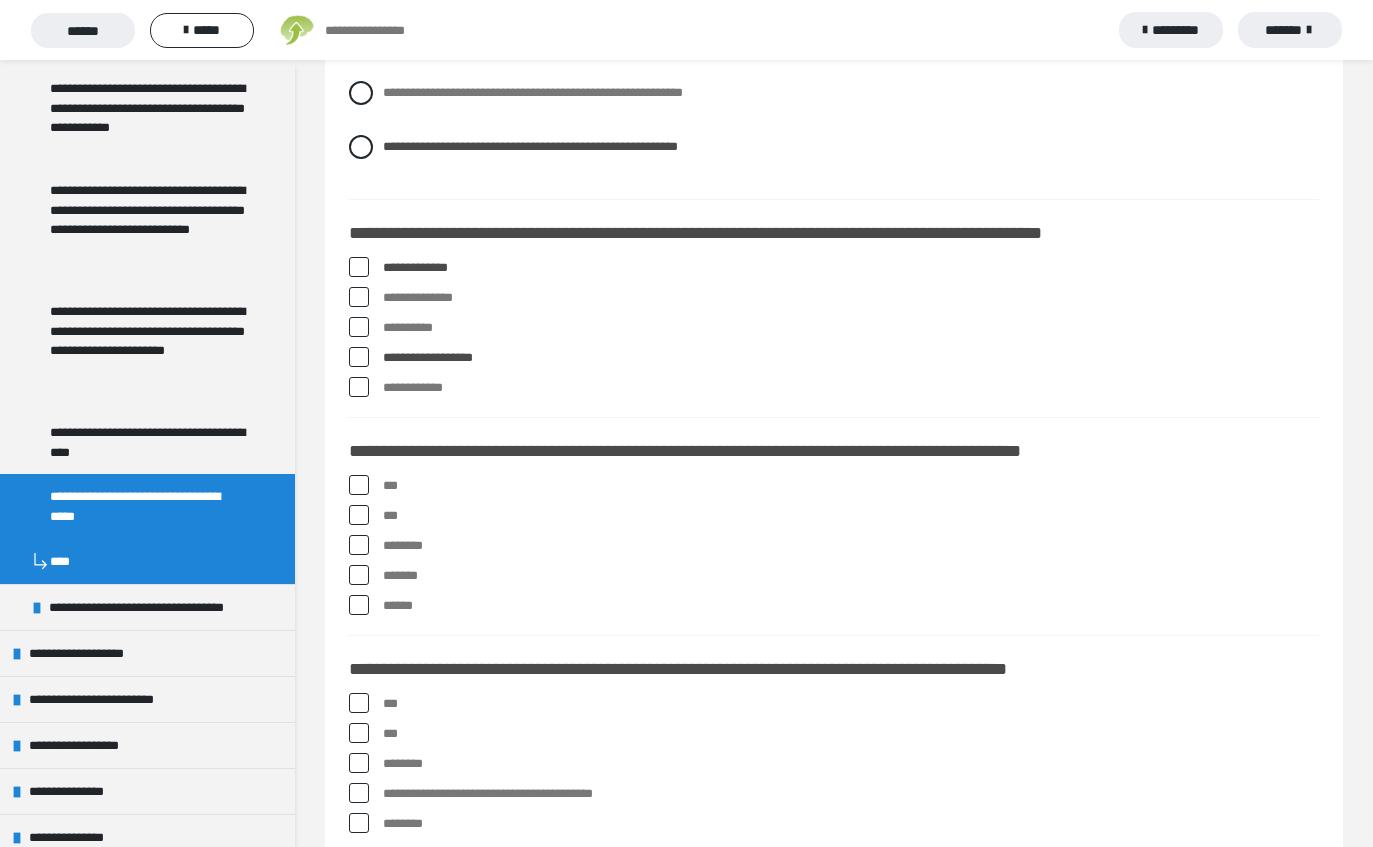 click on "********" at bounding box center (851, 546) 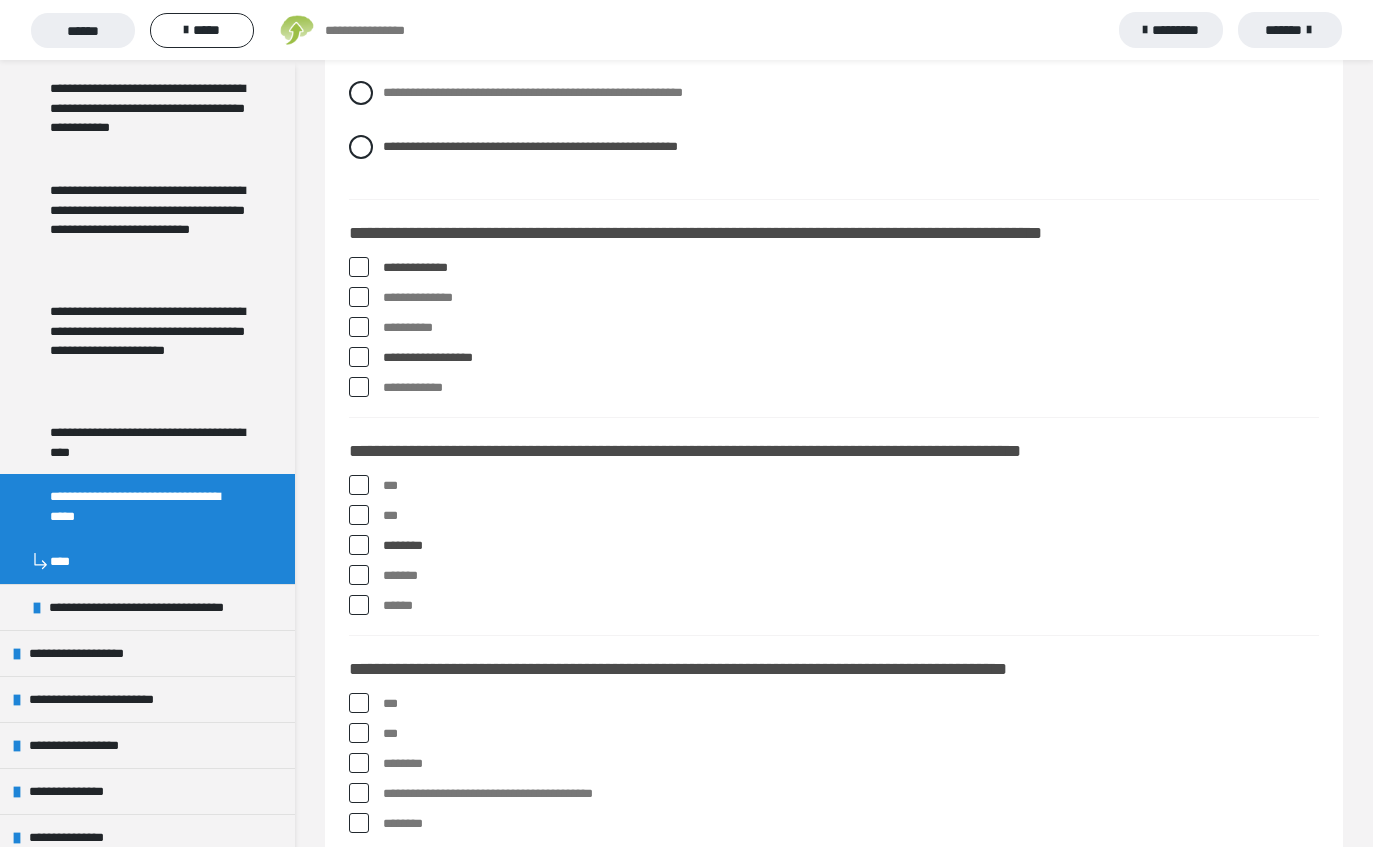 click on "*******" at bounding box center (851, 576) 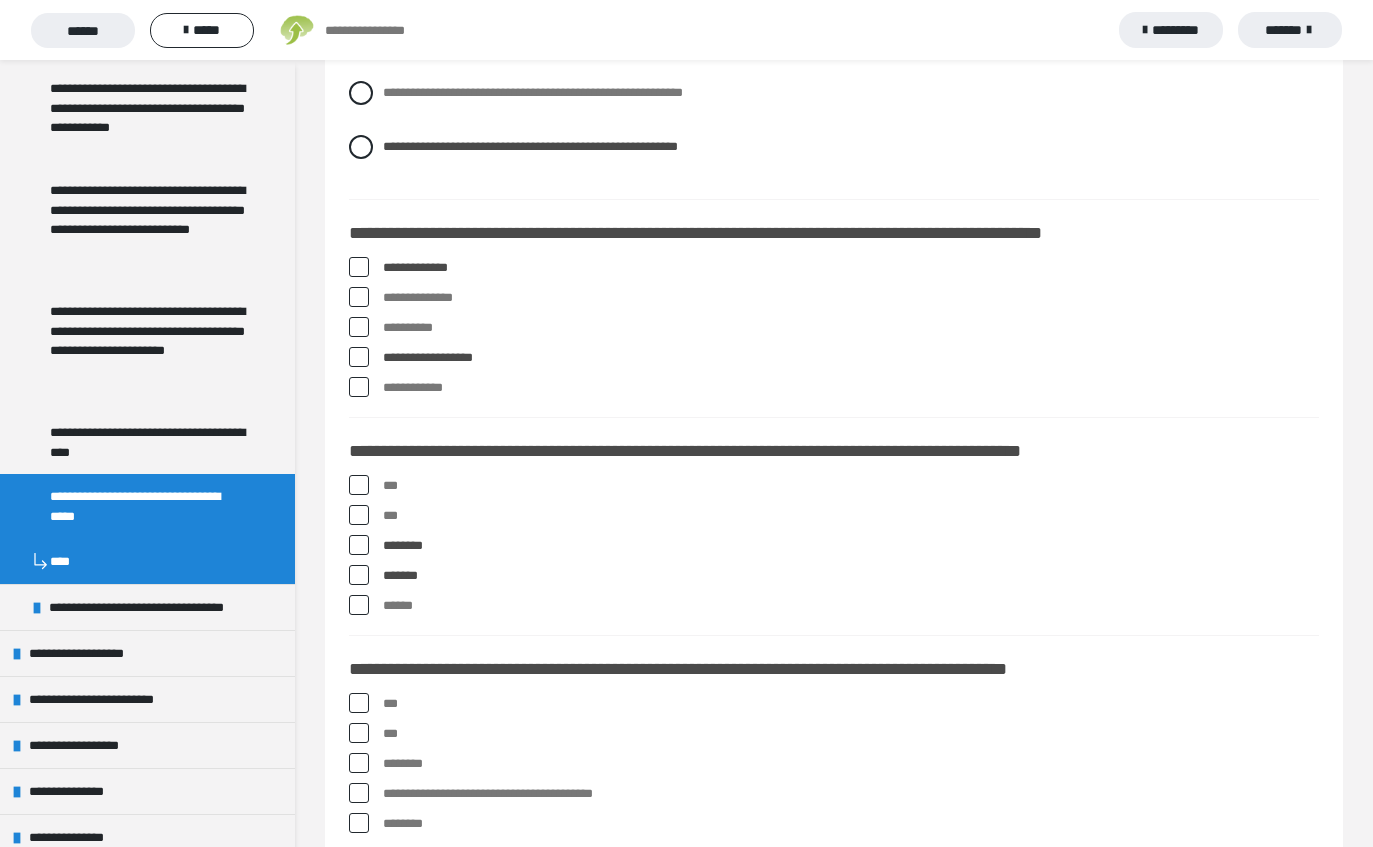 click on "******" at bounding box center (851, 606) 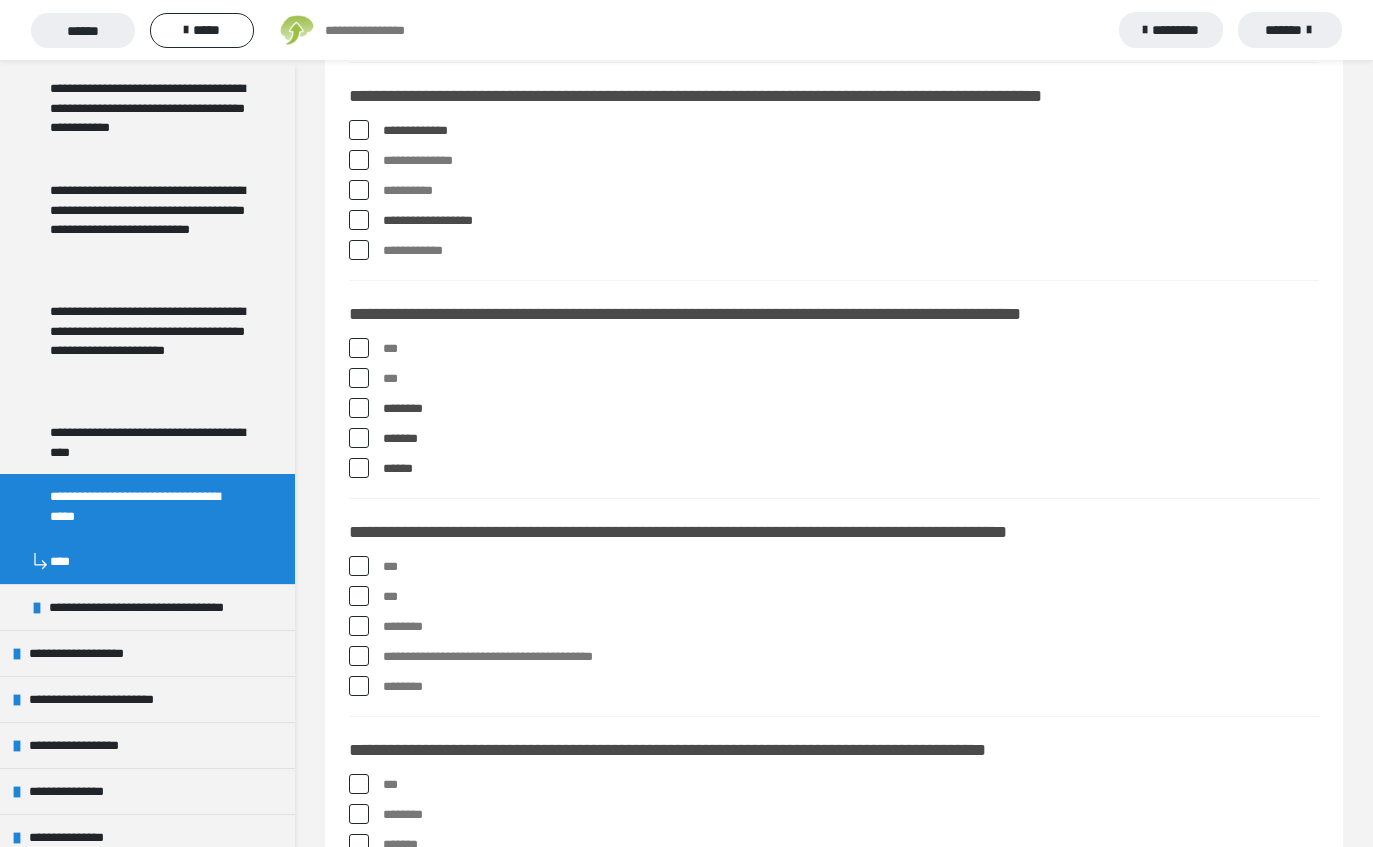 scroll, scrollTop: 7403, scrollLeft: 0, axis: vertical 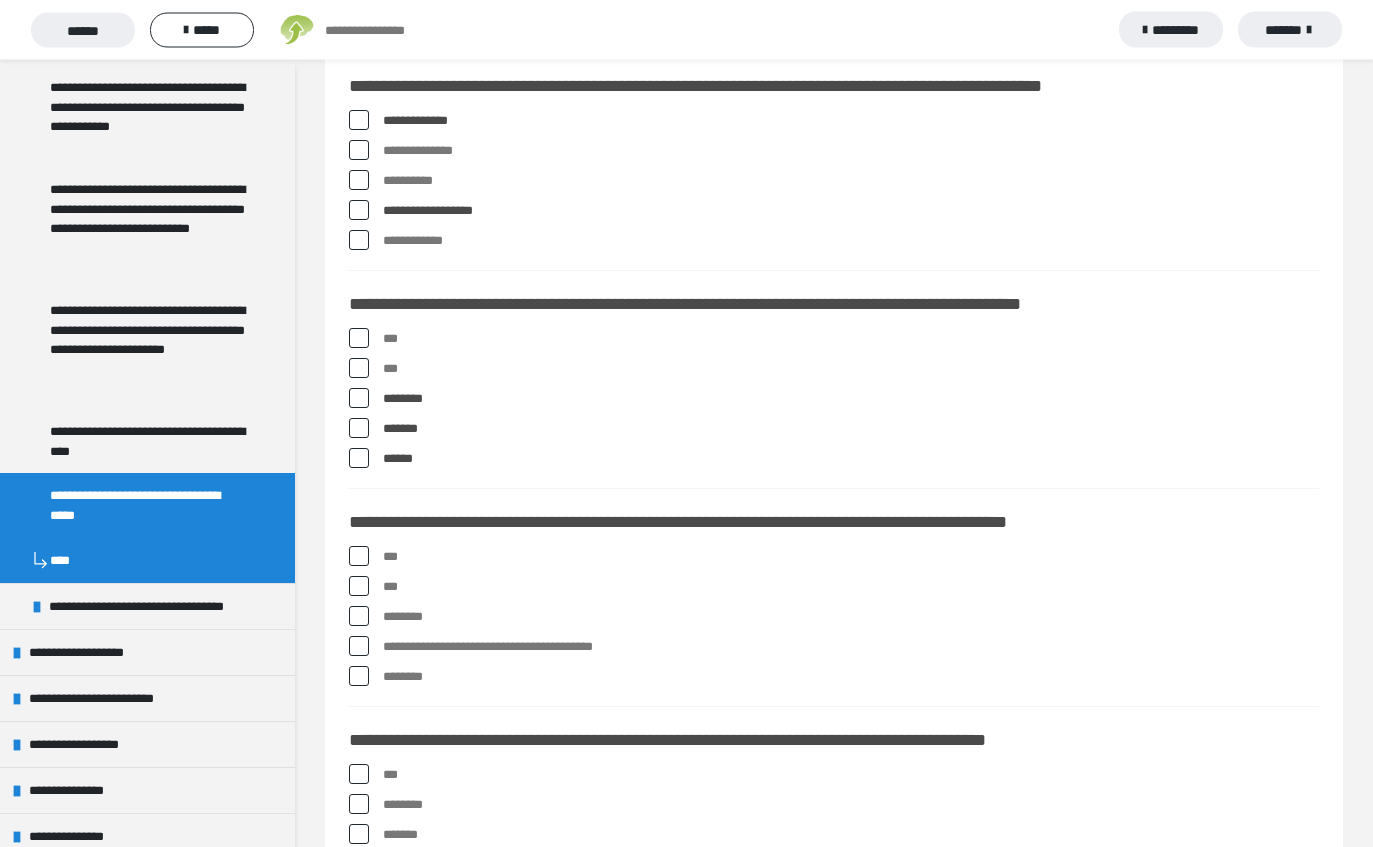 click on "***" at bounding box center (851, 558) 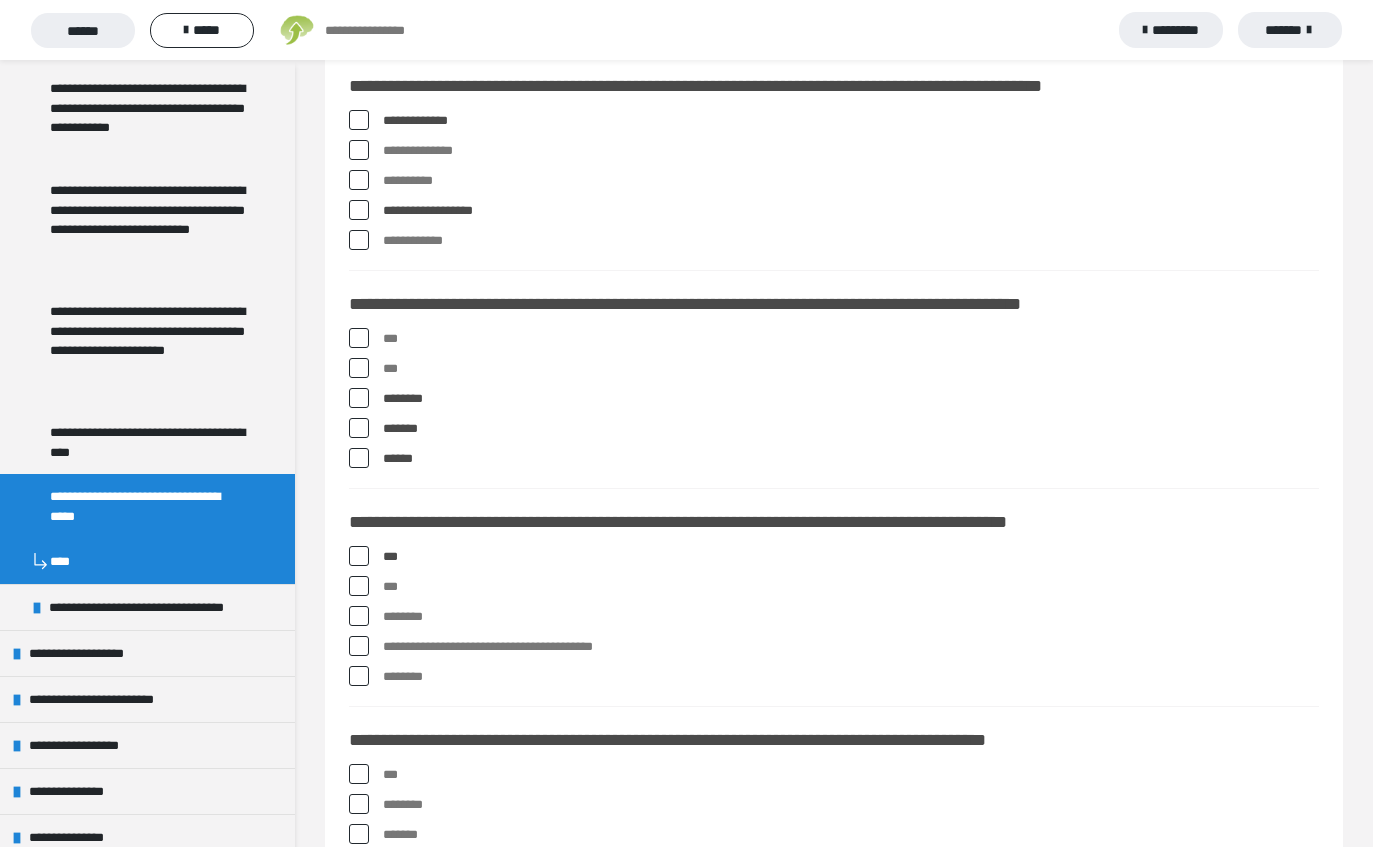click on "***" at bounding box center [851, 557] 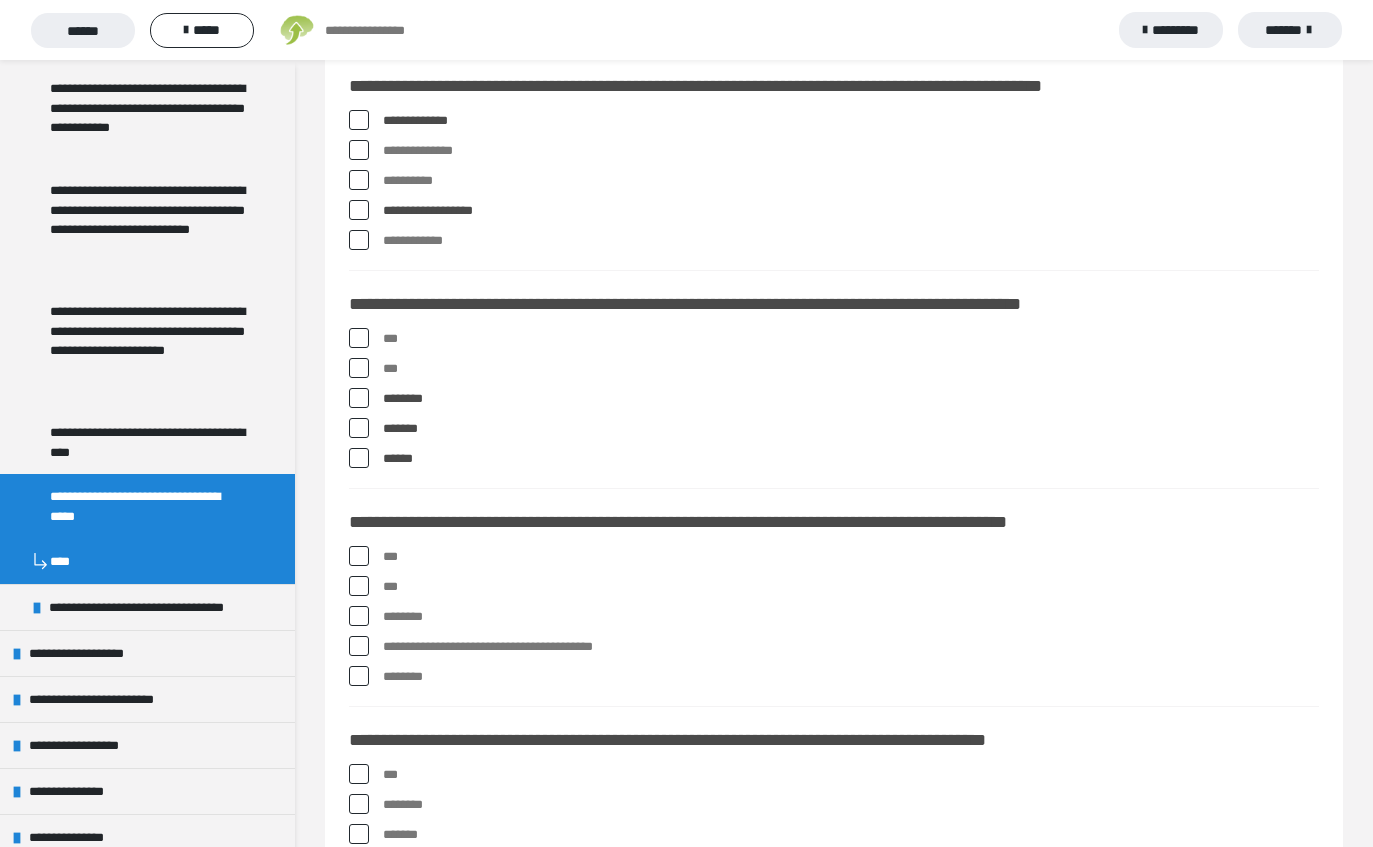 click on "**********" at bounding box center [851, 647] 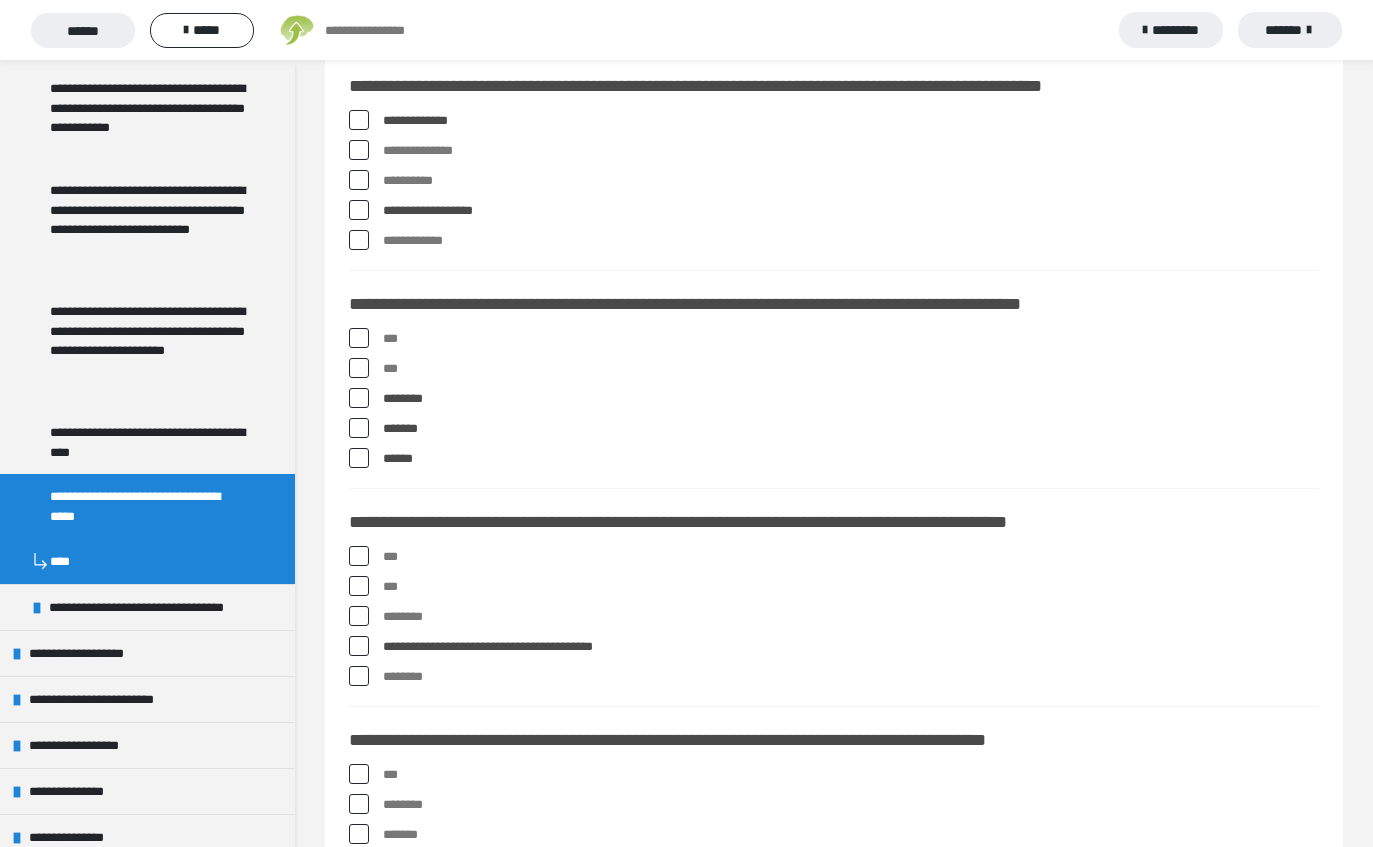 click on "********" at bounding box center (851, 617) 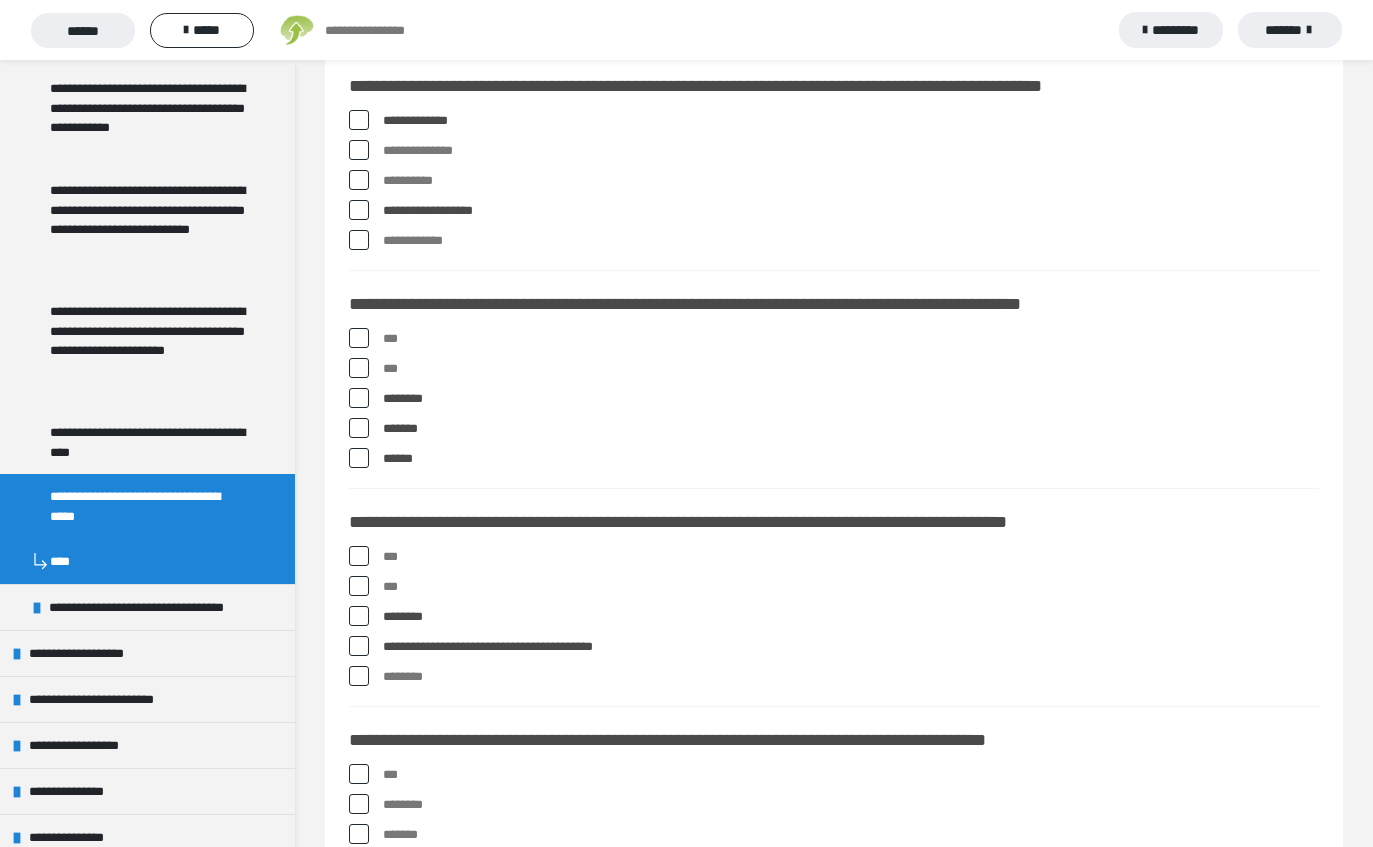 click on "********" at bounding box center (851, 617) 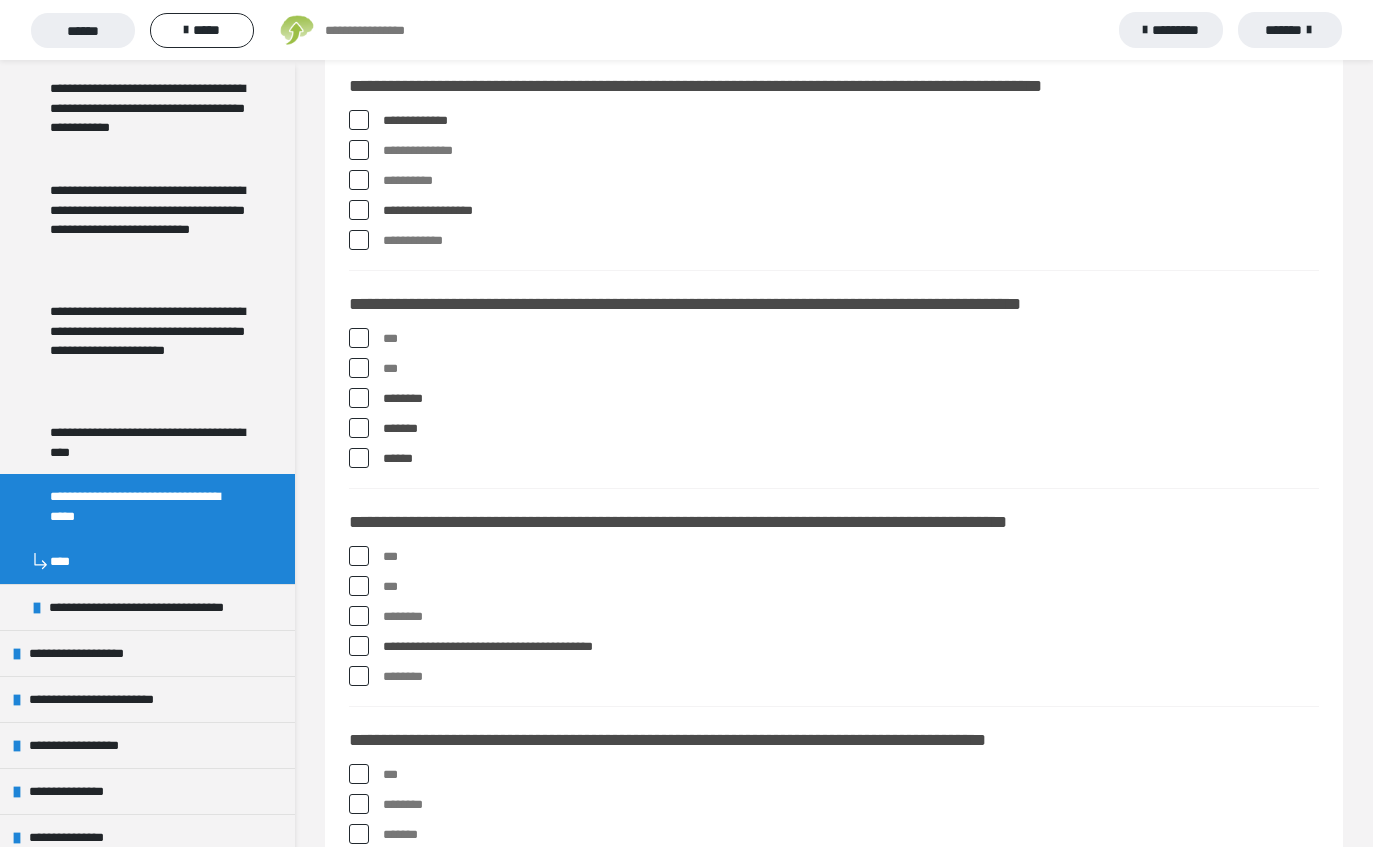 click on "***" at bounding box center (851, 557) 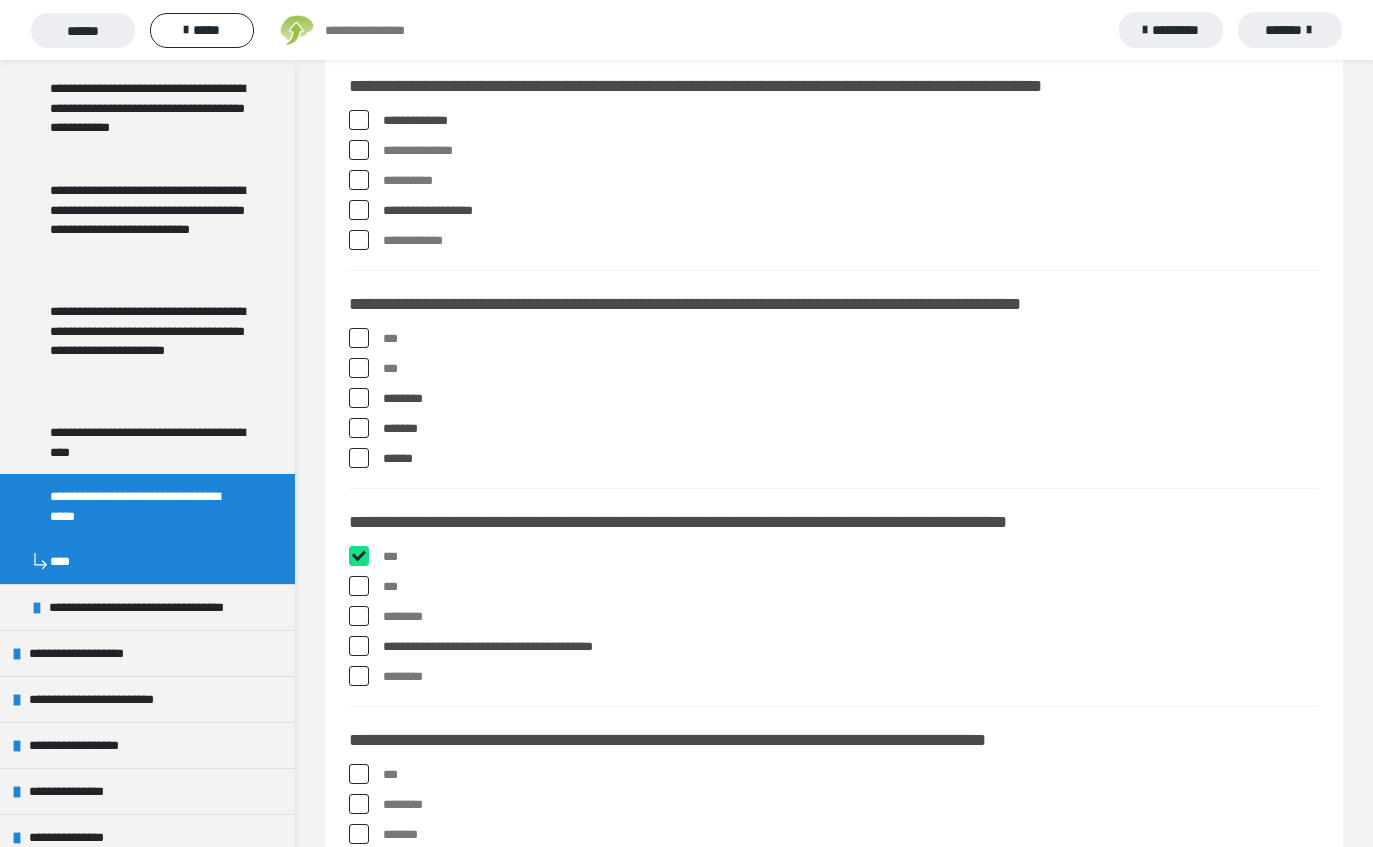 checkbox on "****" 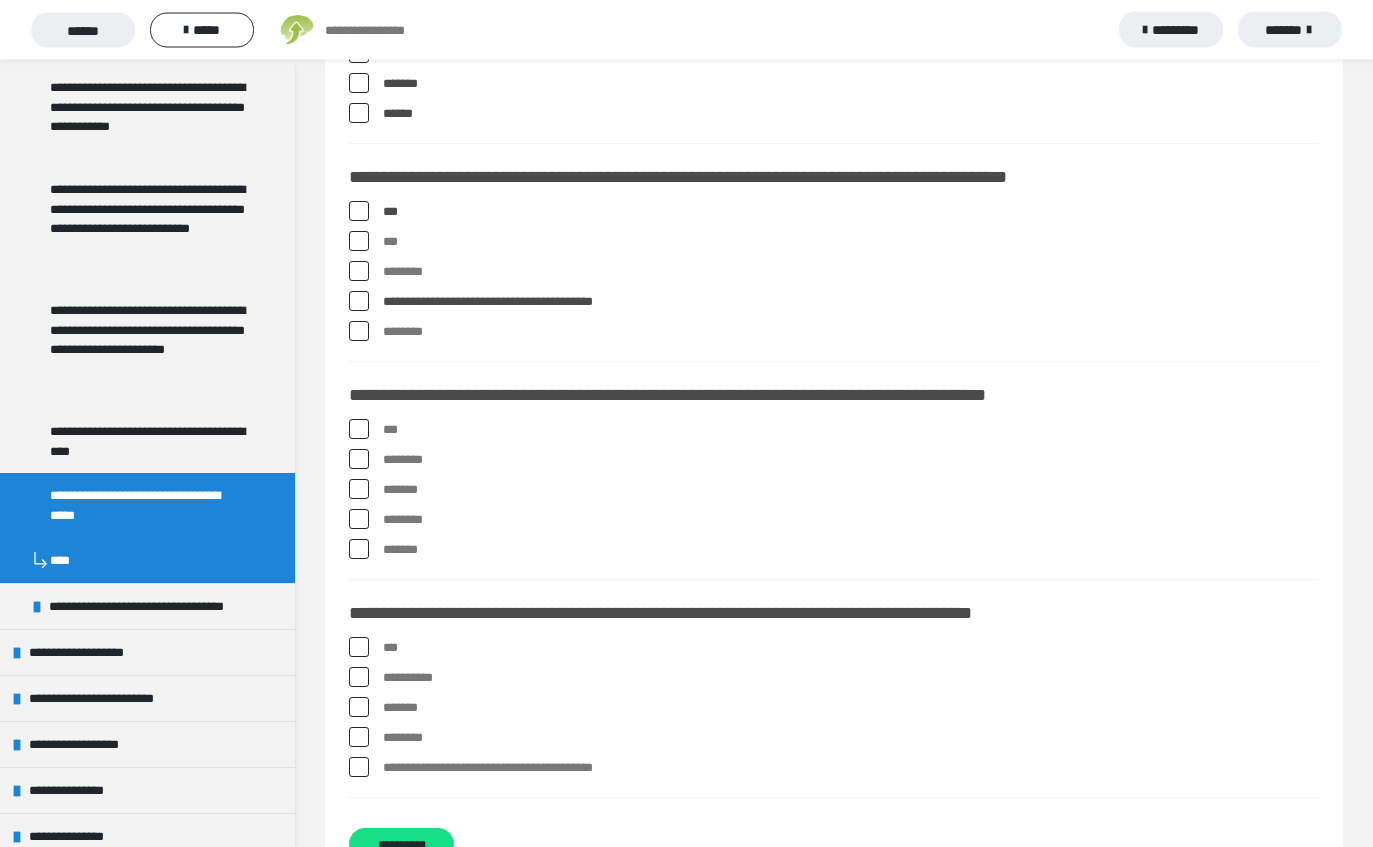 scroll, scrollTop: 7755, scrollLeft: 0, axis: vertical 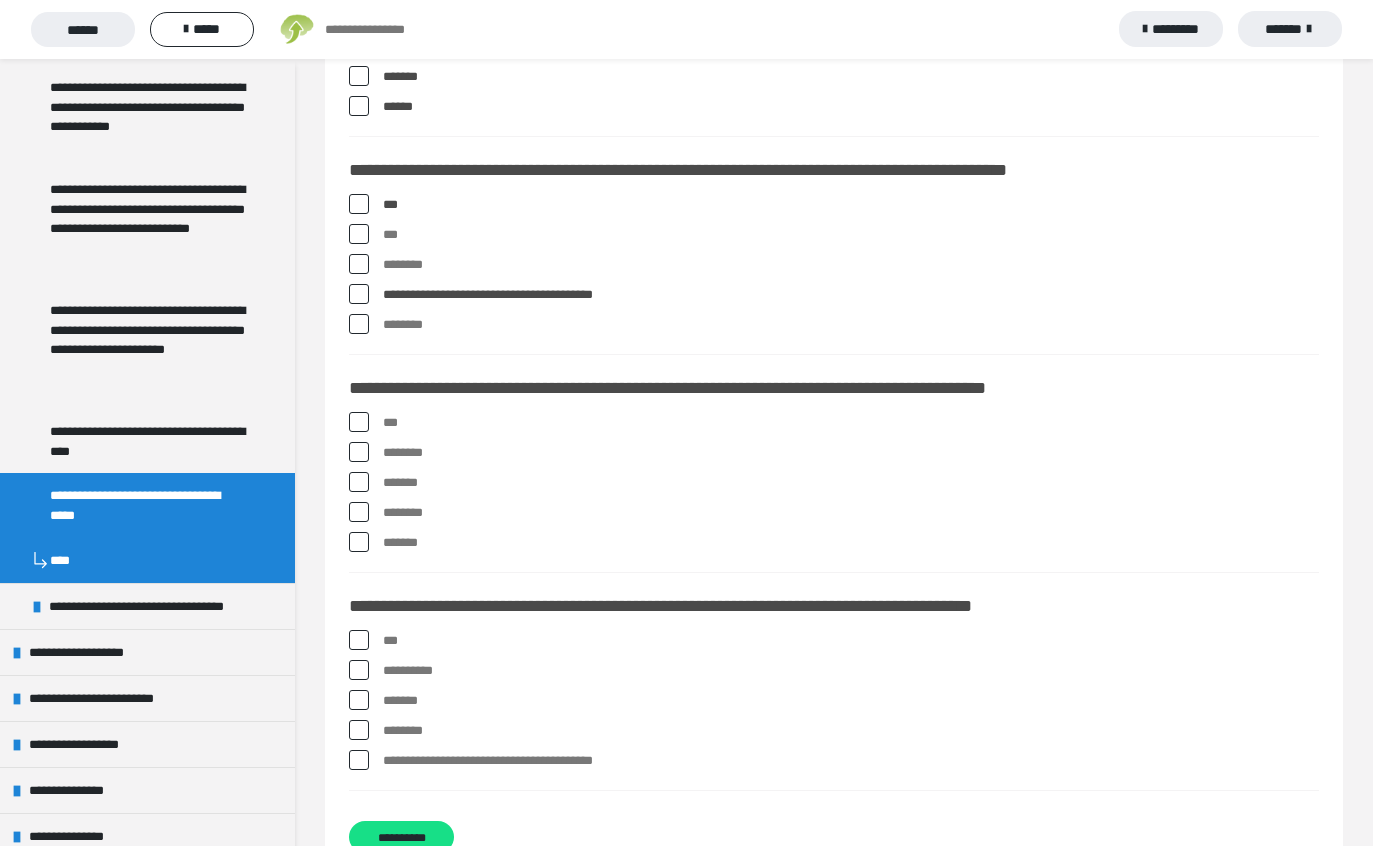 click on "*******" at bounding box center [851, 484] 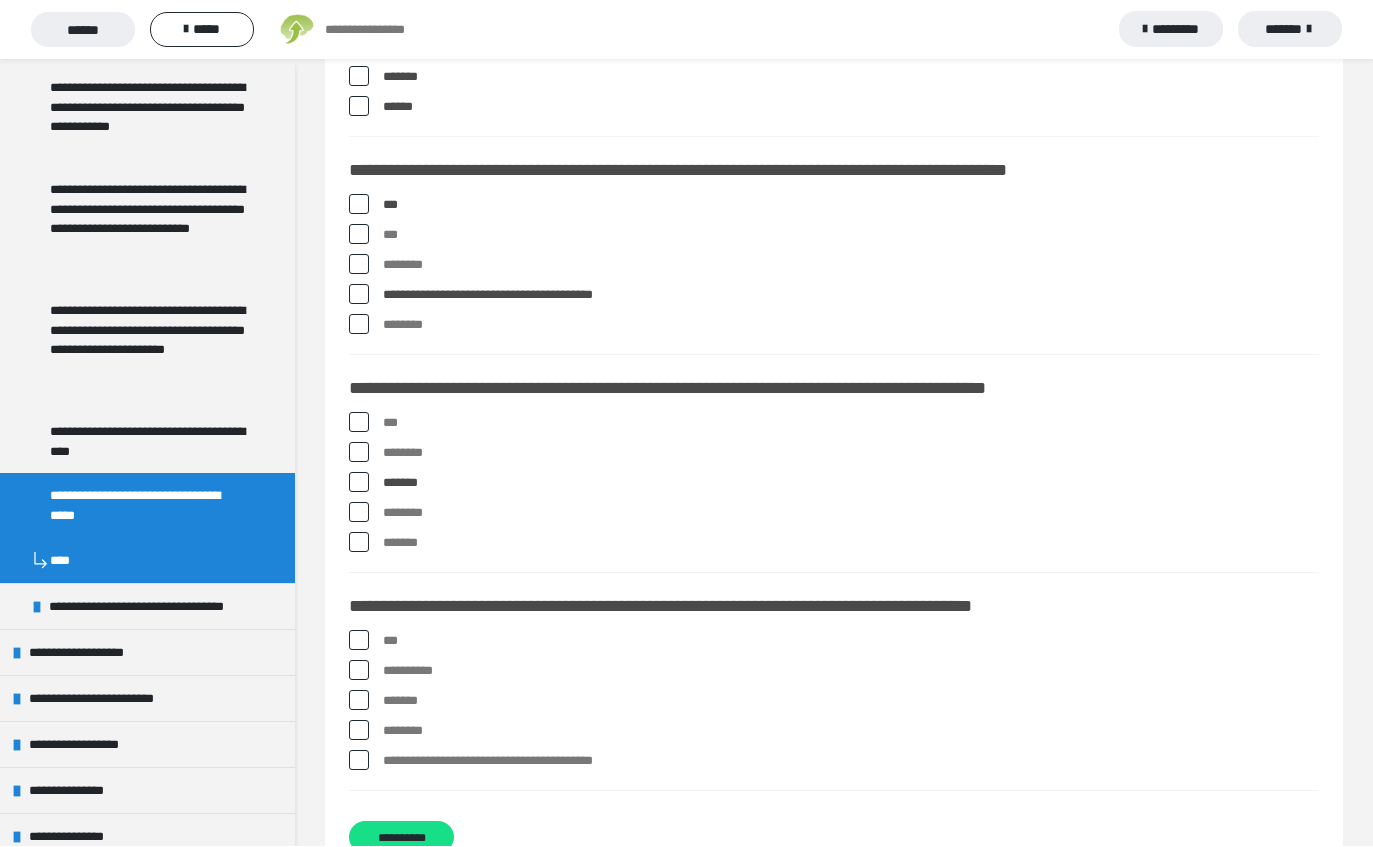 click on "********" at bounding box center [851, 514] 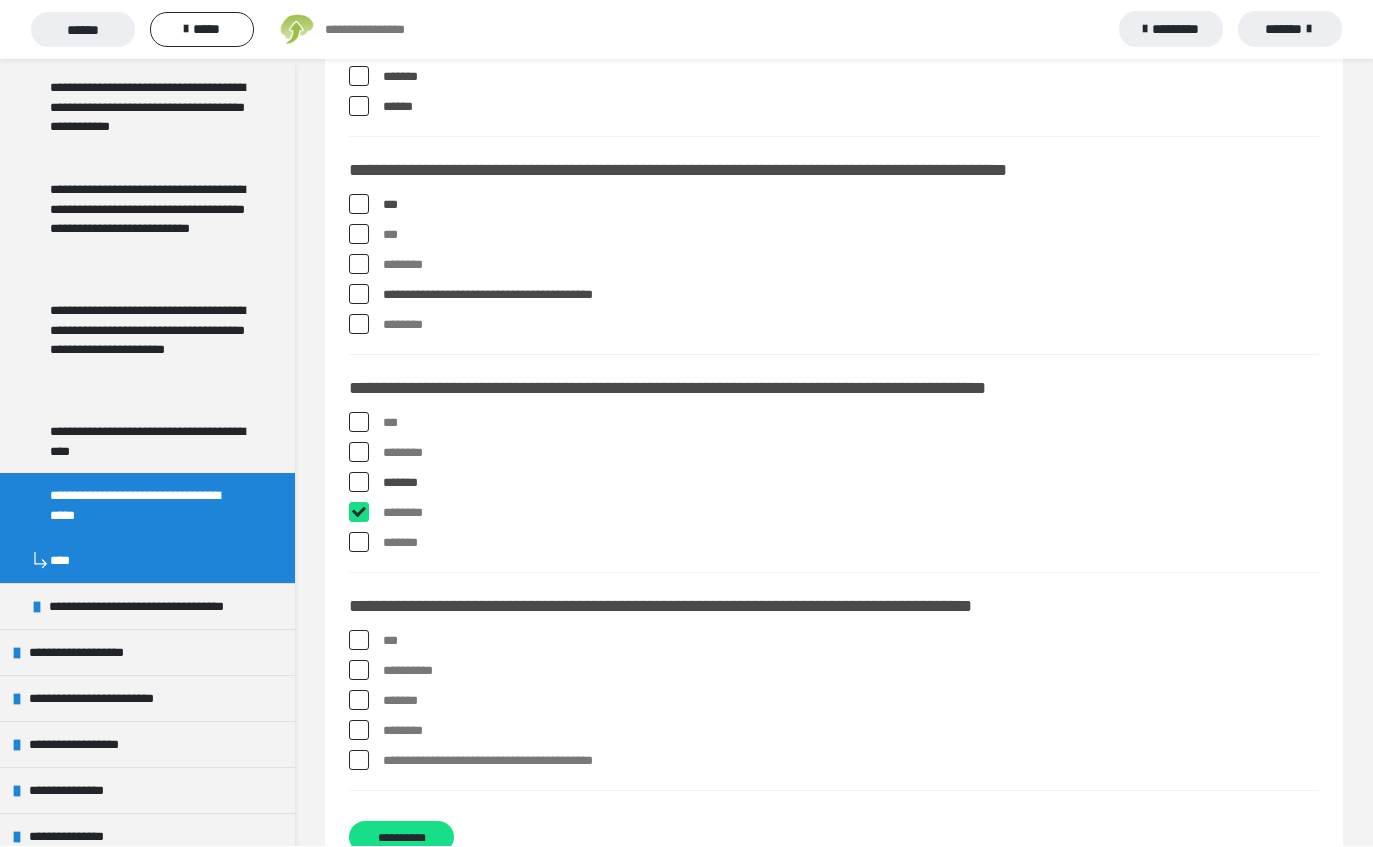 checkbox on "****" 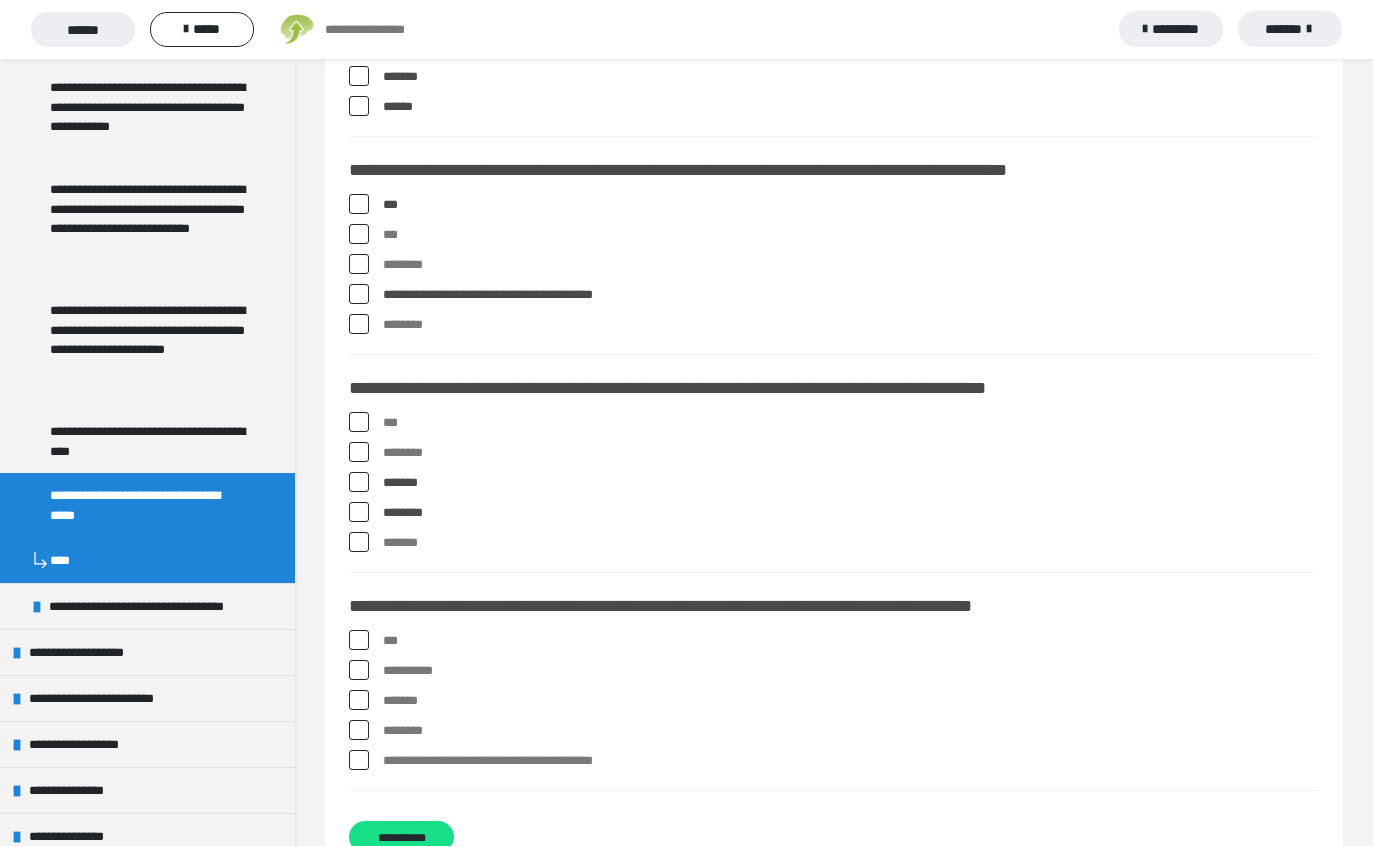 scroll, scrollTop: 7777, scrollLeft: 0, axis: vertical 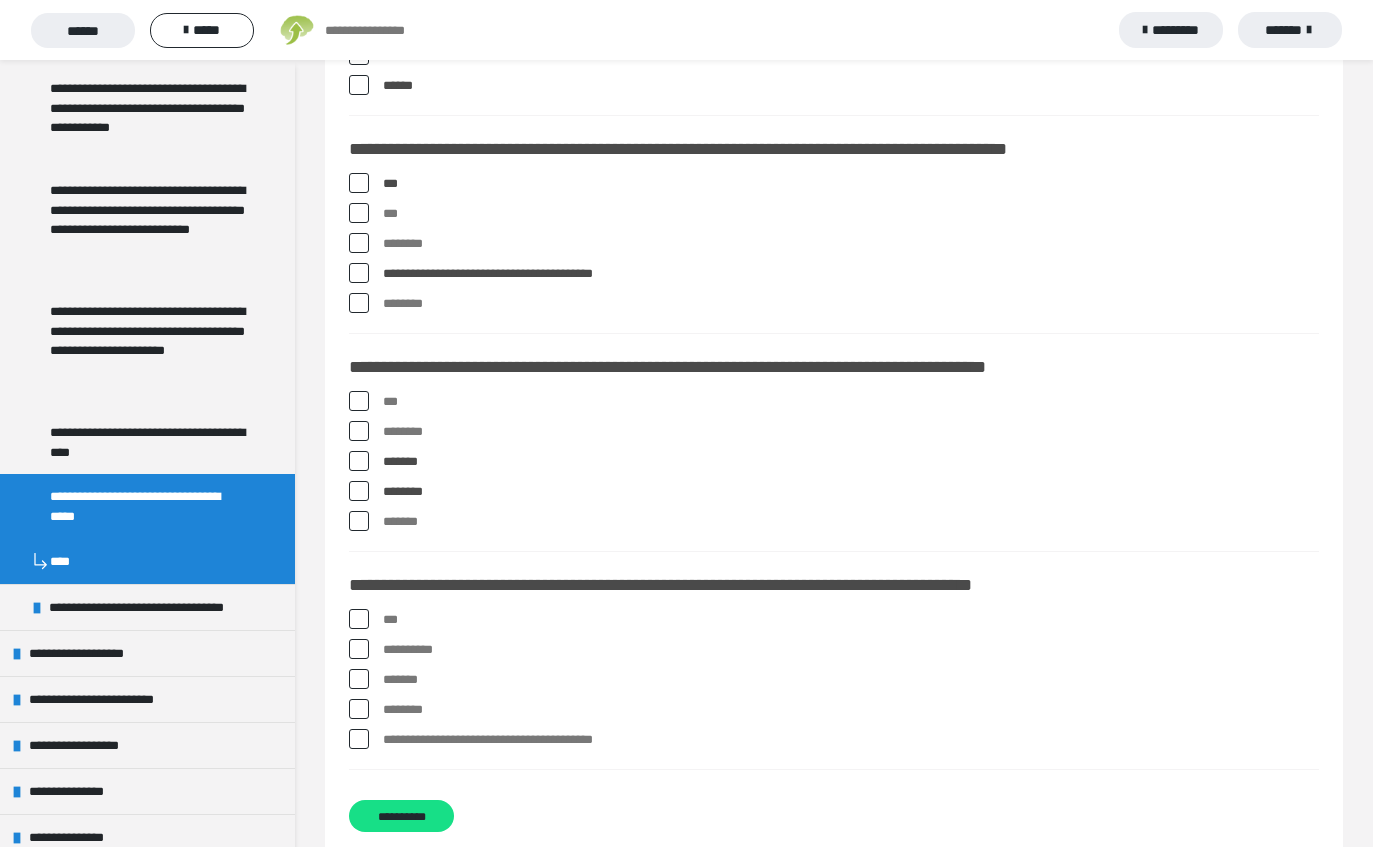 click on "**********" at bounding box center [851, 740] 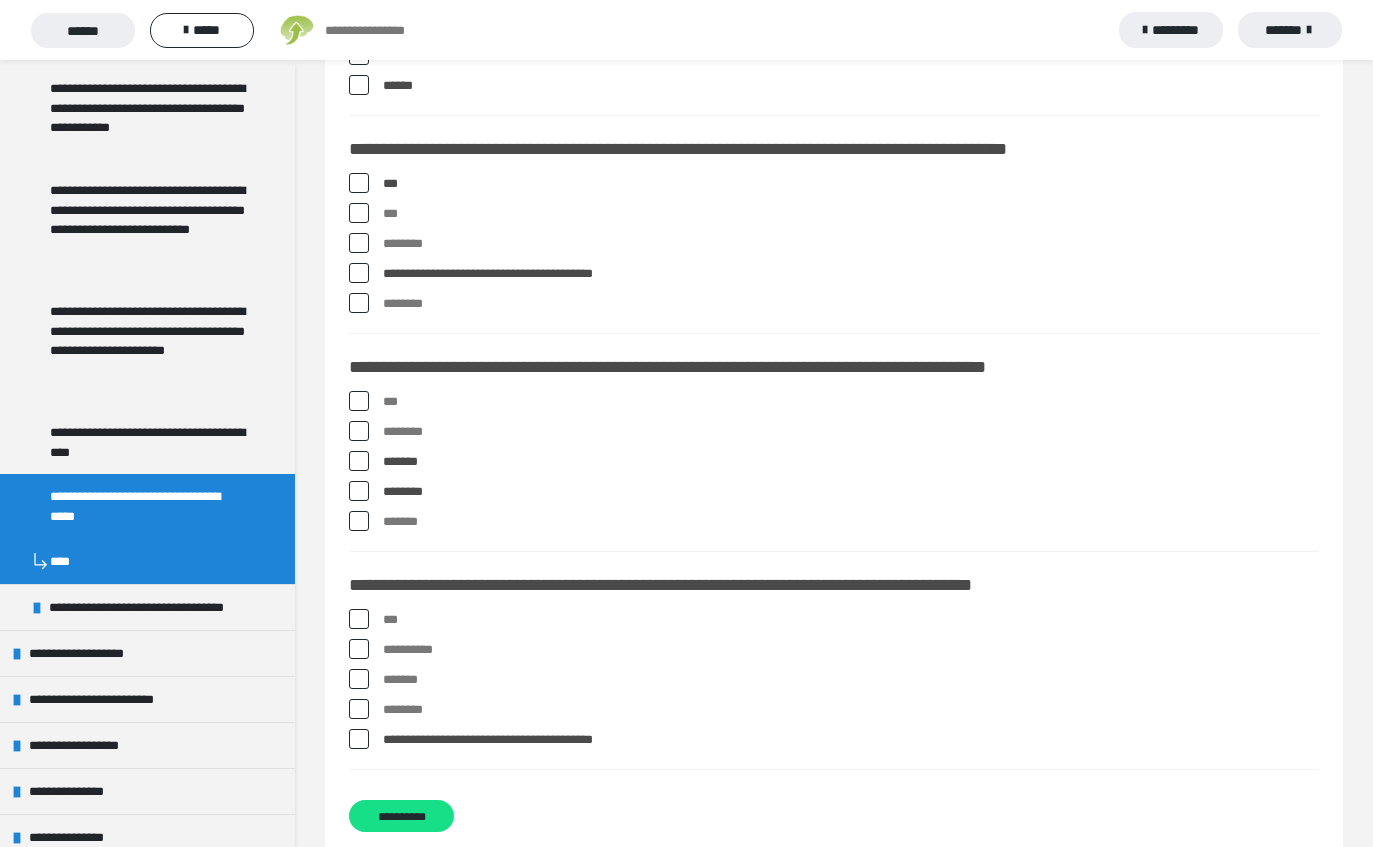 click on "***" at bounding box center (851, 620) 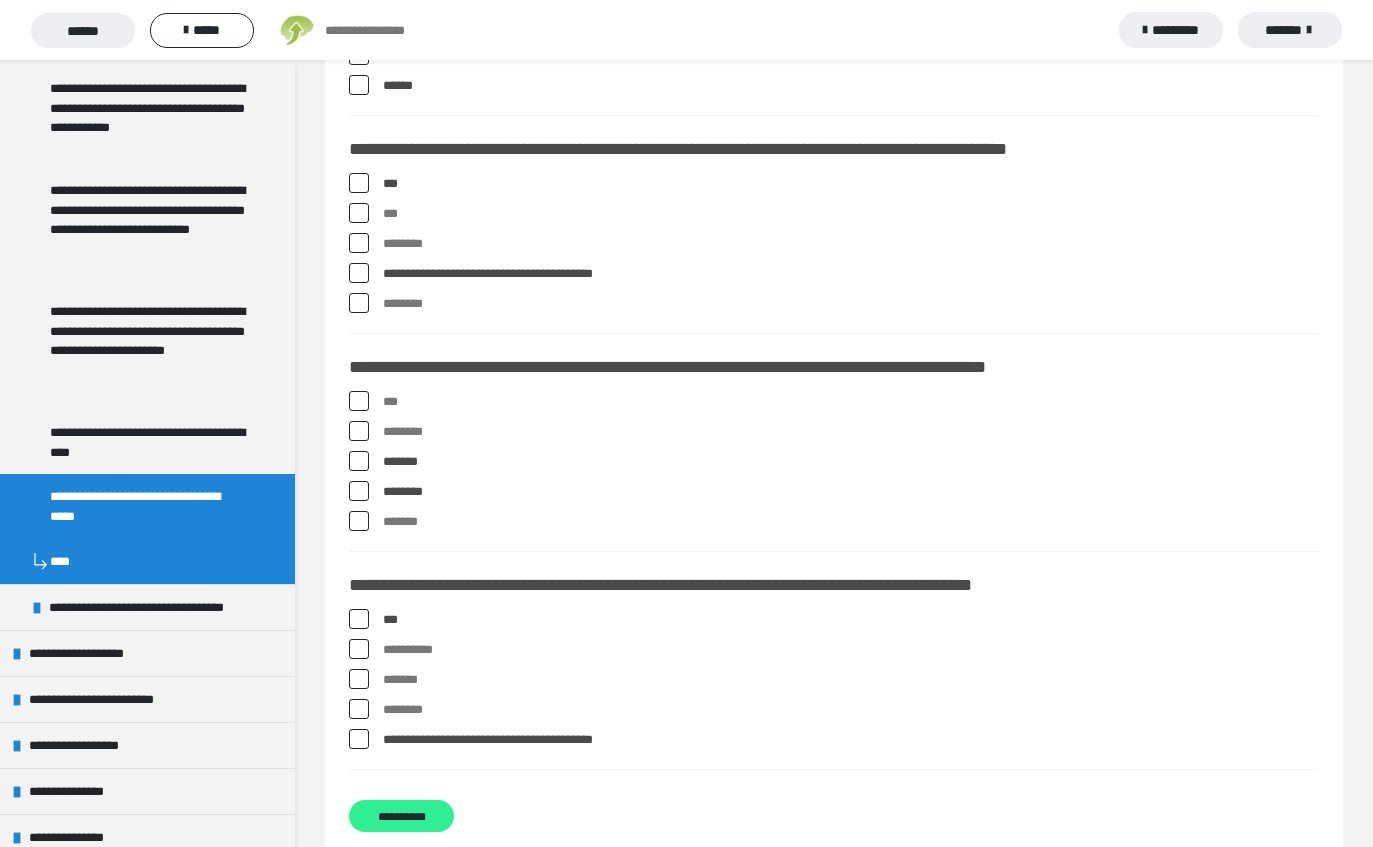 click on "**********" at bounding box center (401, 816) 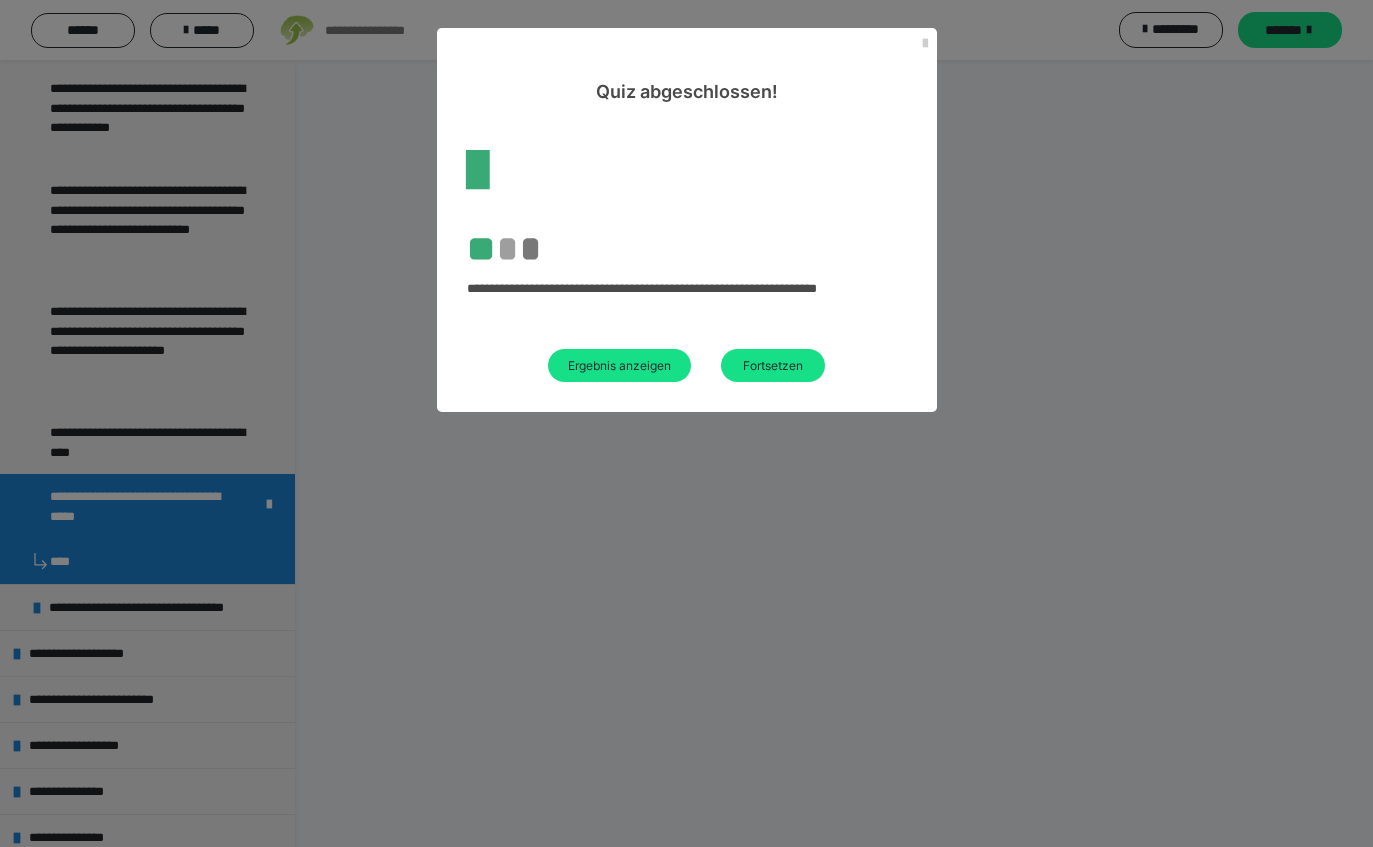 scroll, scrollTop: 85, scrollLeft: 0, axis: vertical 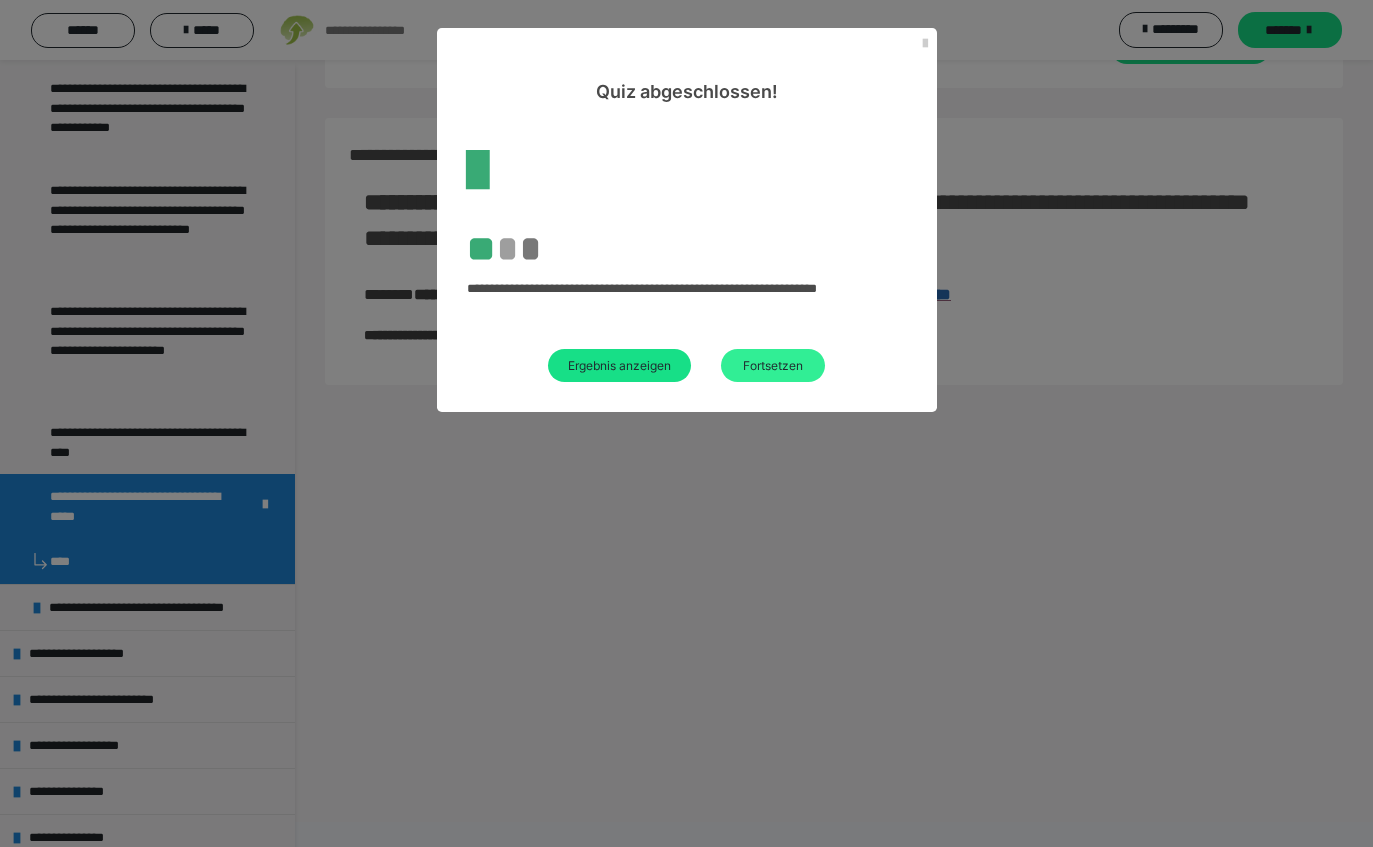 click on "Fortsetzen" at bounding box center [773, 365] 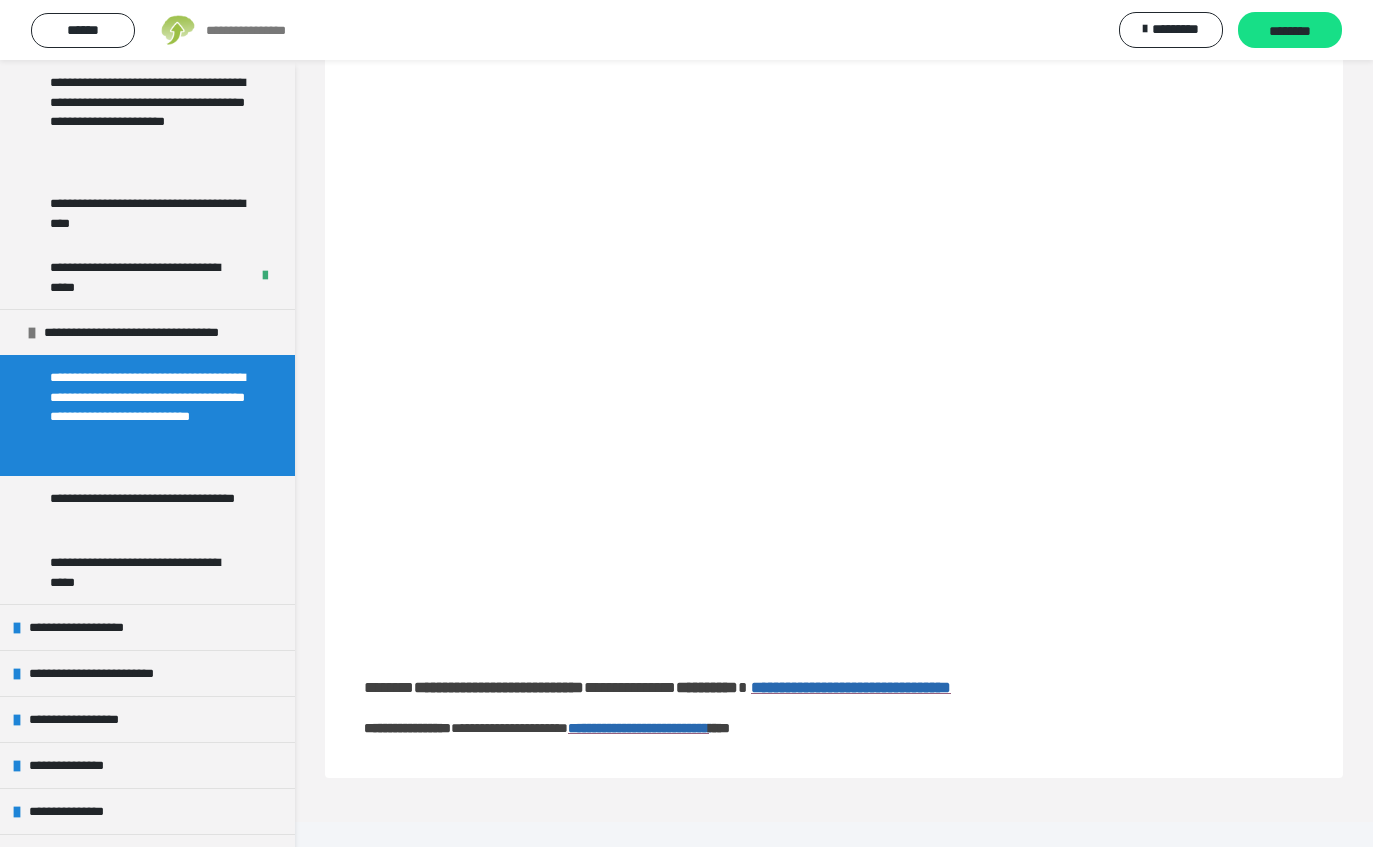 scroll, scrollTop: 1243, scrollLeft: 0, axis: vertical 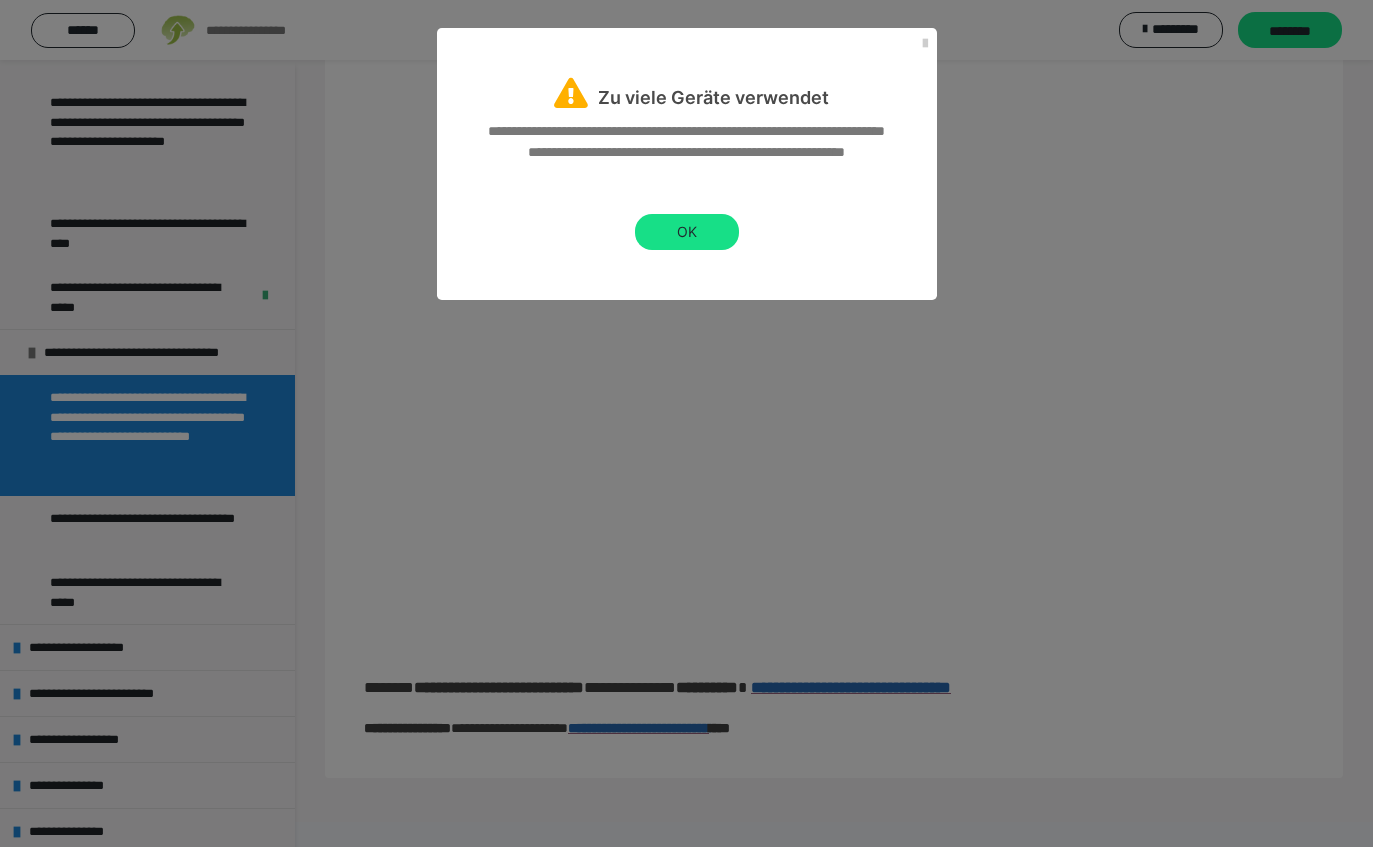 click on "**********" at bounding box center [686, 423] 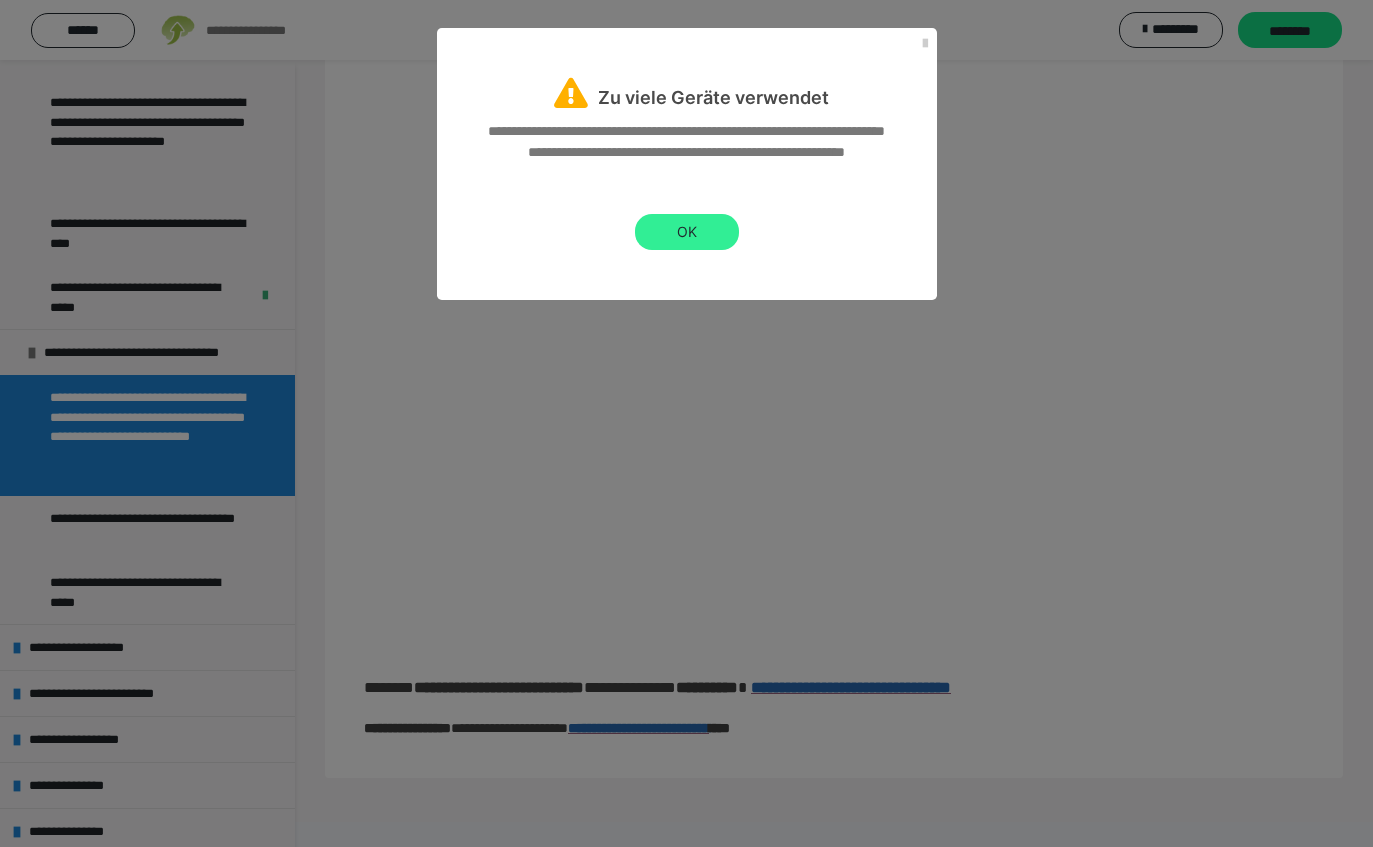 click on "OK" at bounding box center (687, 232) 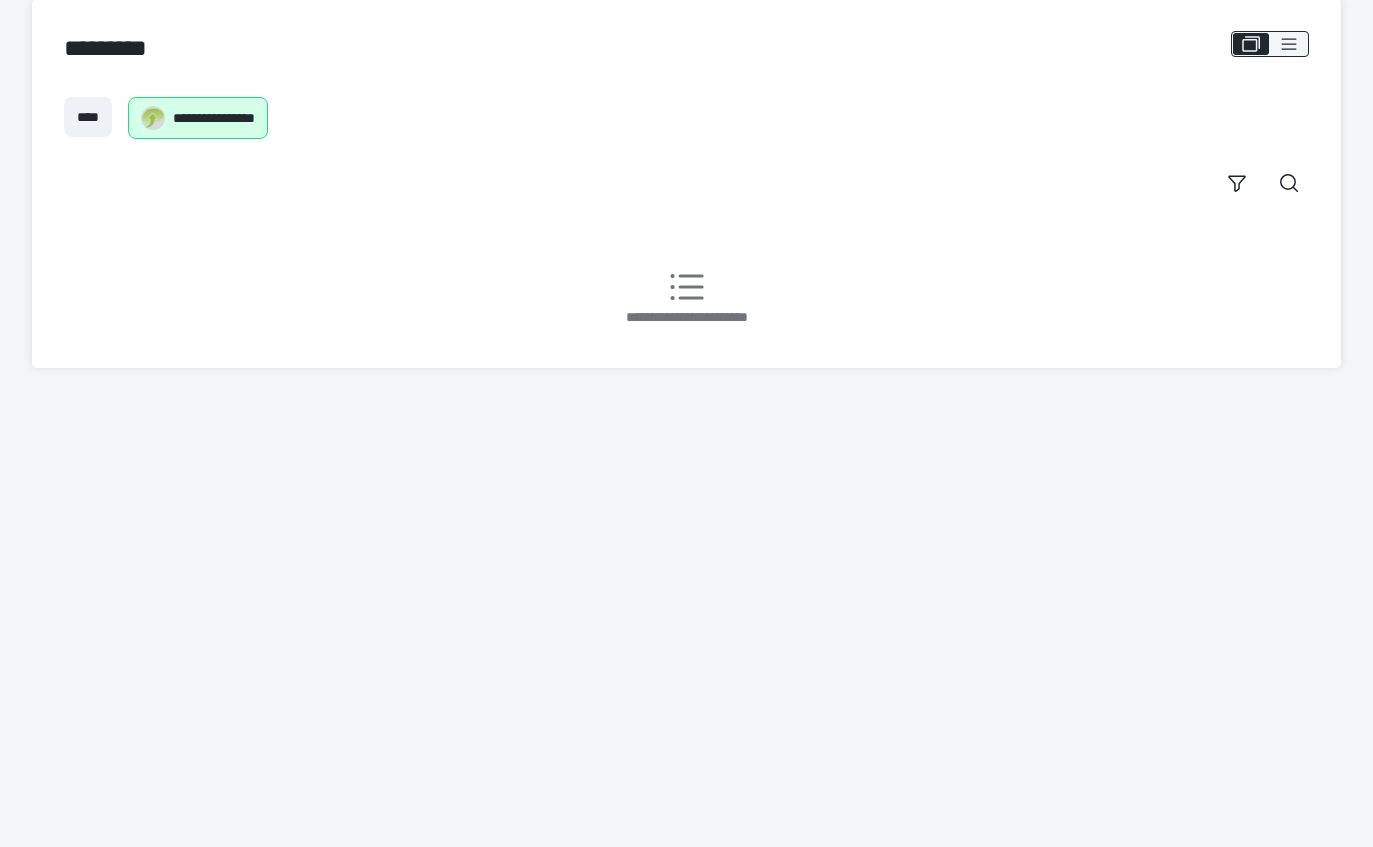 scroll, scrollTop: 0, scrollLeft: 0, axis: both 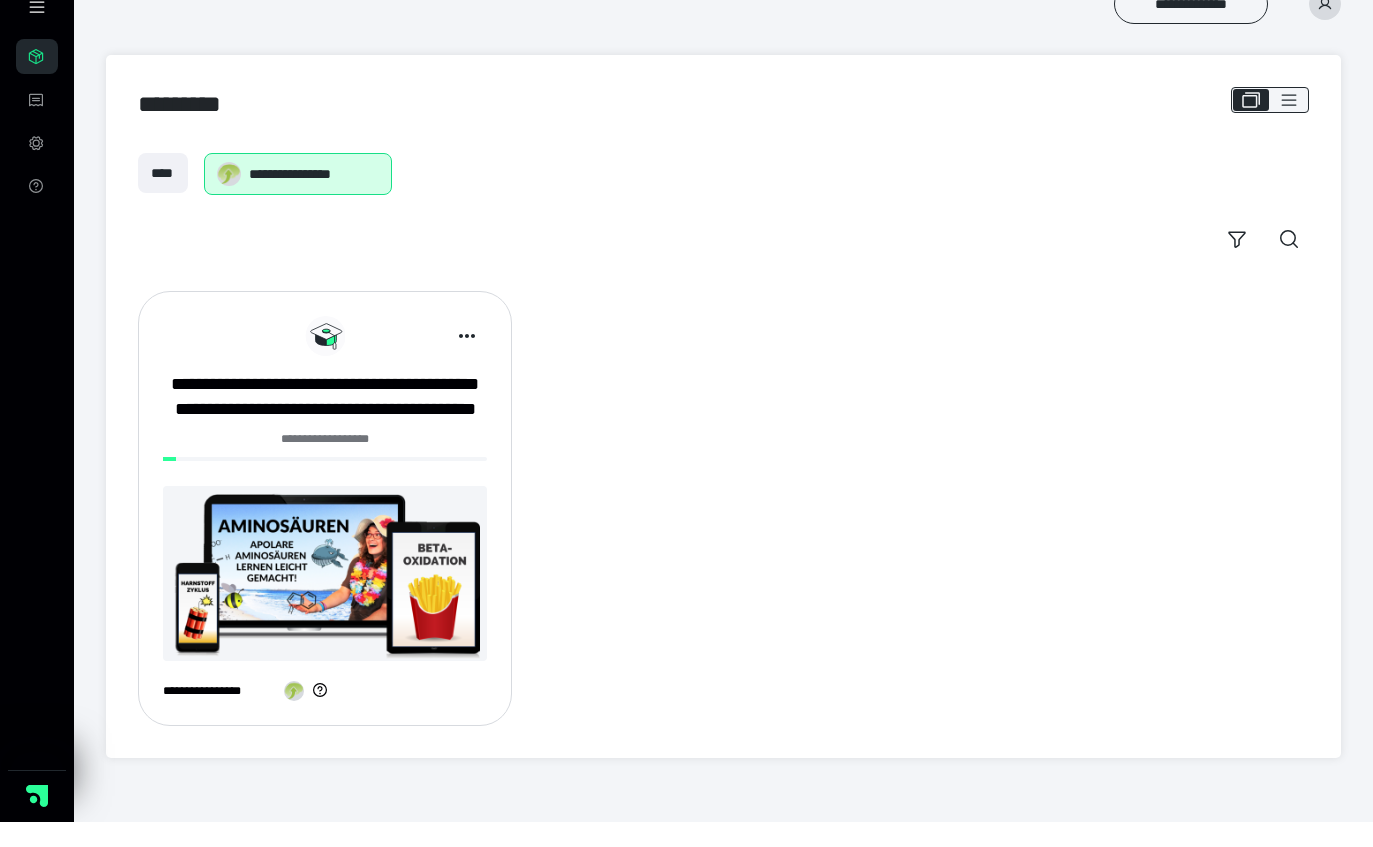 click on "**********" at bounding box center [325, 464] 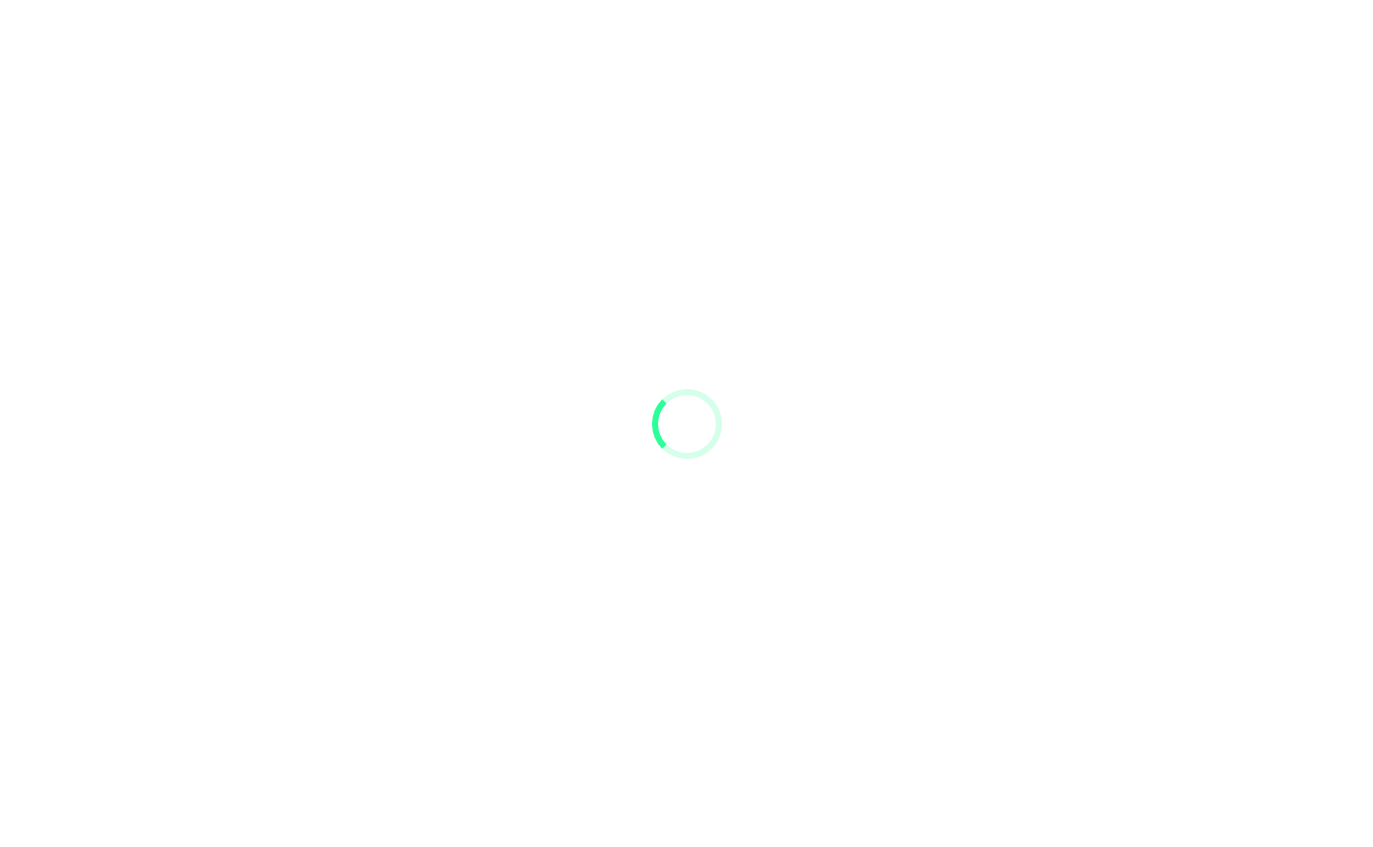 scroll, scrollTop: 0, scrollLeft: 0, axis: both 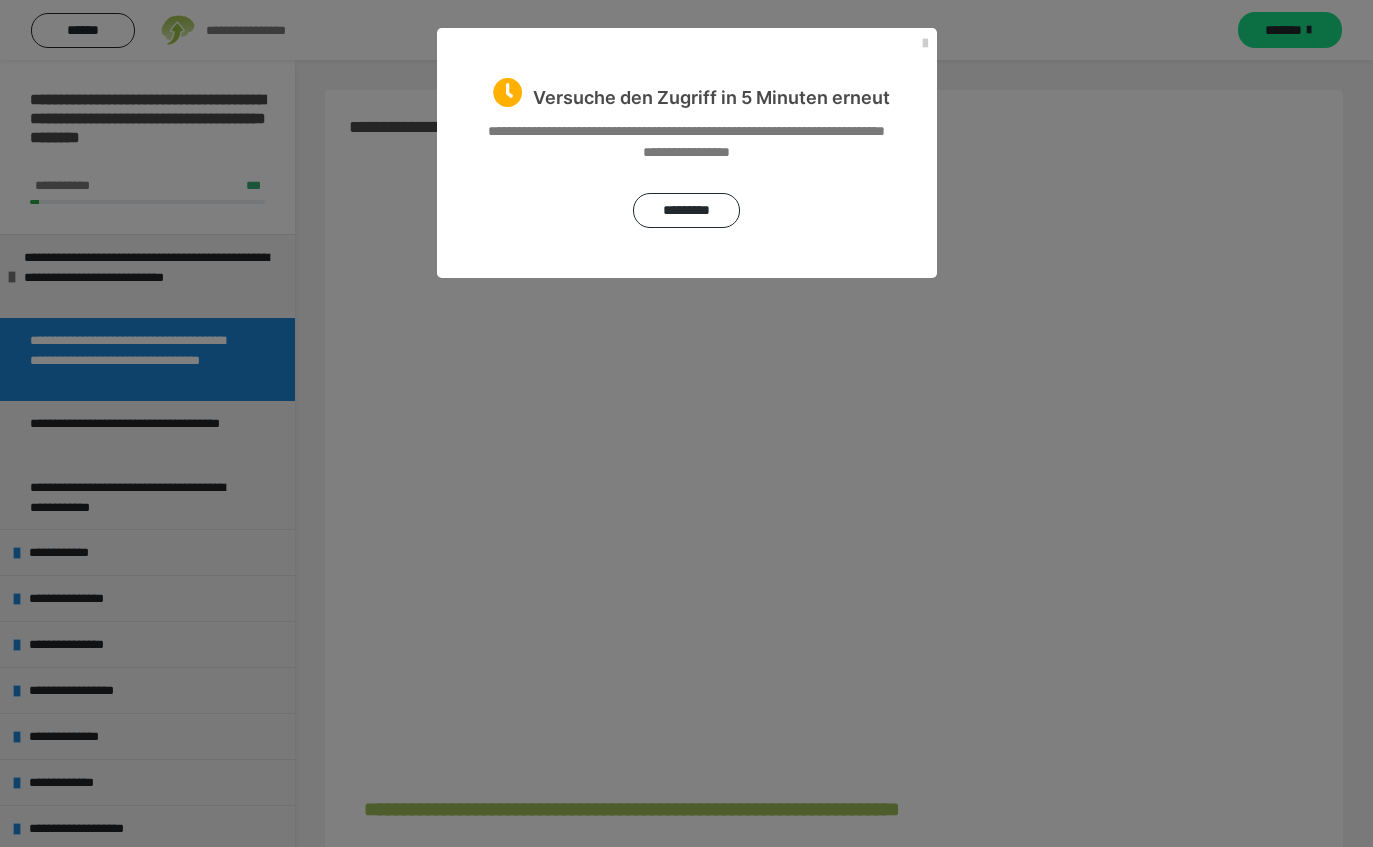 click on "Versuche den Zugriff in 5 Minuten erneut" at bounding box center [687, 69] 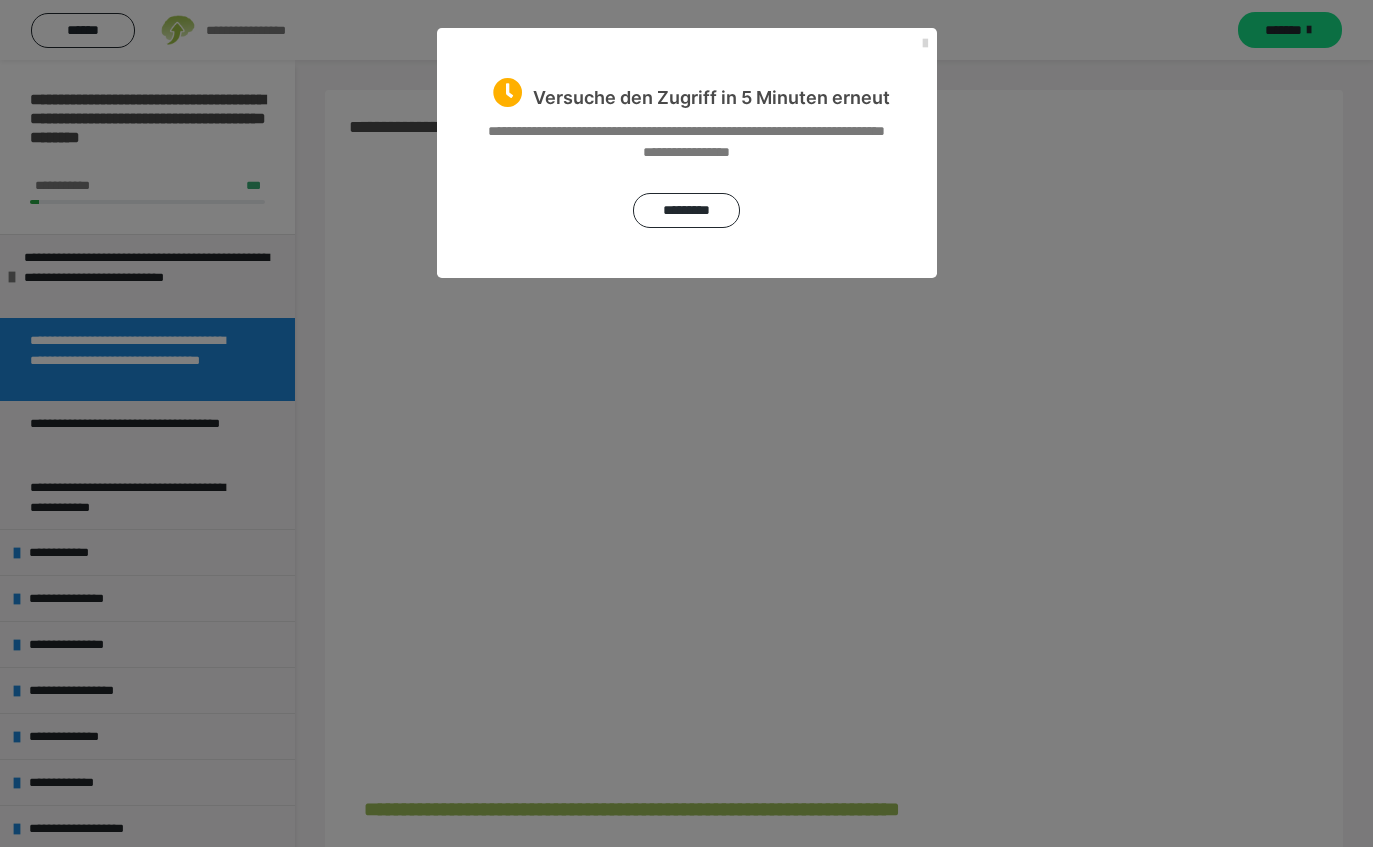click at bounding box center [925, 44] 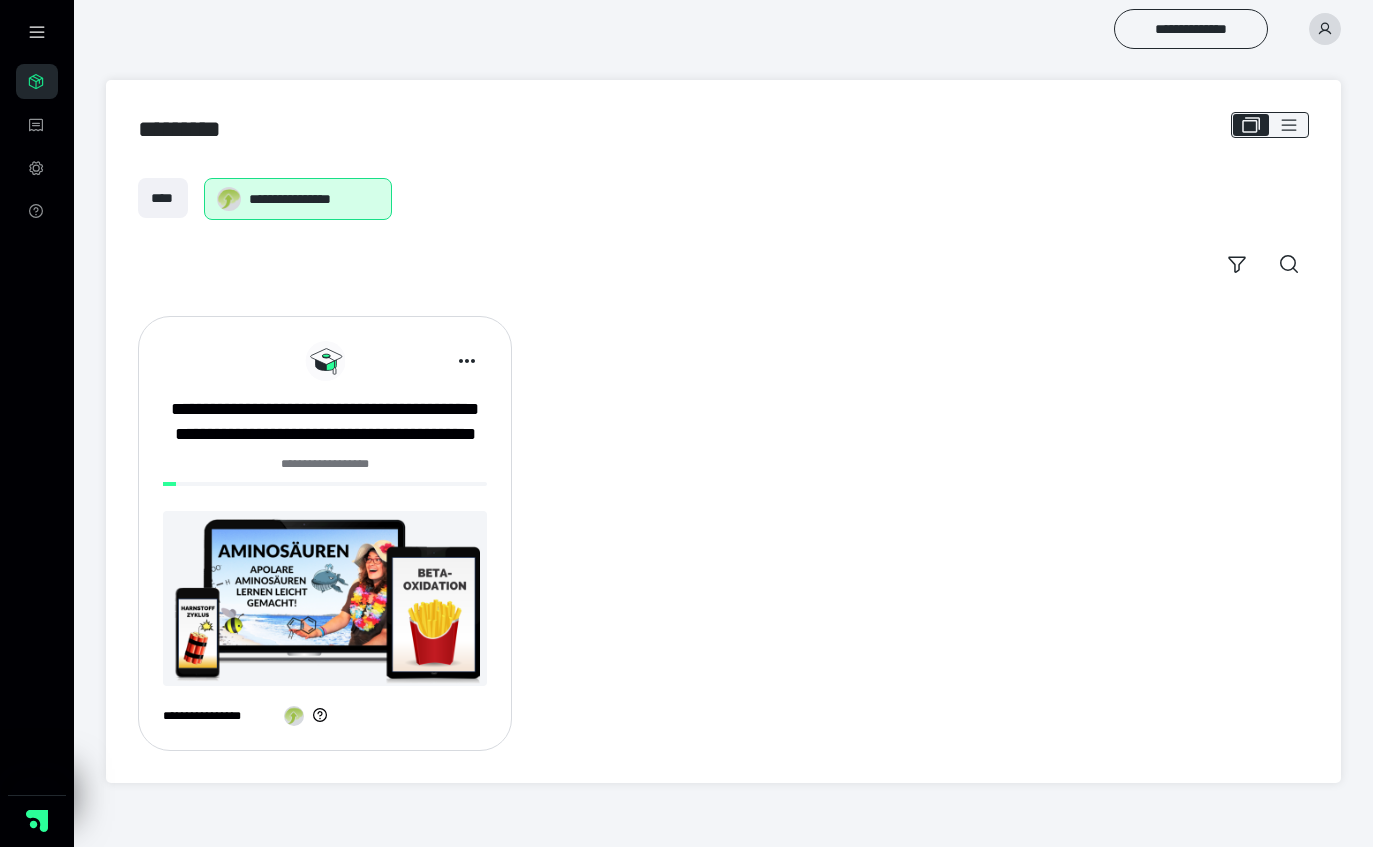 click on "**********" at bounding box center [723, 29] 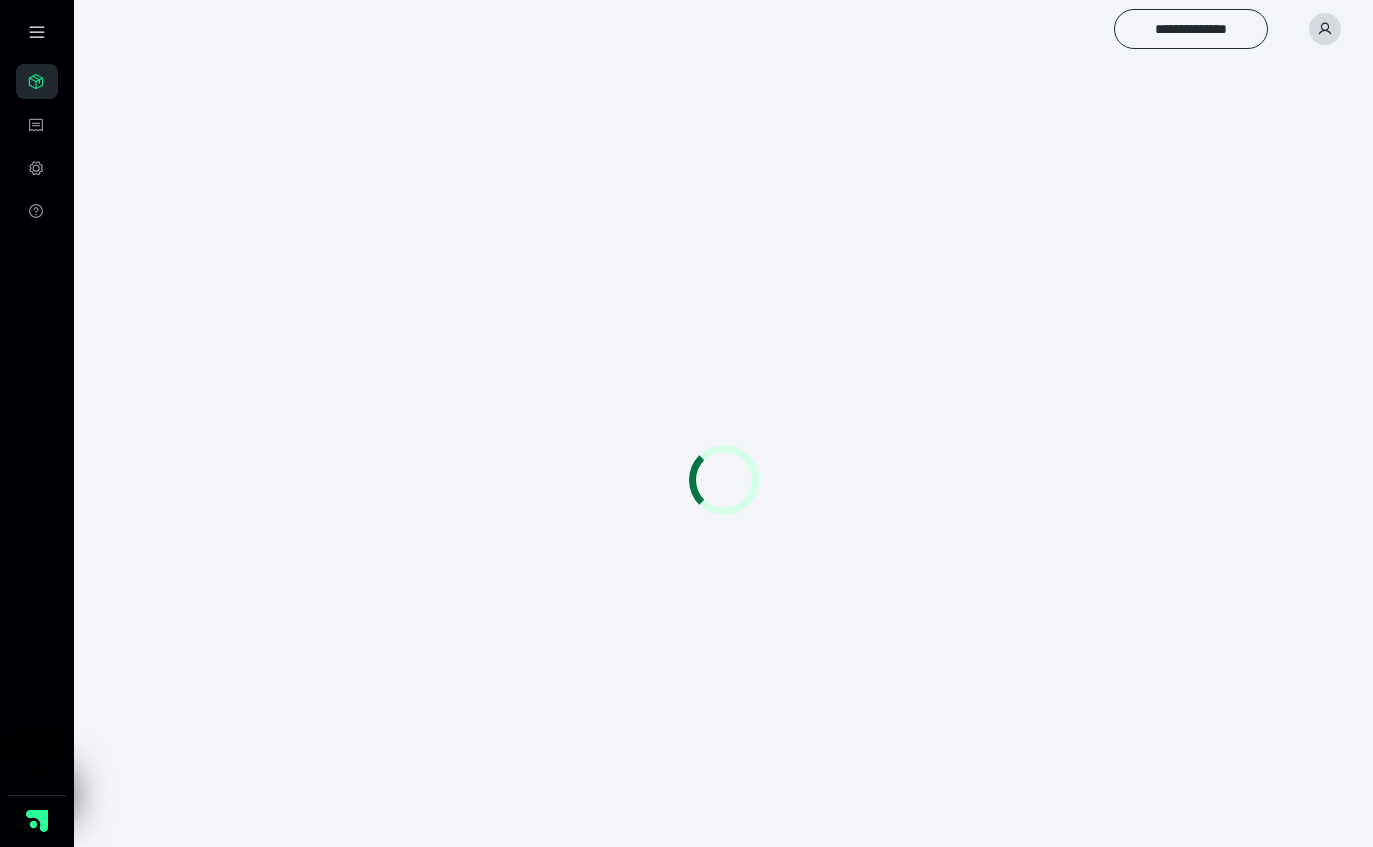 scroll, scrollTop: 0, scrollLeft: 0, axis: both 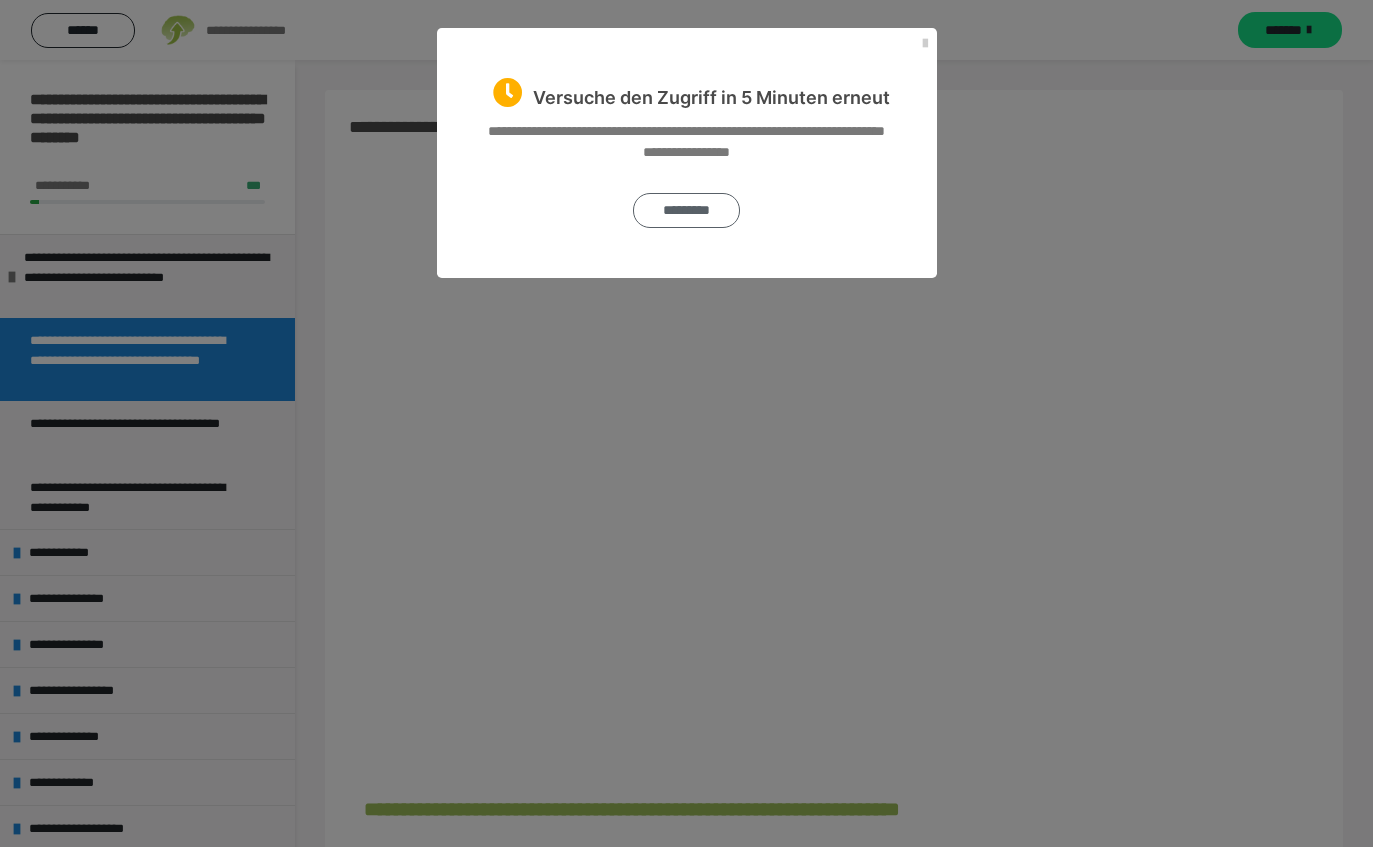 click on "*********" at bounding box center [686, 210] 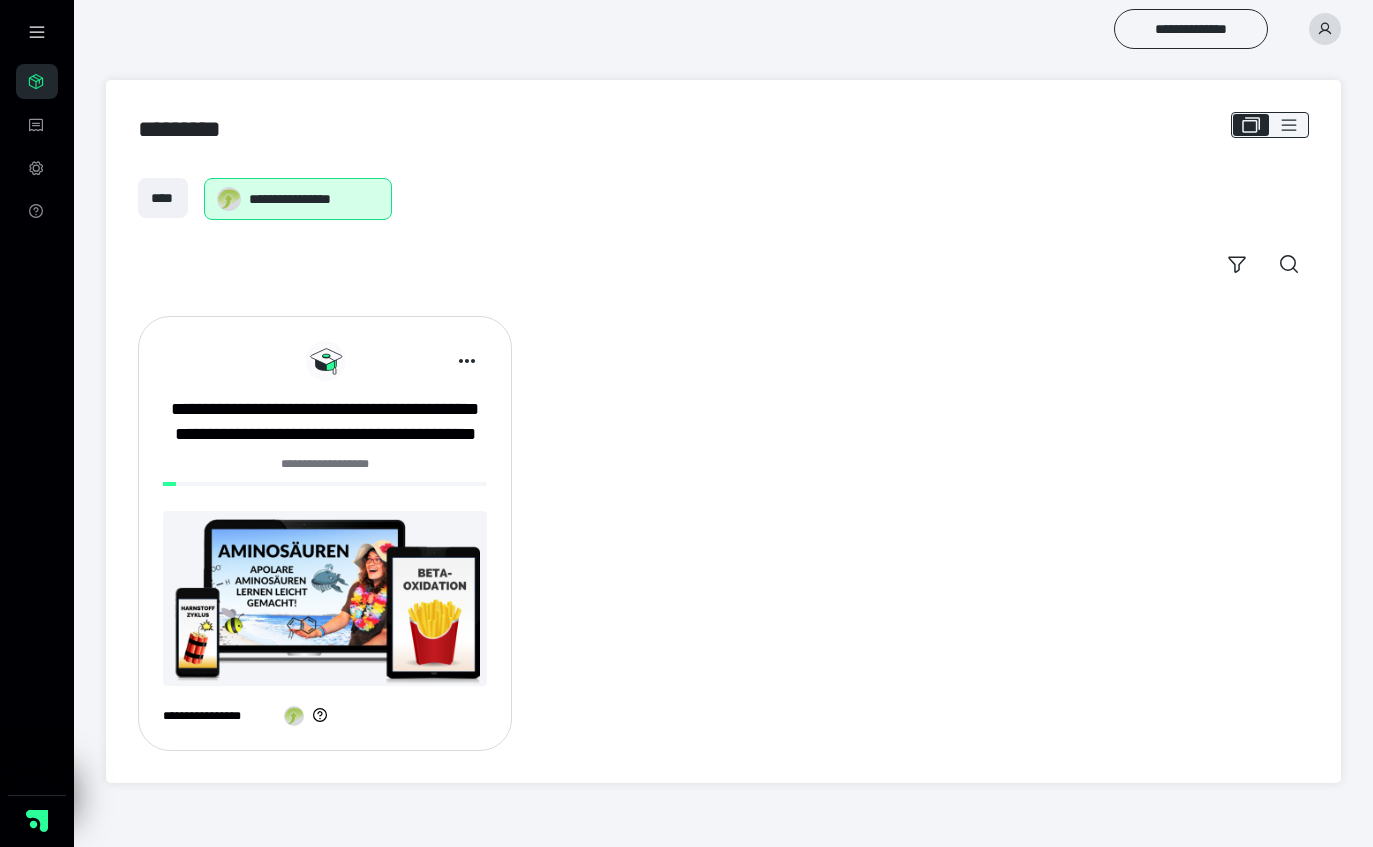 click at bounding box center (325, 598) 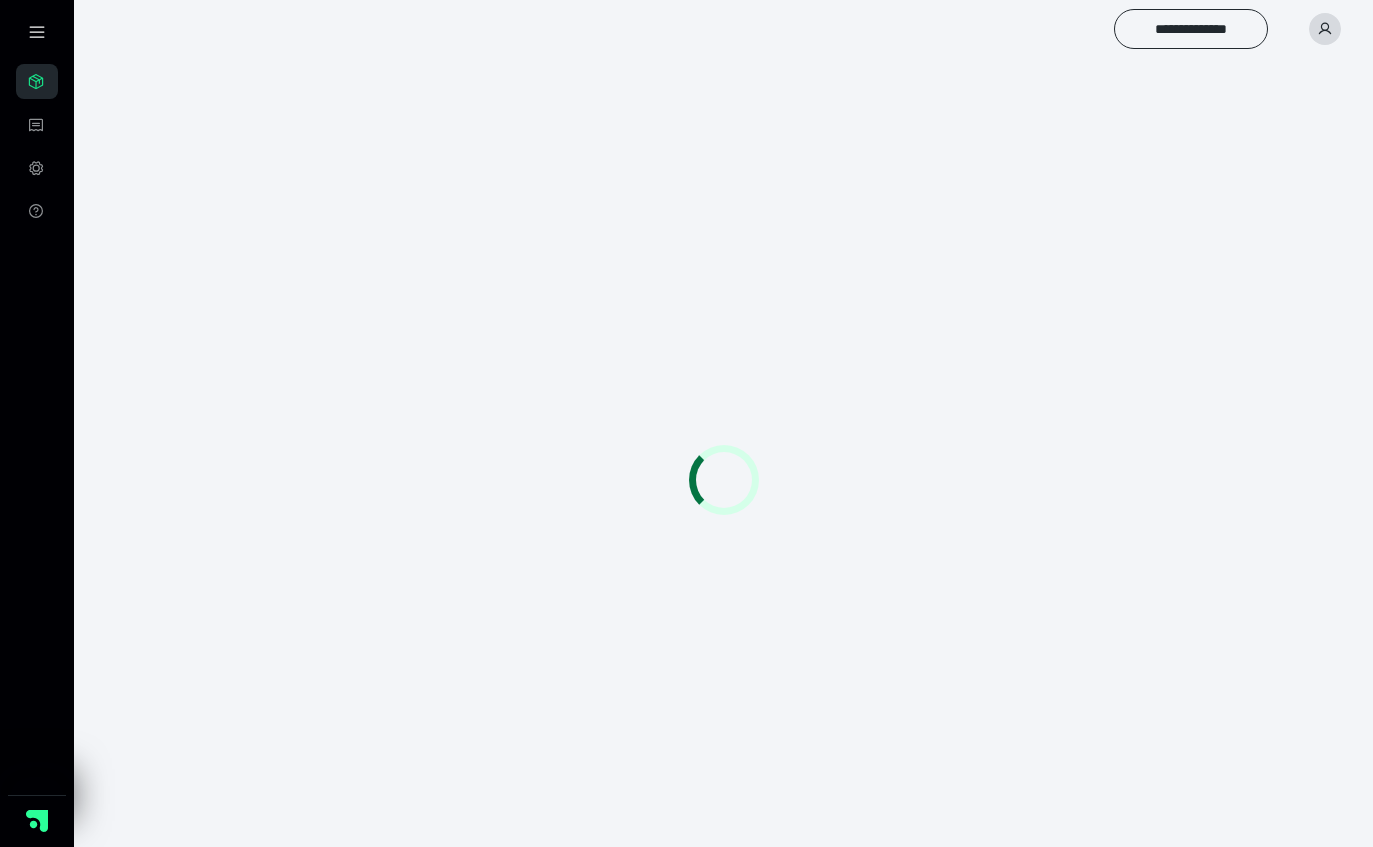 scroll, scrollTop: 0, scrollLeft: 0, axis: both 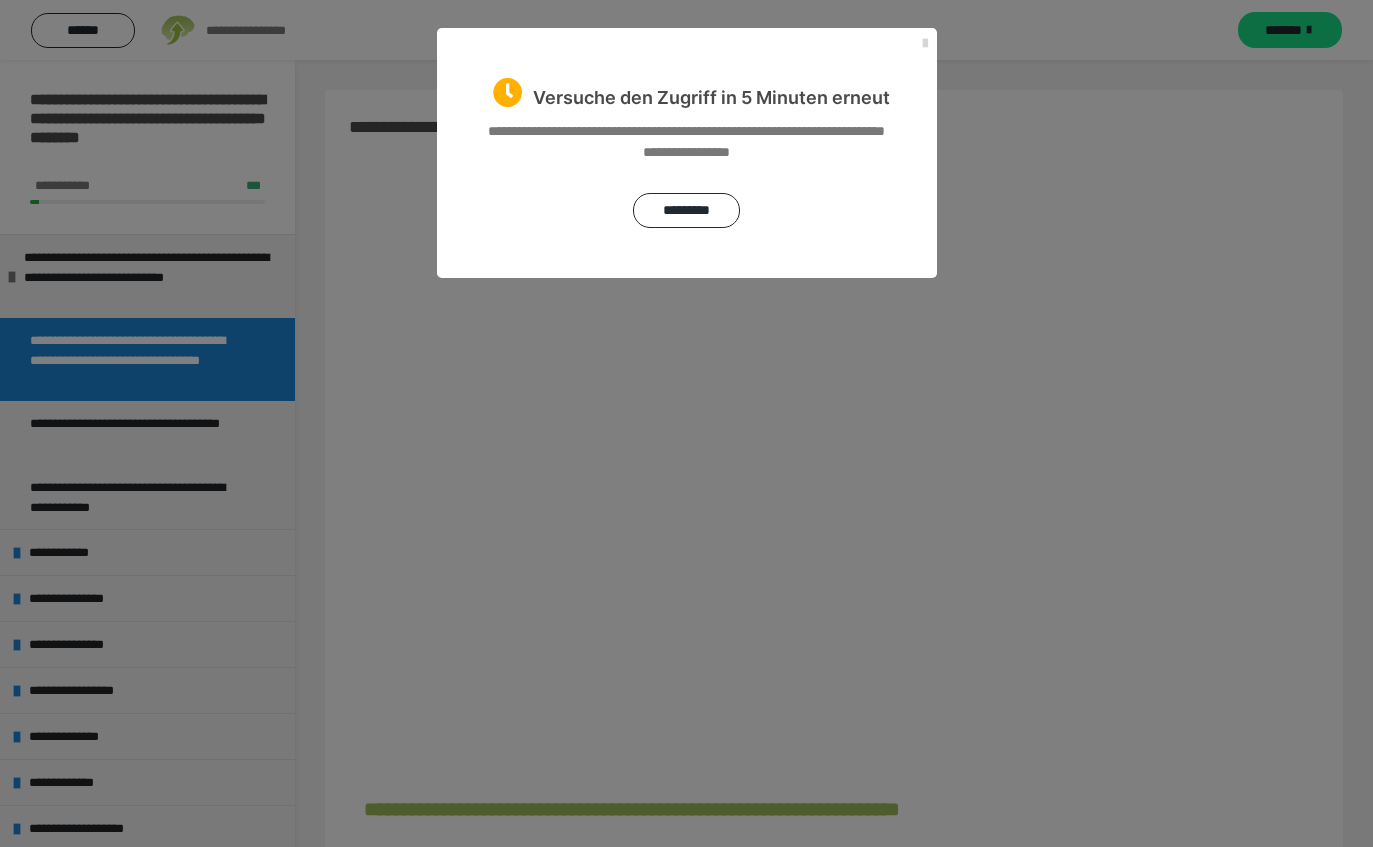 click at bounding box center (925, 44) 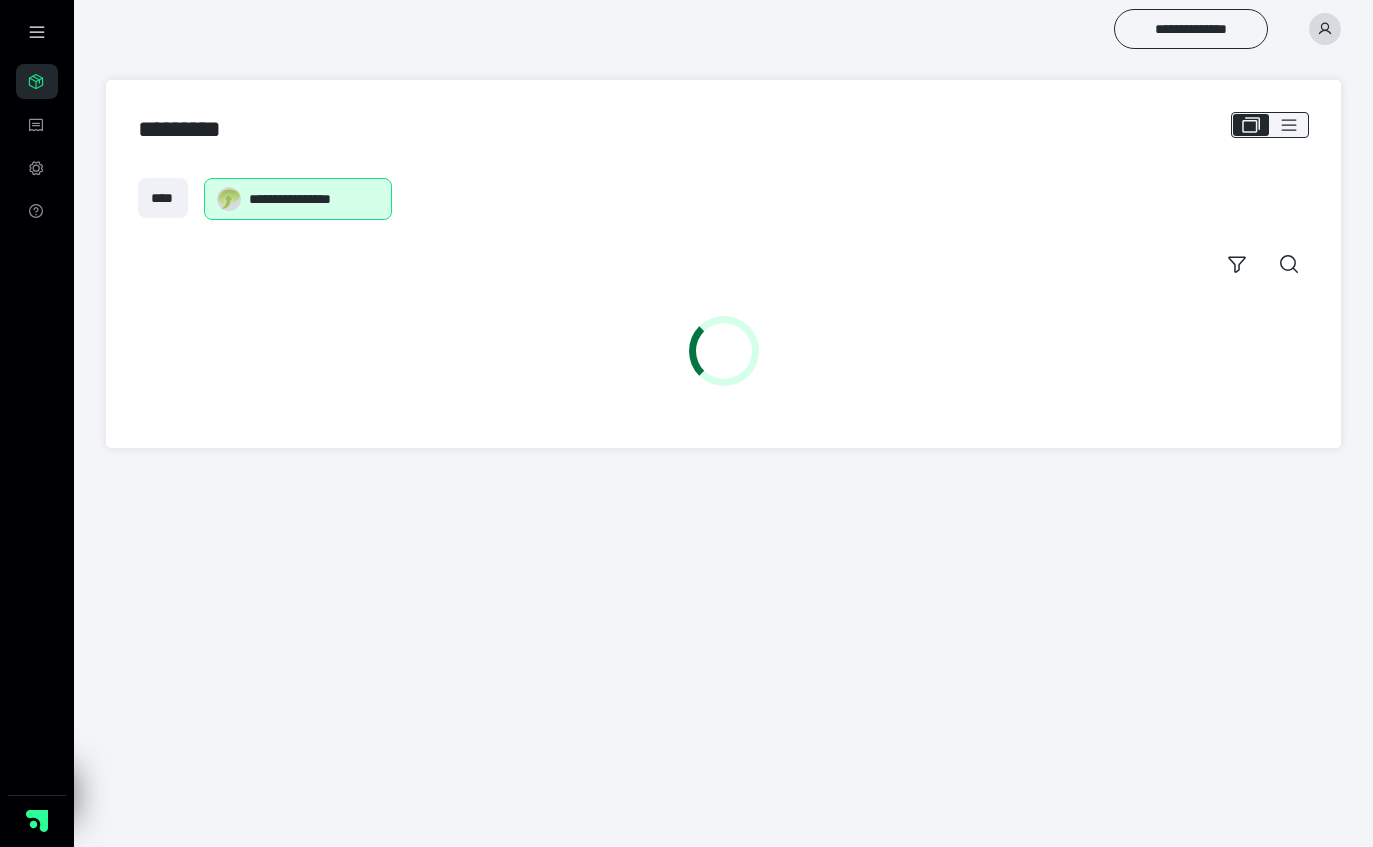 click on "**********" at bounding box center [723, 29] 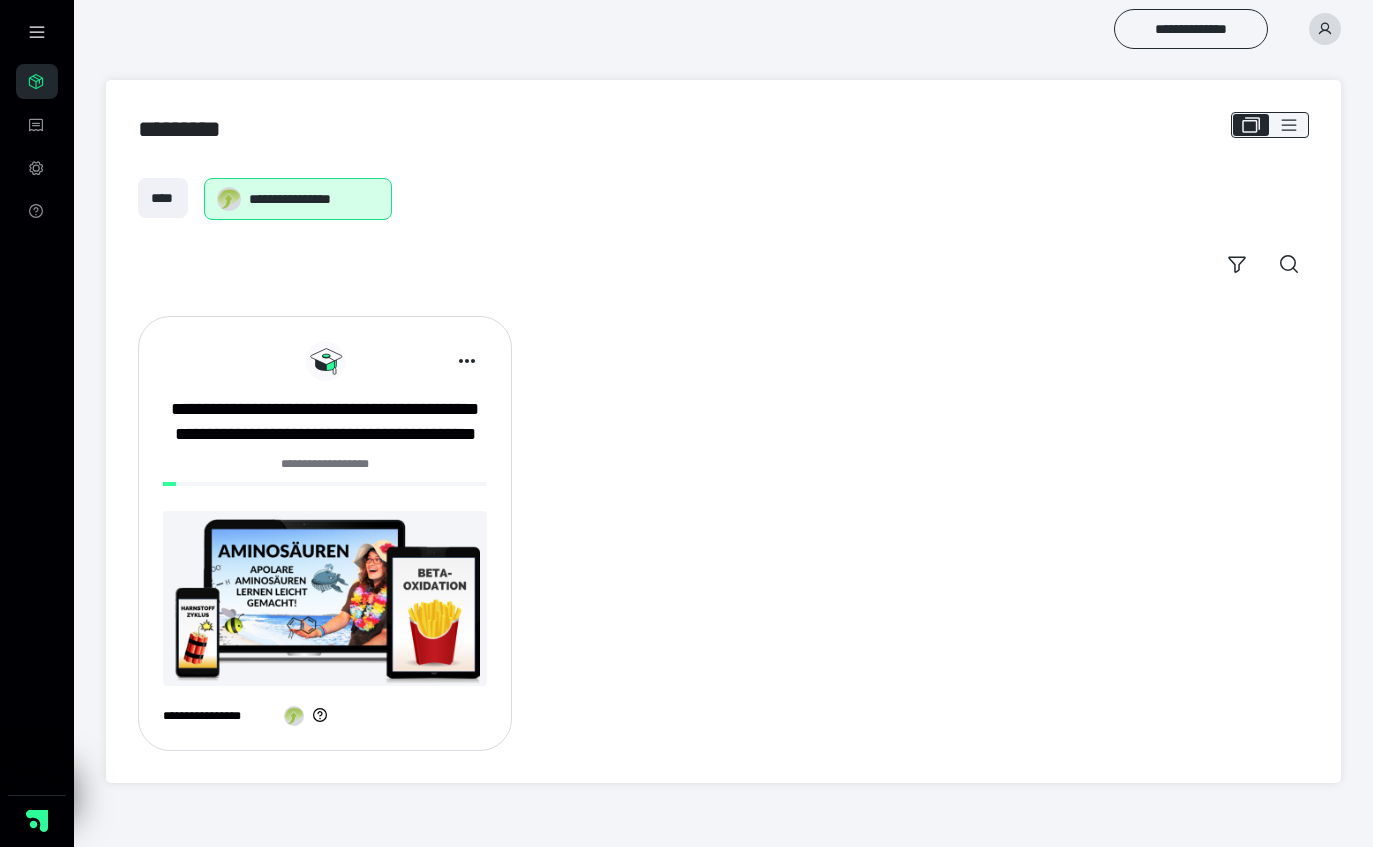 click on "**********" at bounding box center [325, 470] 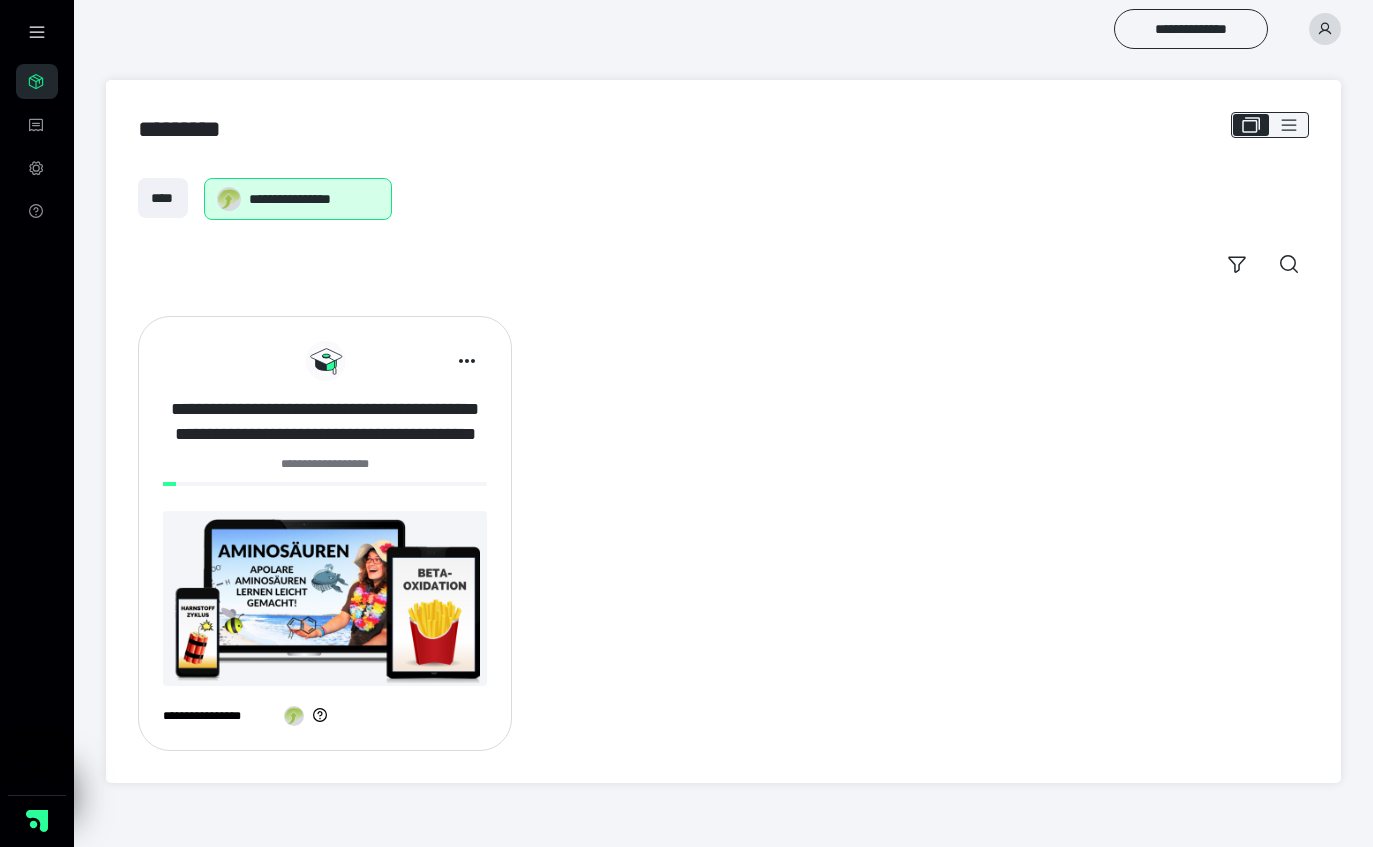 click on "**********" at bounding box center [325, 422] 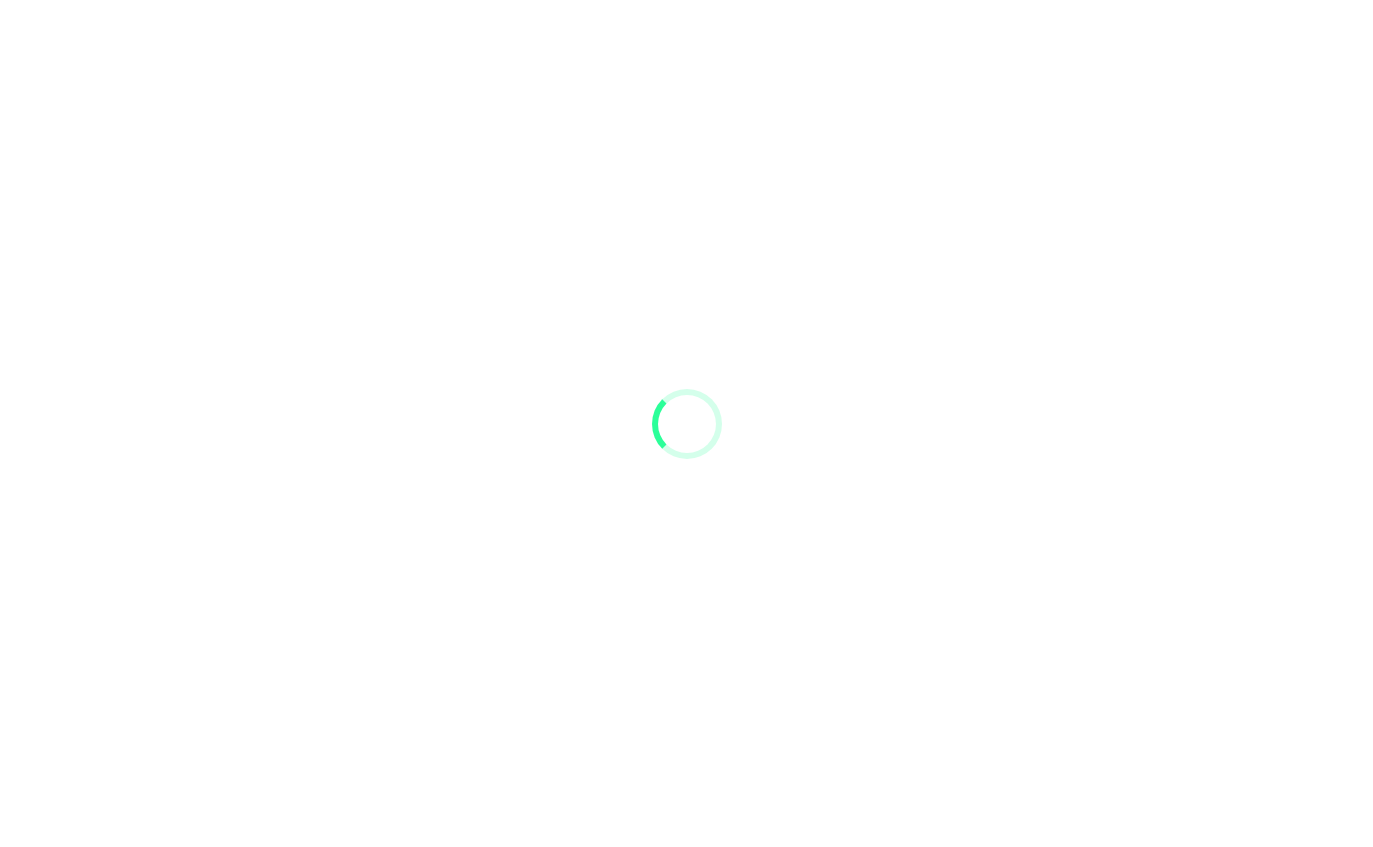 scroll, scrollTop: 0, scrollLeft: 0, axis: both 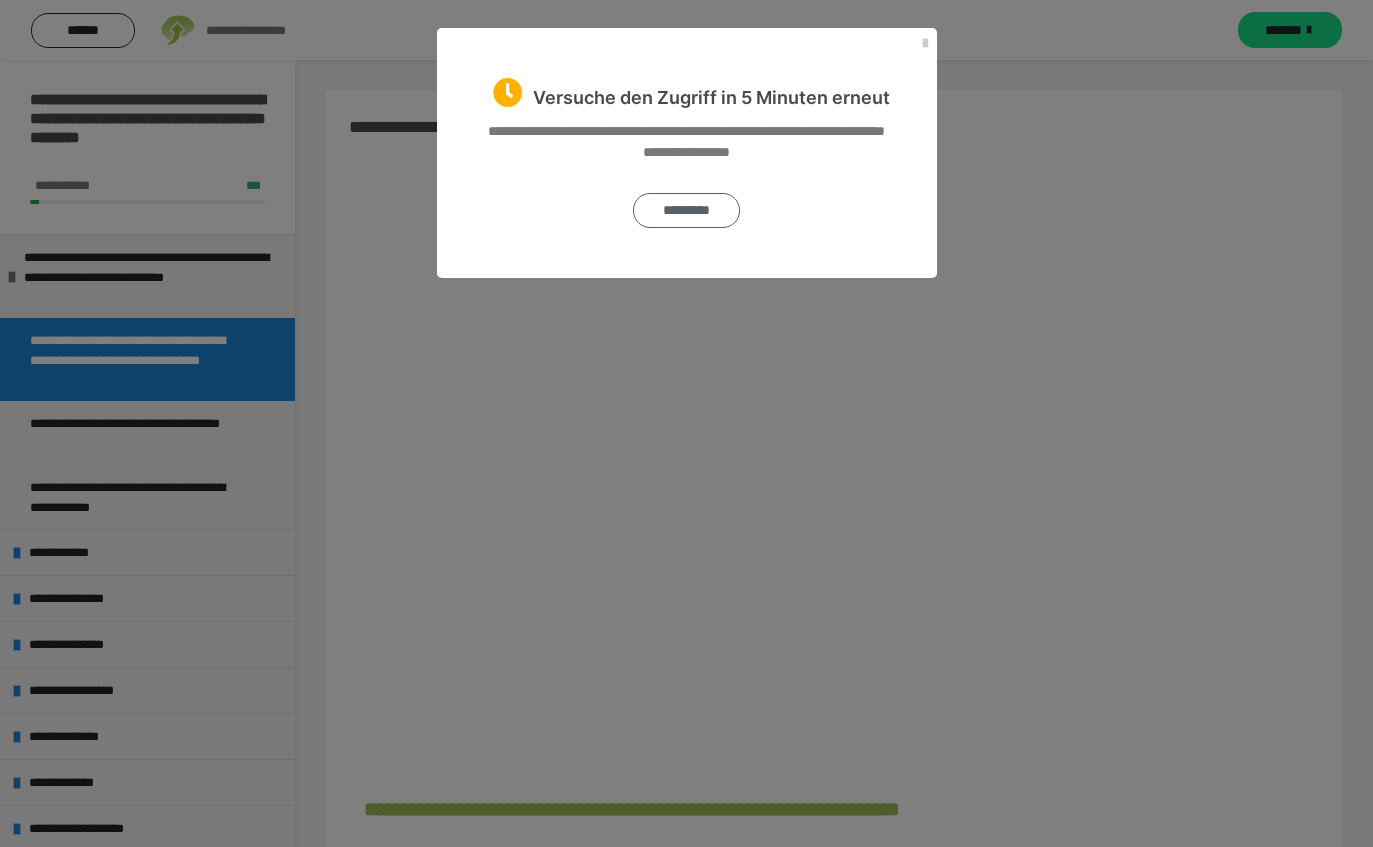 click on "*********" at bounding box center (686, 210) 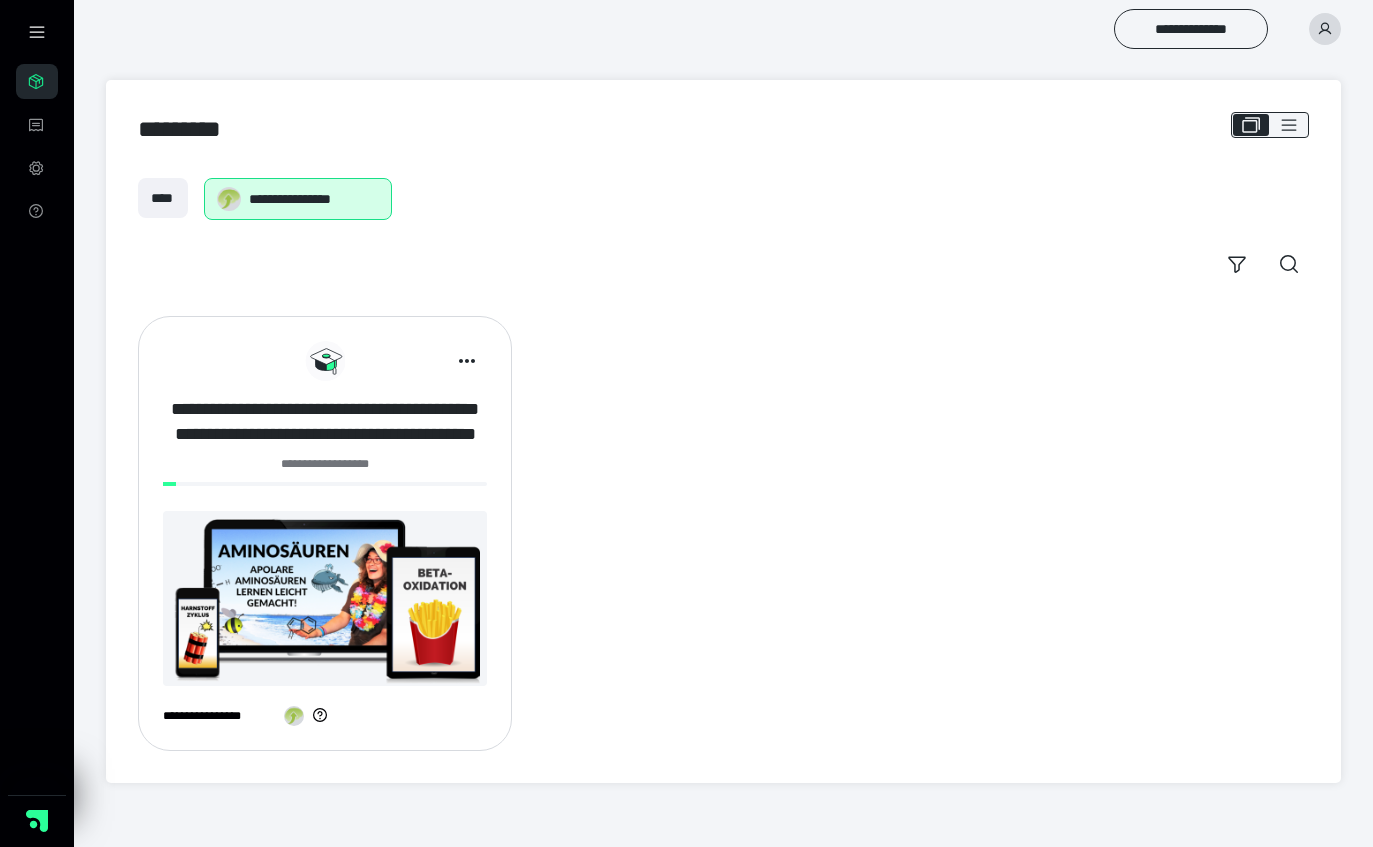click on "**********" at bounding box center (325, 422) 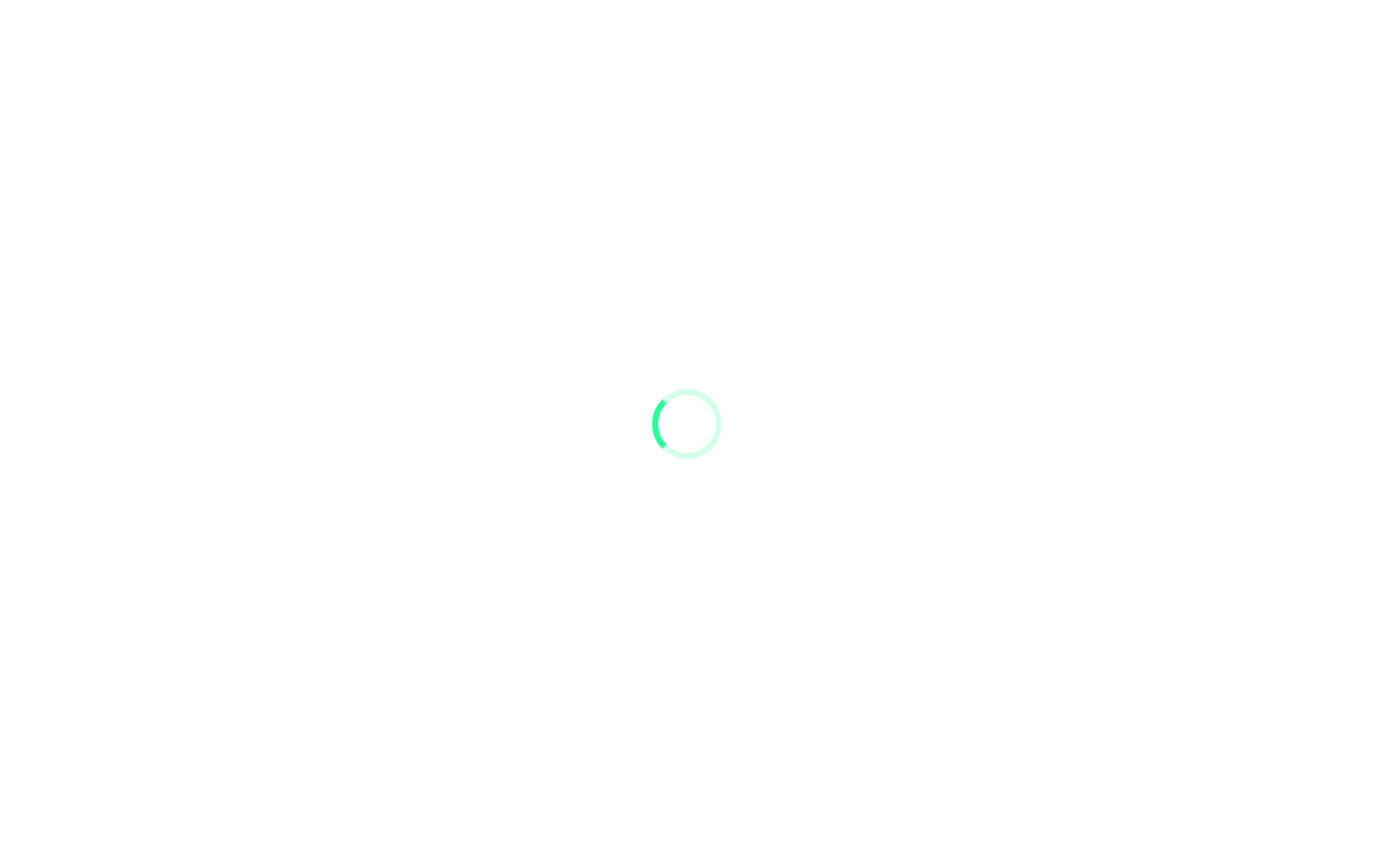 scroll, scrollTop: 0, scrollLeft: 0, axis: both 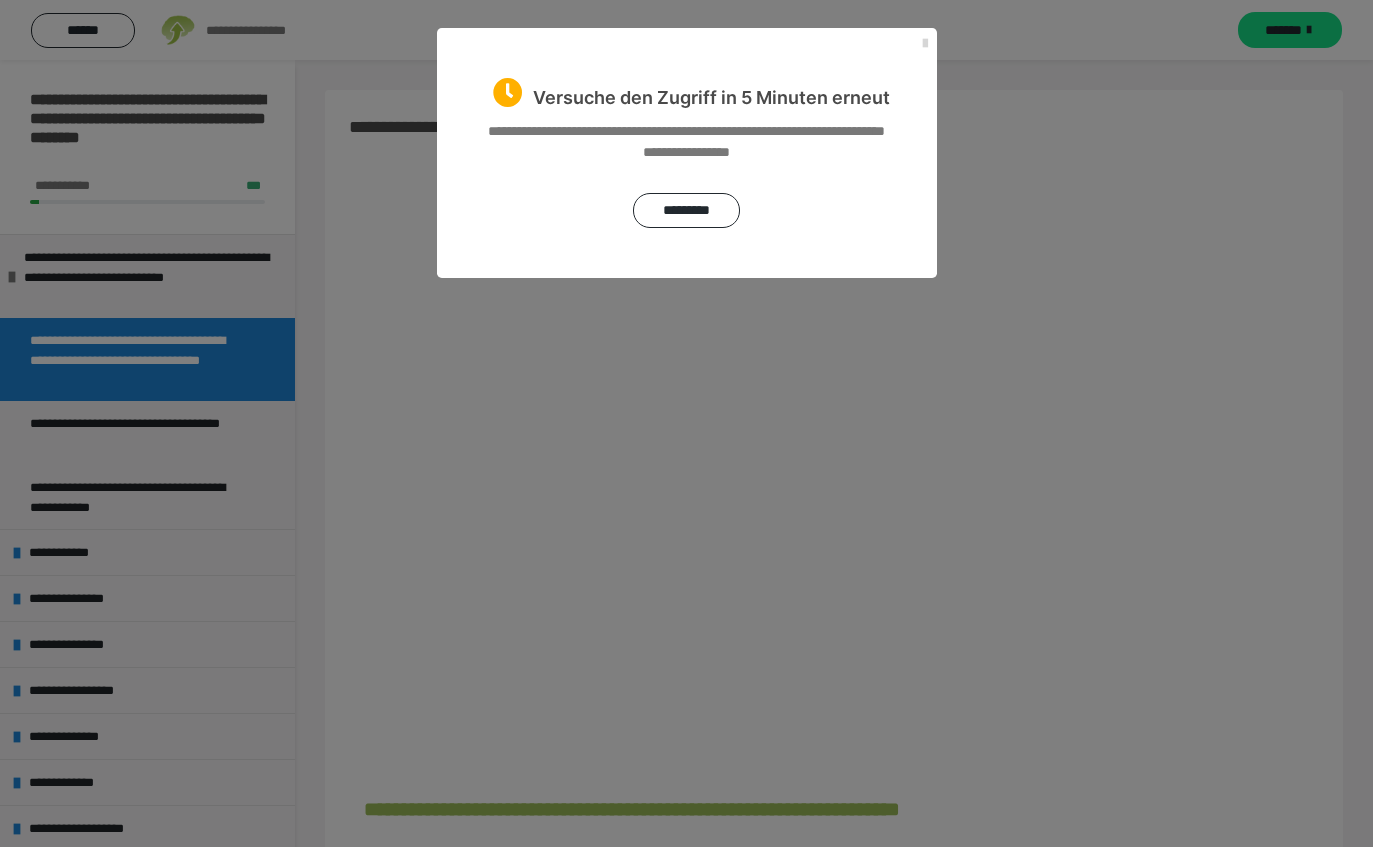 click at bounding box center [925, 44] 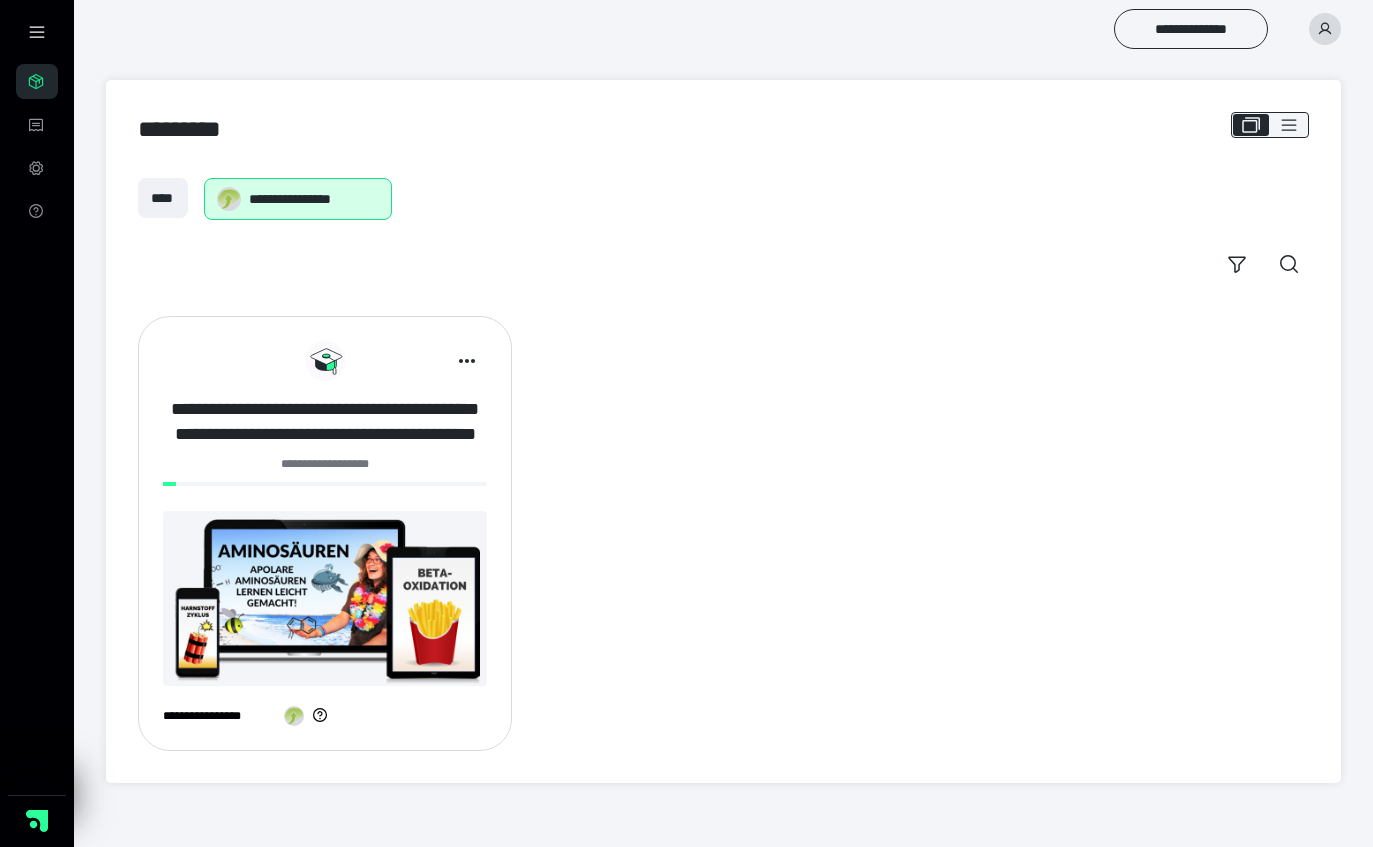 click on "**********" at bounding box center [325, 422] 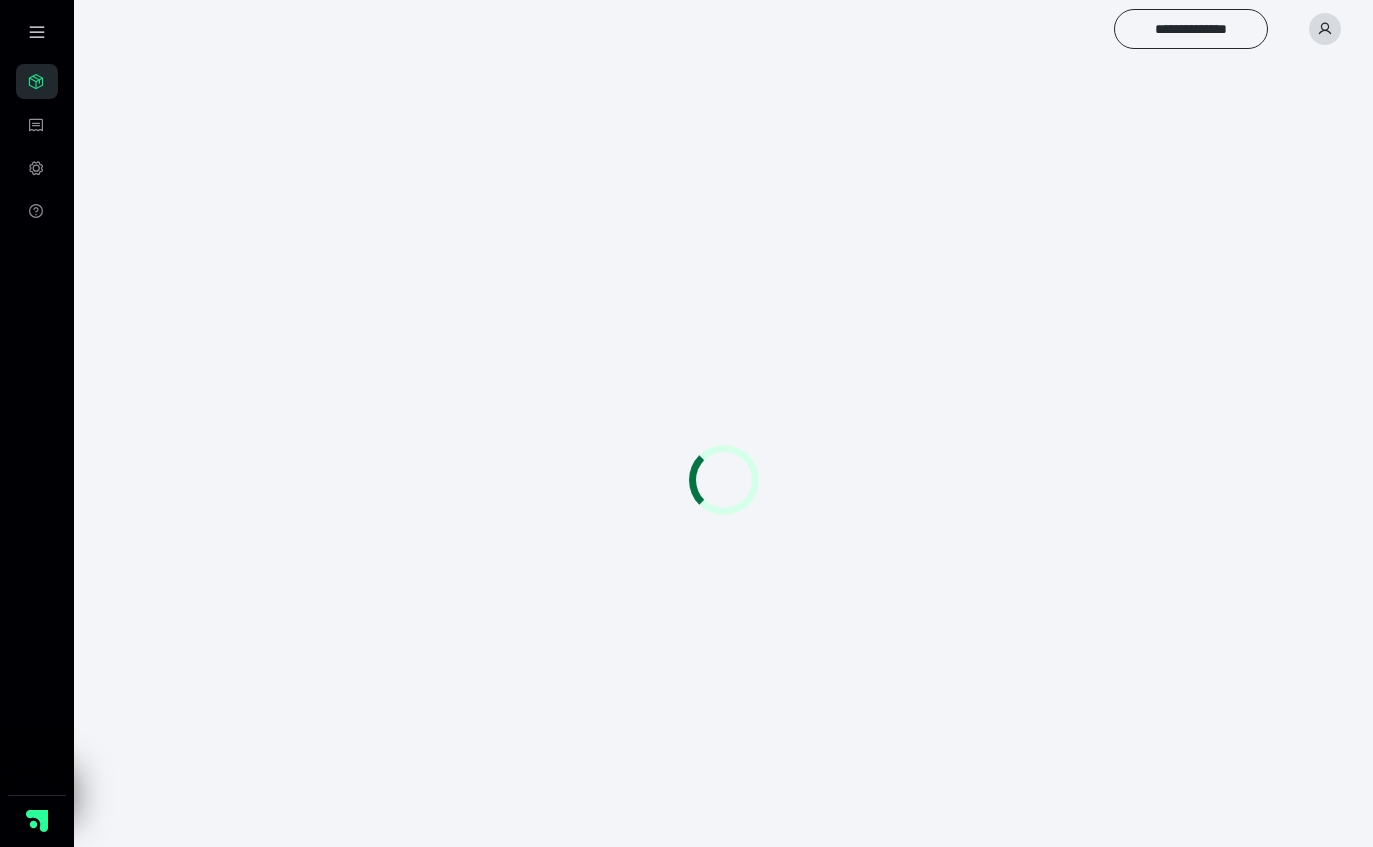scroll, scrollTop: 0, scrollLeft: 0, axis: both 